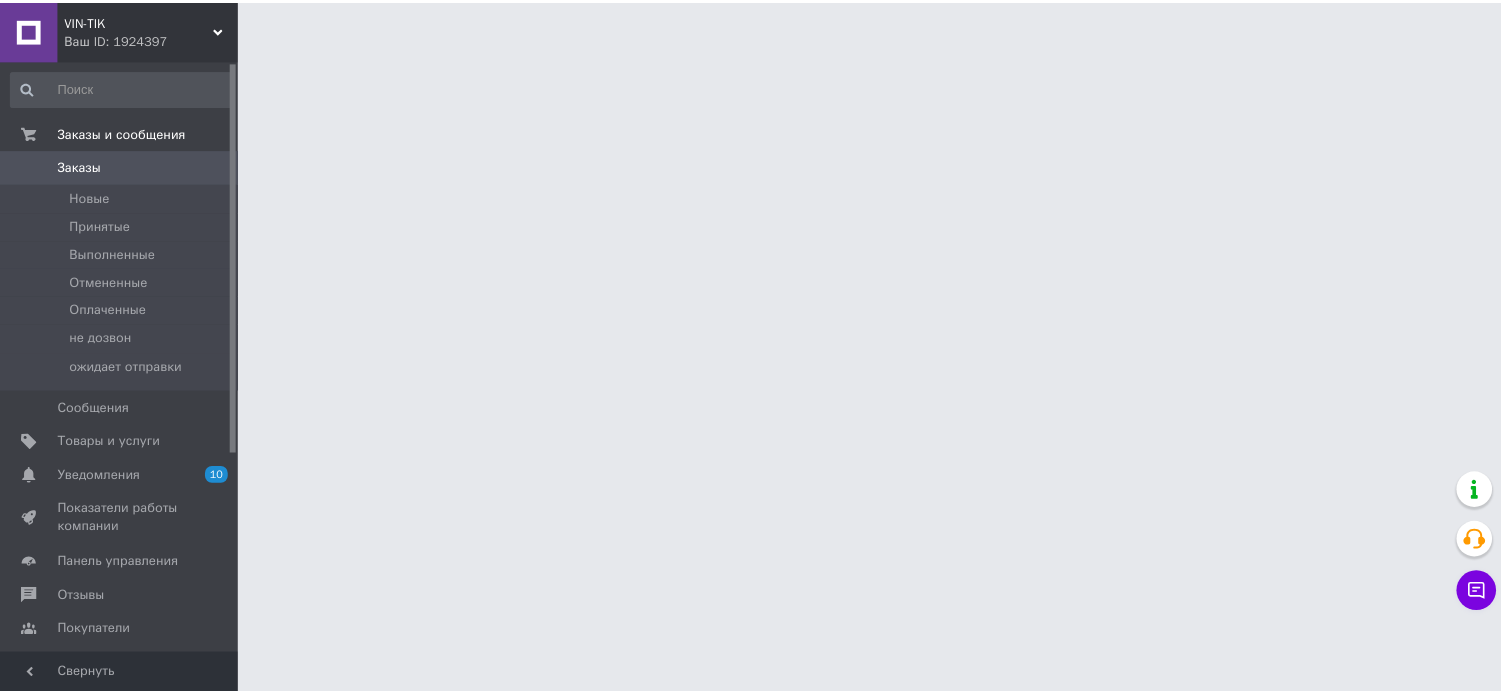 scroll, scrollTop: 0, scrollLeft: 0, axis: both 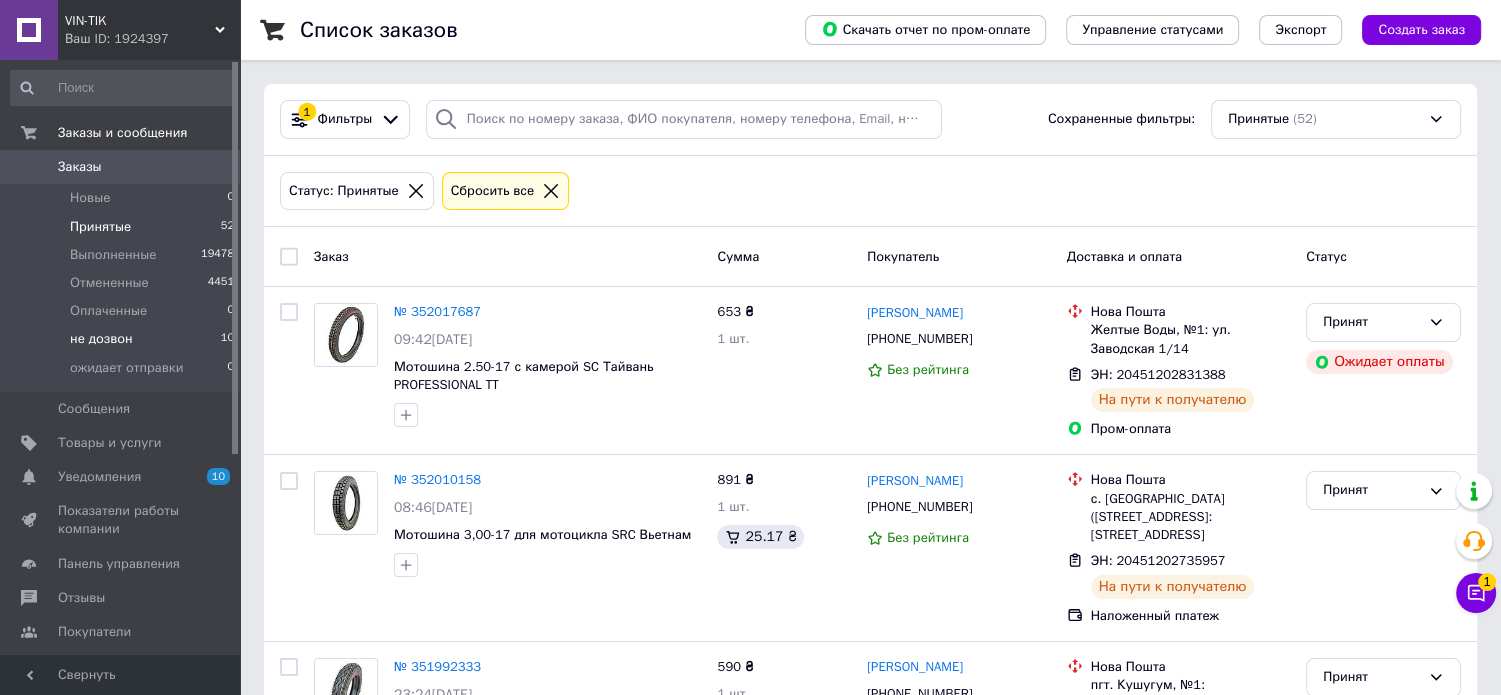 click on "не дозвон" at bounding box center (101, 339) 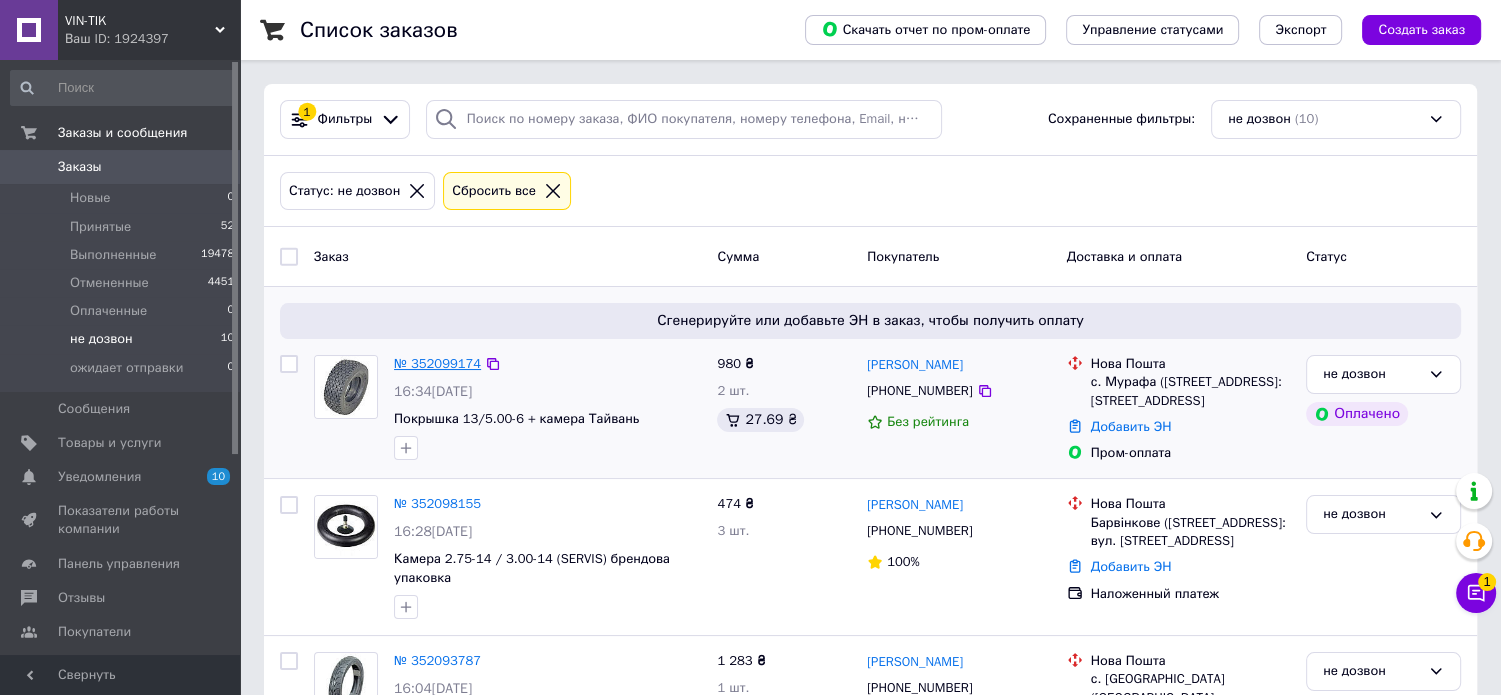 click on "№ 352099174" at bounding box center [437, 363] 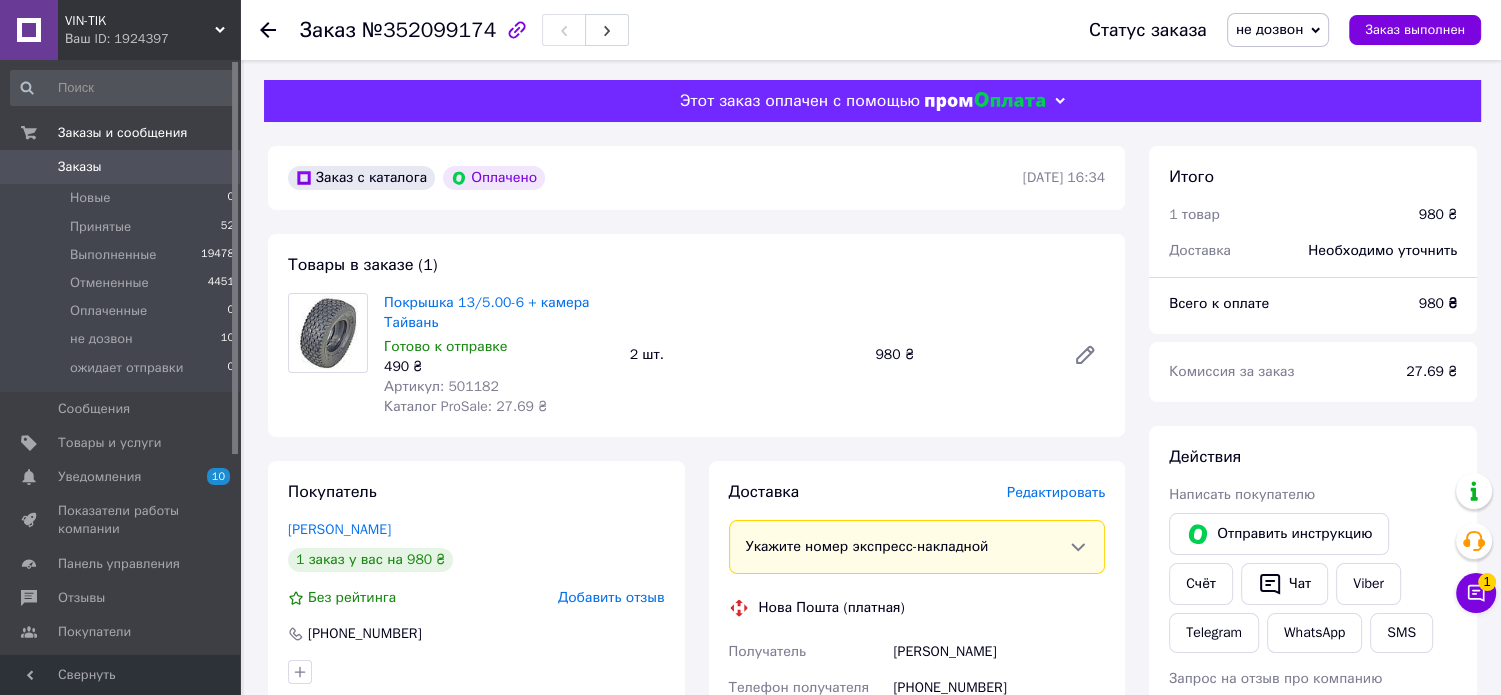 click at bounding box center [328, 355] 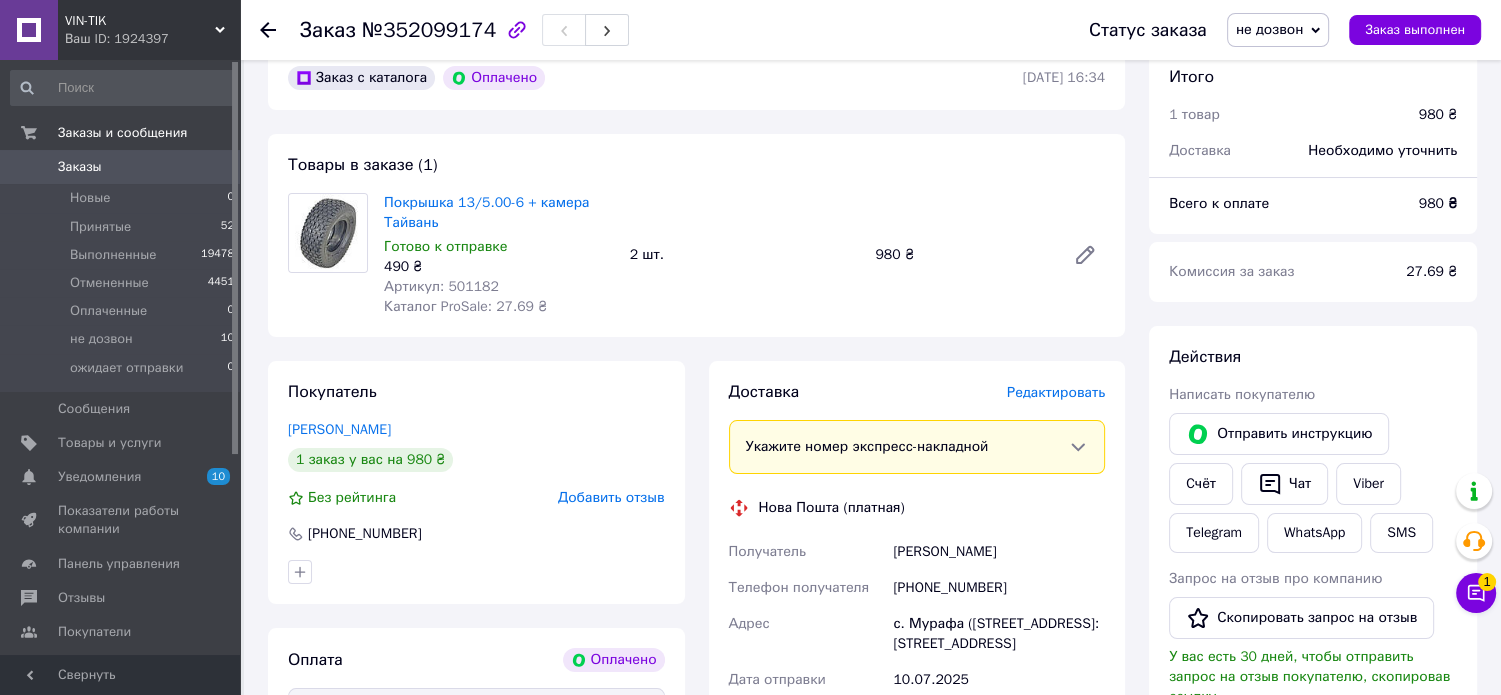 scroll, scrollTop: 0, scrollLeft: 0, axis: both 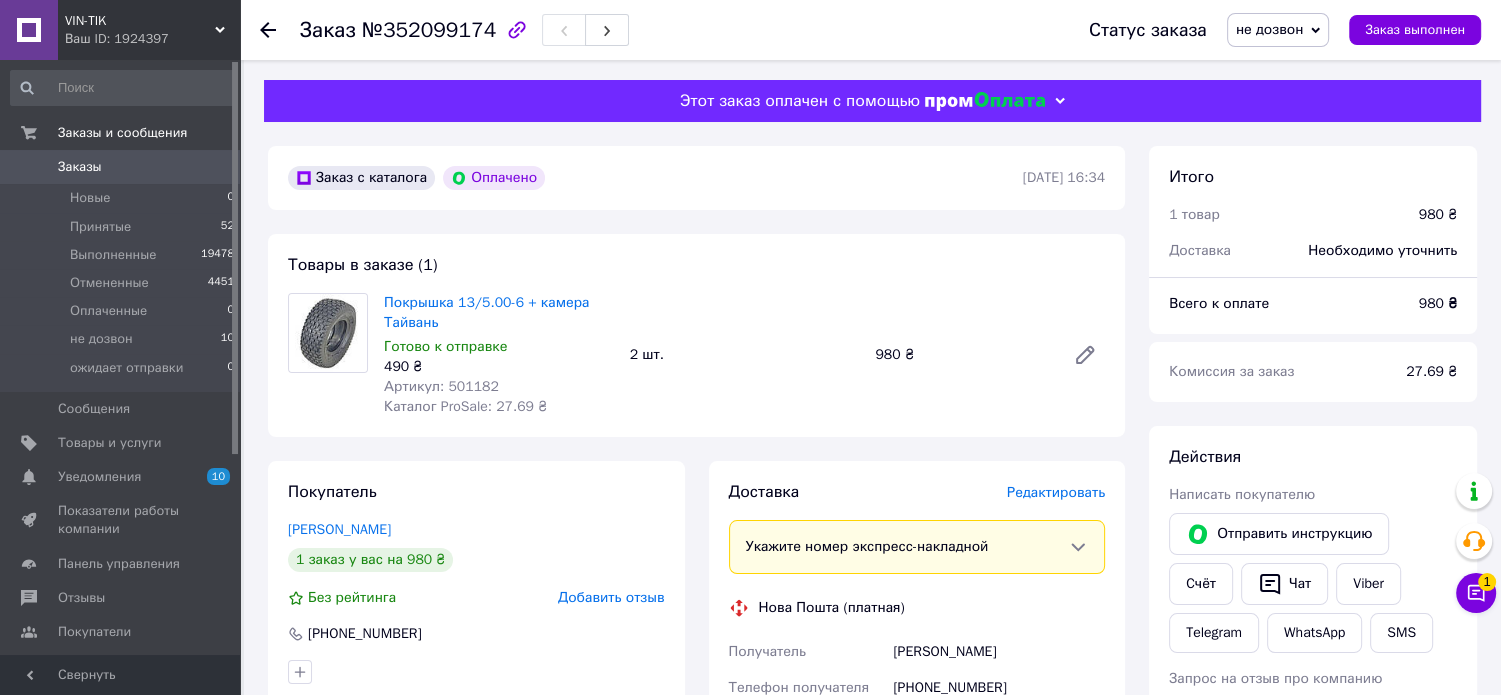 click on "не дозвон" at bounding box center [1270, 29] 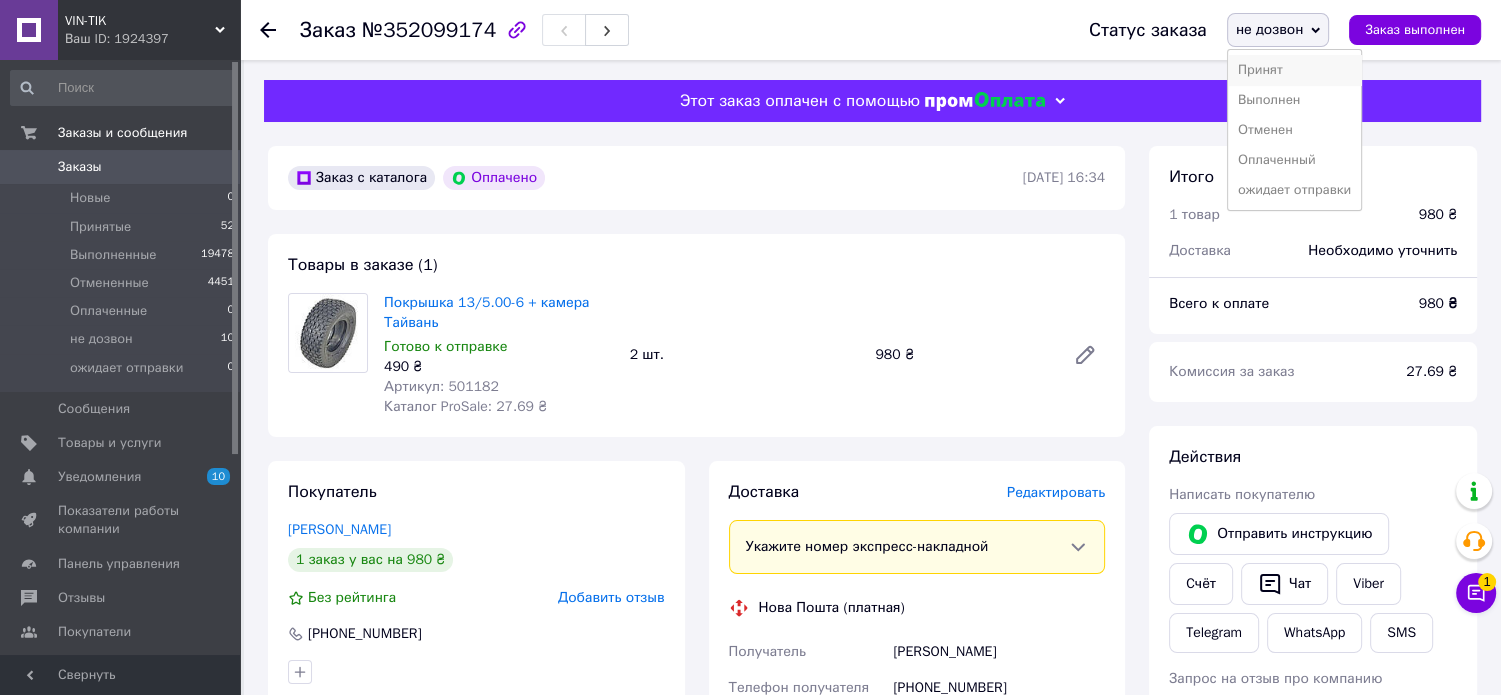 click on "Принят" at bounding box center (1294, 70) 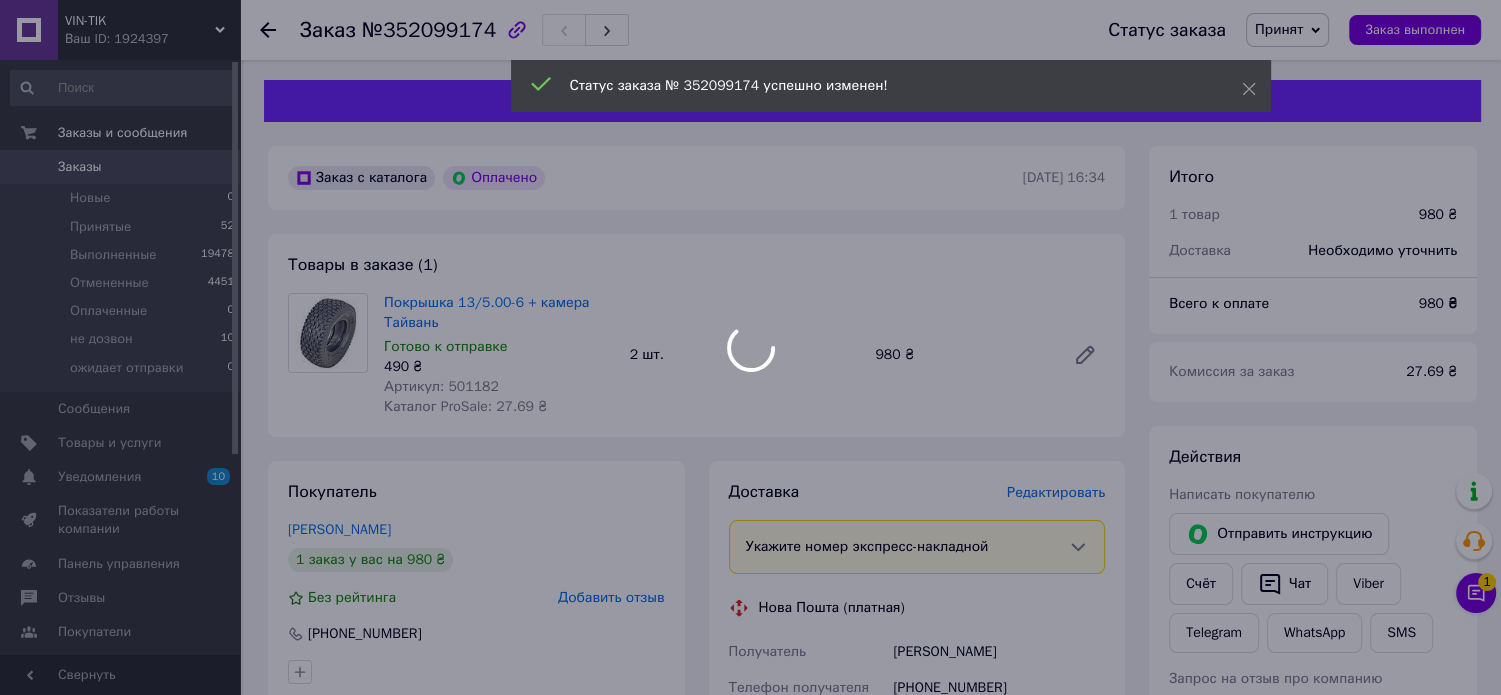 scroll, scrollTop: 200, scrollLeft: 0, axis: vertical 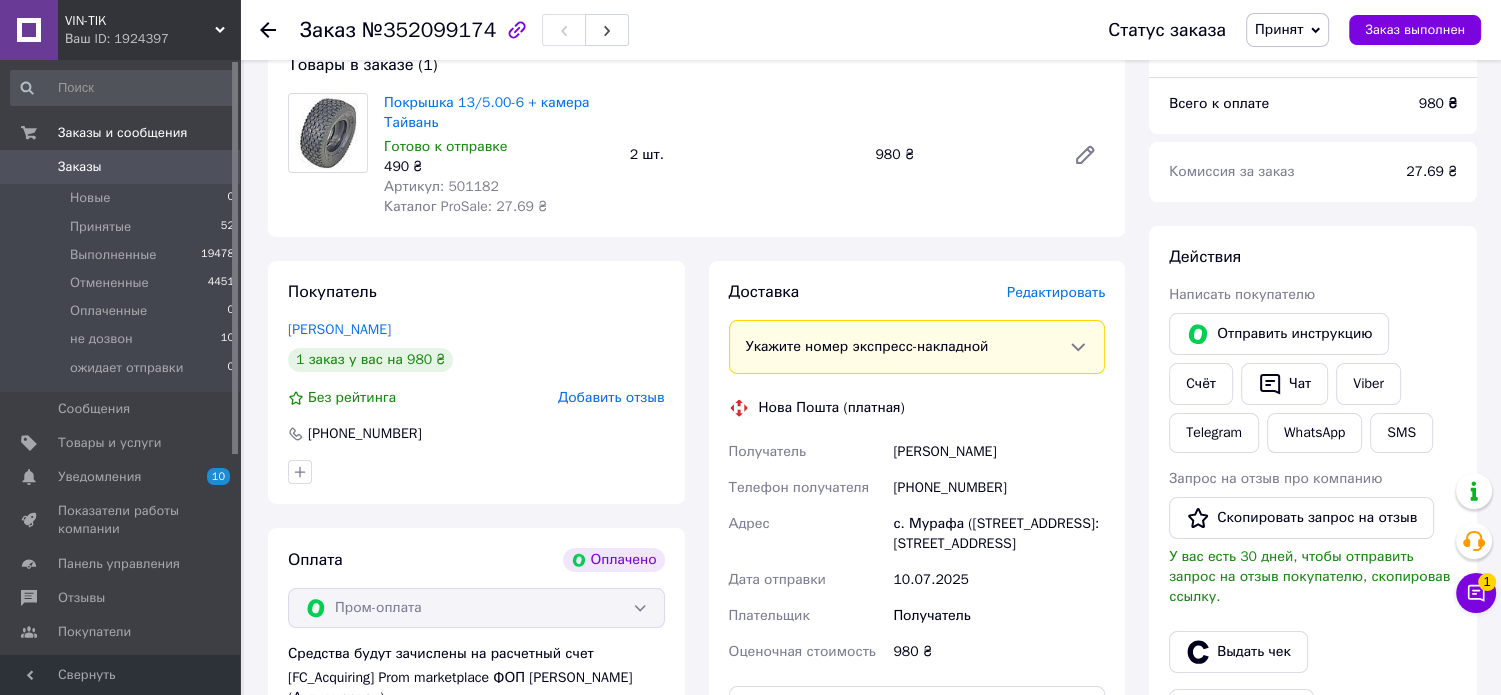 drag, startPoint x: 894, startPoint y: 451, endPoint x: 1003, endPoint y: 554, distance: 149.96666 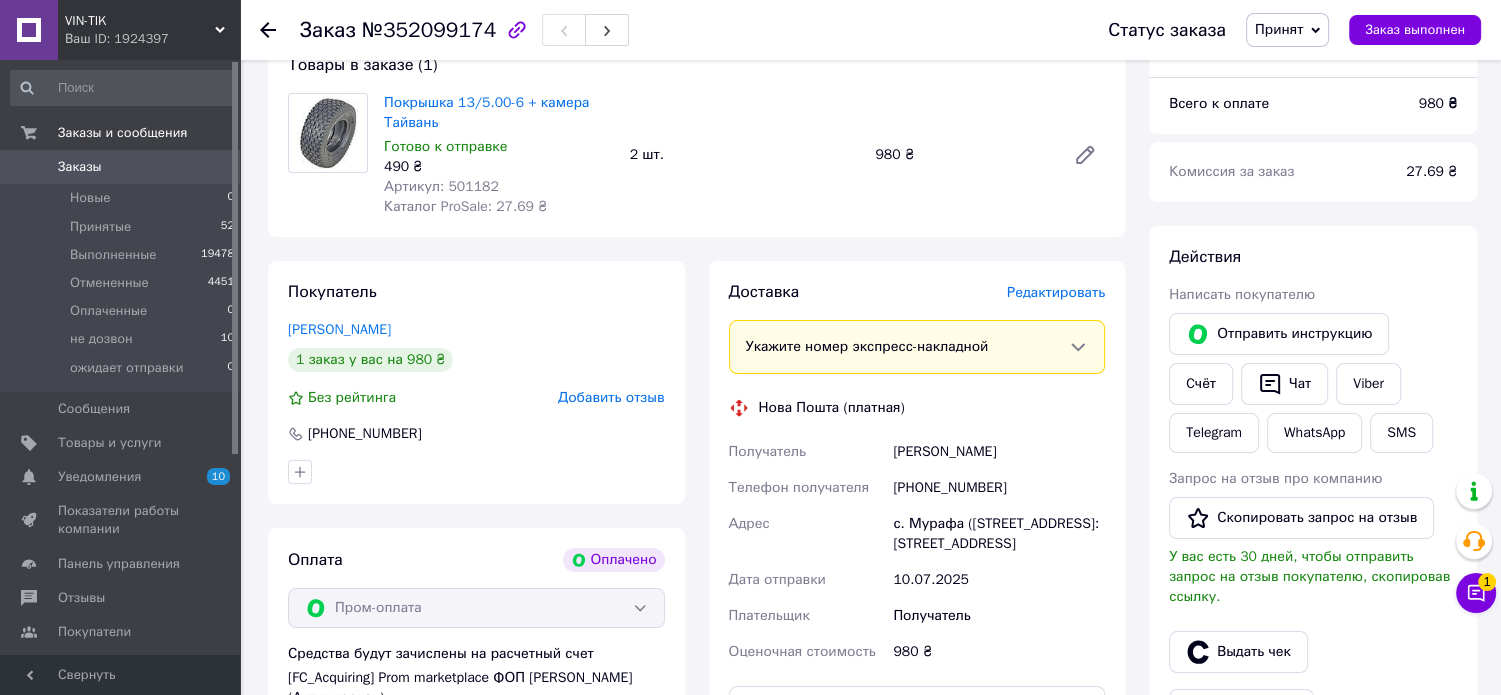 click on "Получатель [PERSON_NAME] Телефон получателя [PHONE_NUMBER] Адрес с. Мурафа ([STREET_ADDRESS]: [STREET_ADDRESS] Дата отправки [DATE] Плательщик Получатель Оценочная стоимость 980 ₴" at bounding box center [917, 552] 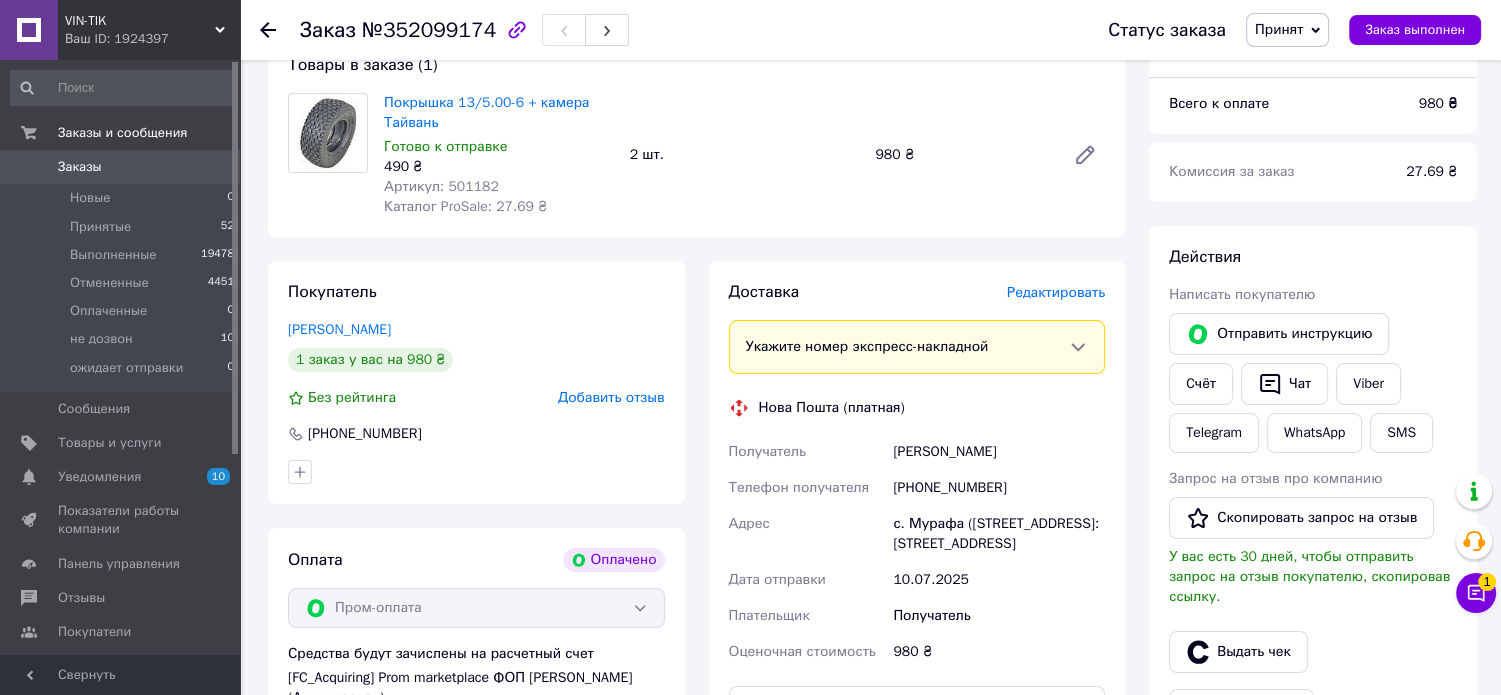 copy on "[PERSON_NAME] Телефон получателя [PHONE_NUMBER] Адрес с. Мурафа ([STREET_ADDRESS]: [STREET_ADDRESS]" 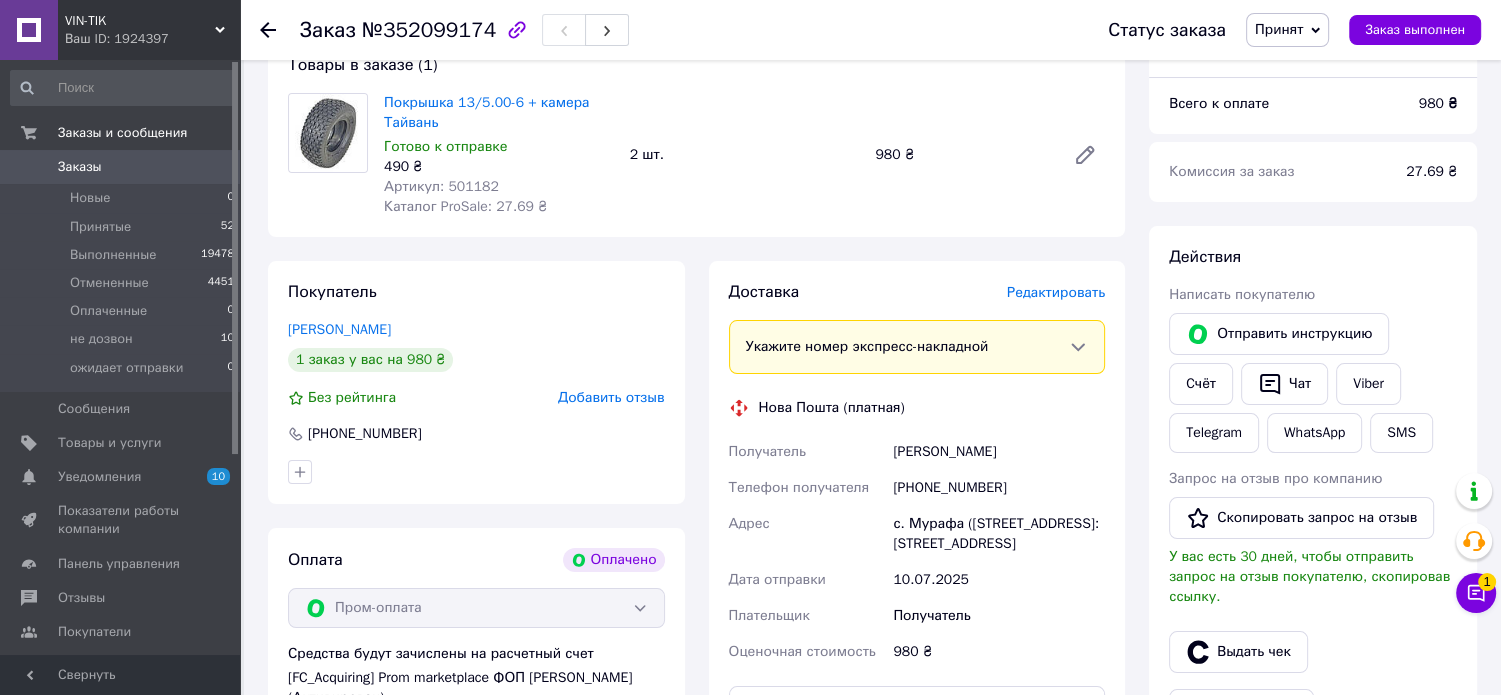 drag, startPoint x: 313, startPoint y: 224, endPoint x: 312, endPoint y: 213, distance: 11.045361 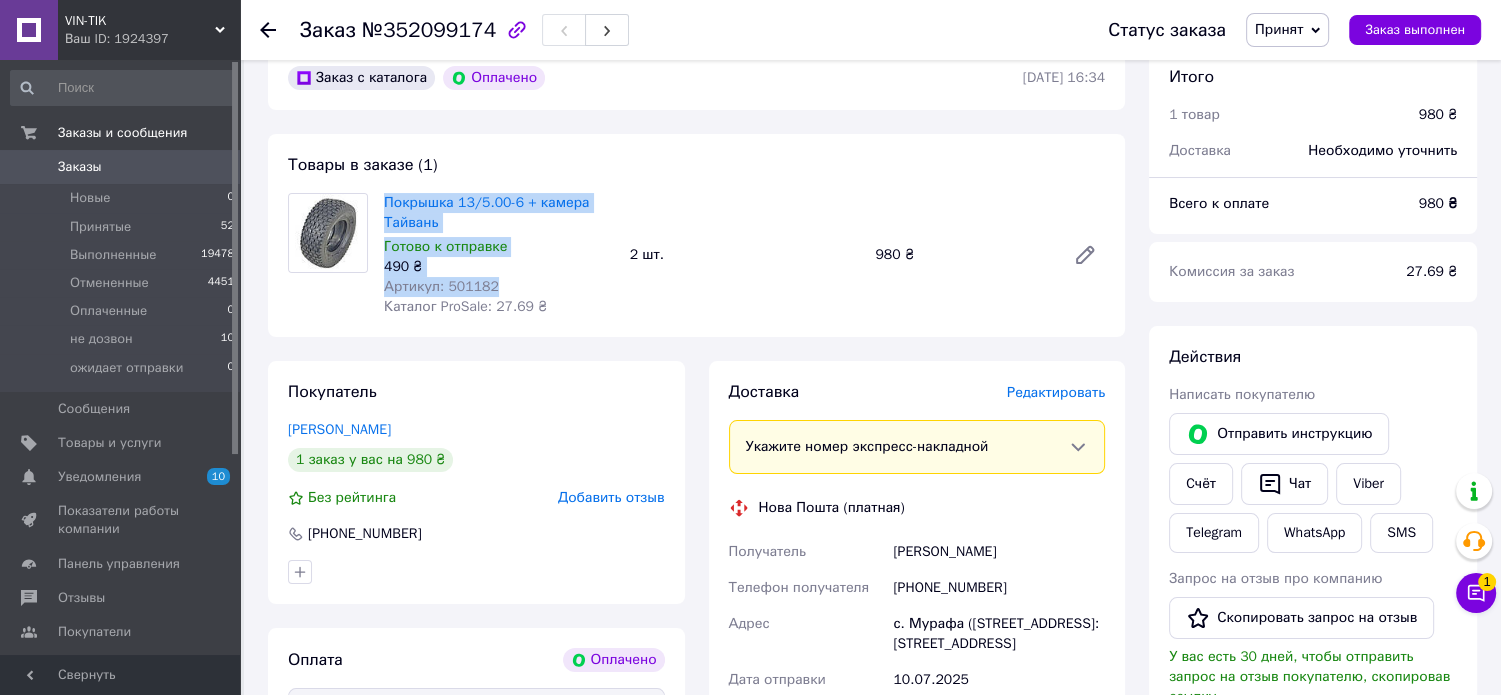 drag, startPoint x: 383, startPoint y: 191, endPoint x: 516, endPoint y: 287, distance: 164.02744 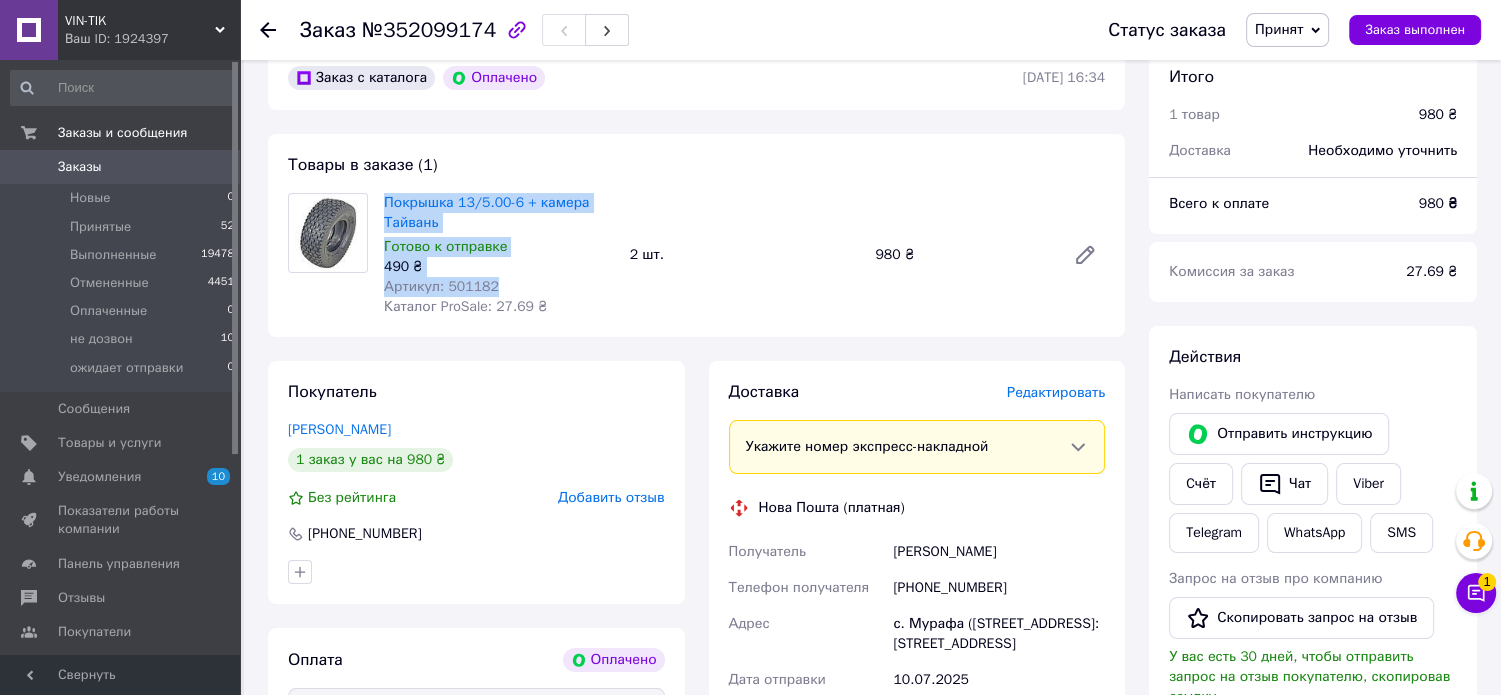 click on "Покрышка 13/5.00-6 + камера Тайвань Готово к отправке 490 ₴ Артикул: 501182 Каталог ProSale: 27.69 ₴" at bounding box center [499, 255] 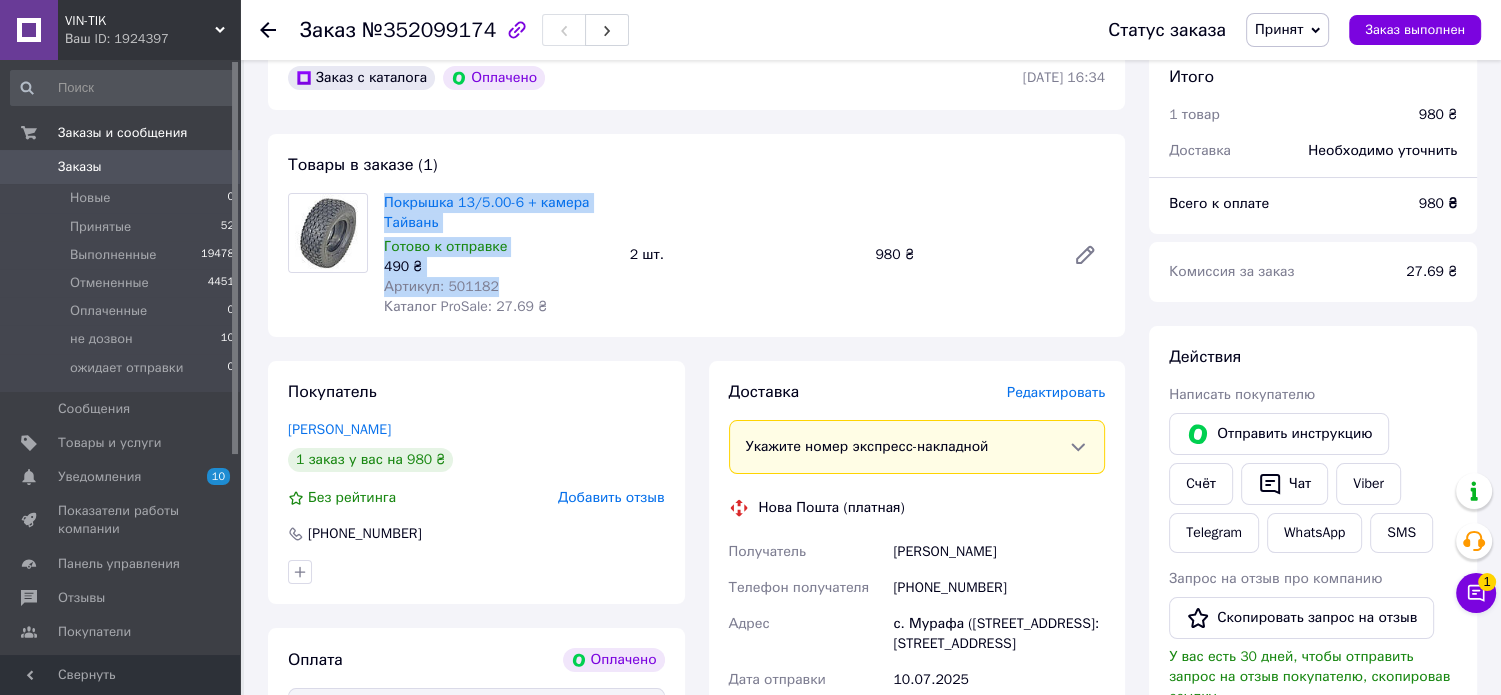 copy on "Покрышка 13/5.00-6 + камера Тайвань Готово к отправке 490 ₴ Артикул: 501182" 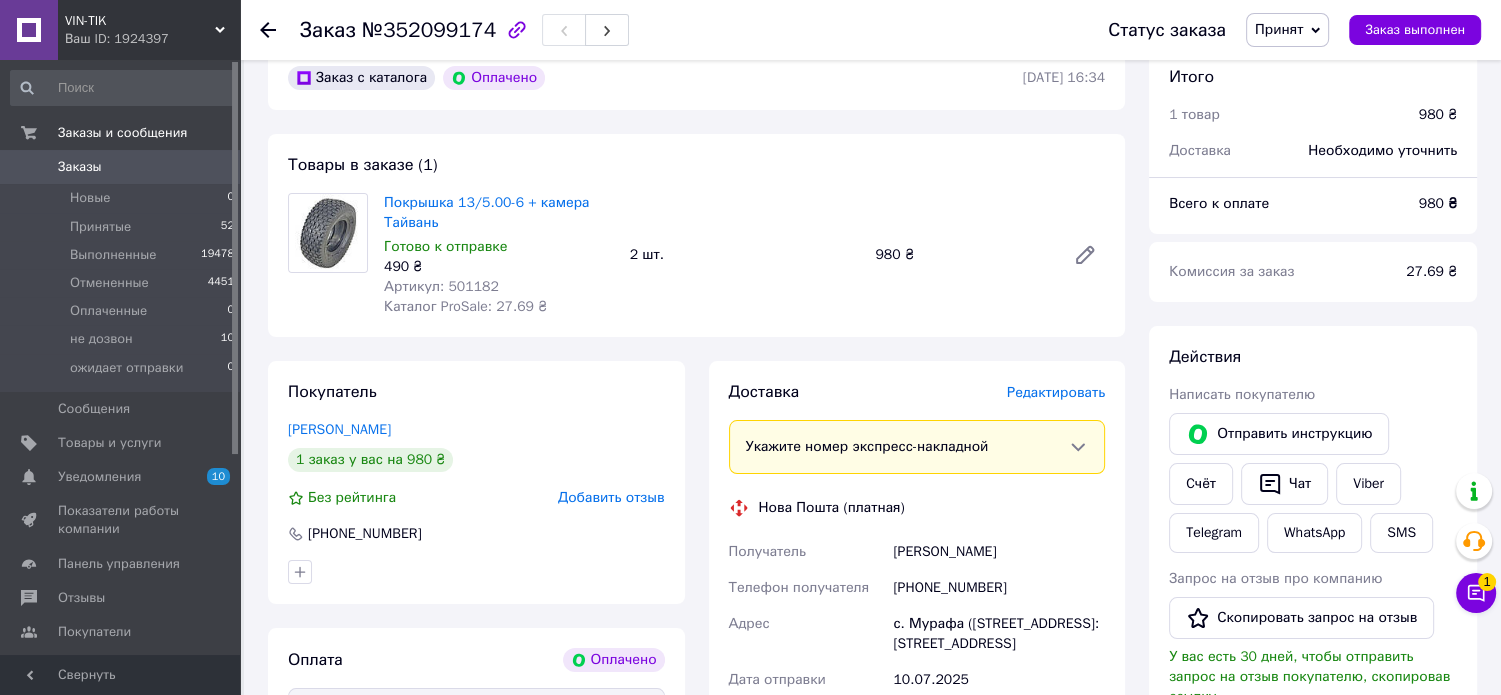 click at bounding box center [328, 255] 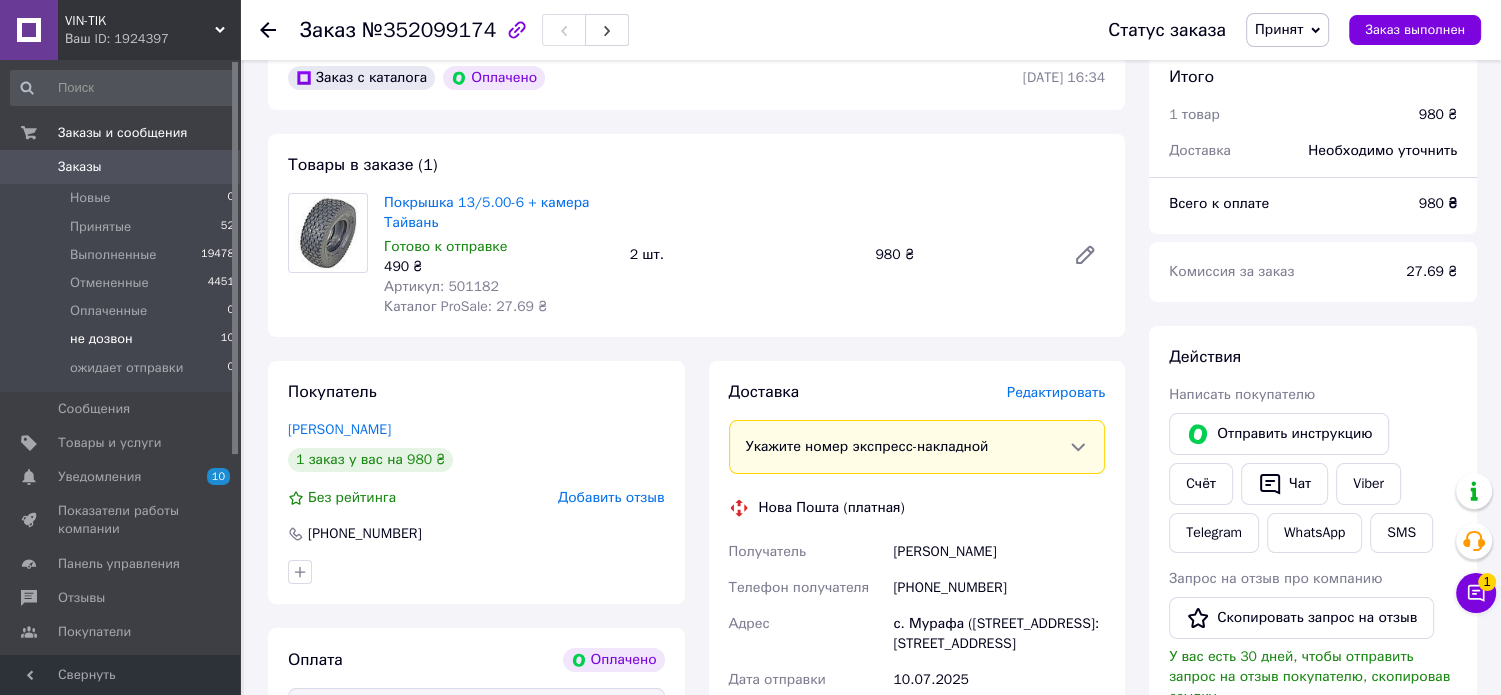 click on "не дозвон 10" at bounding box center [123, 339] 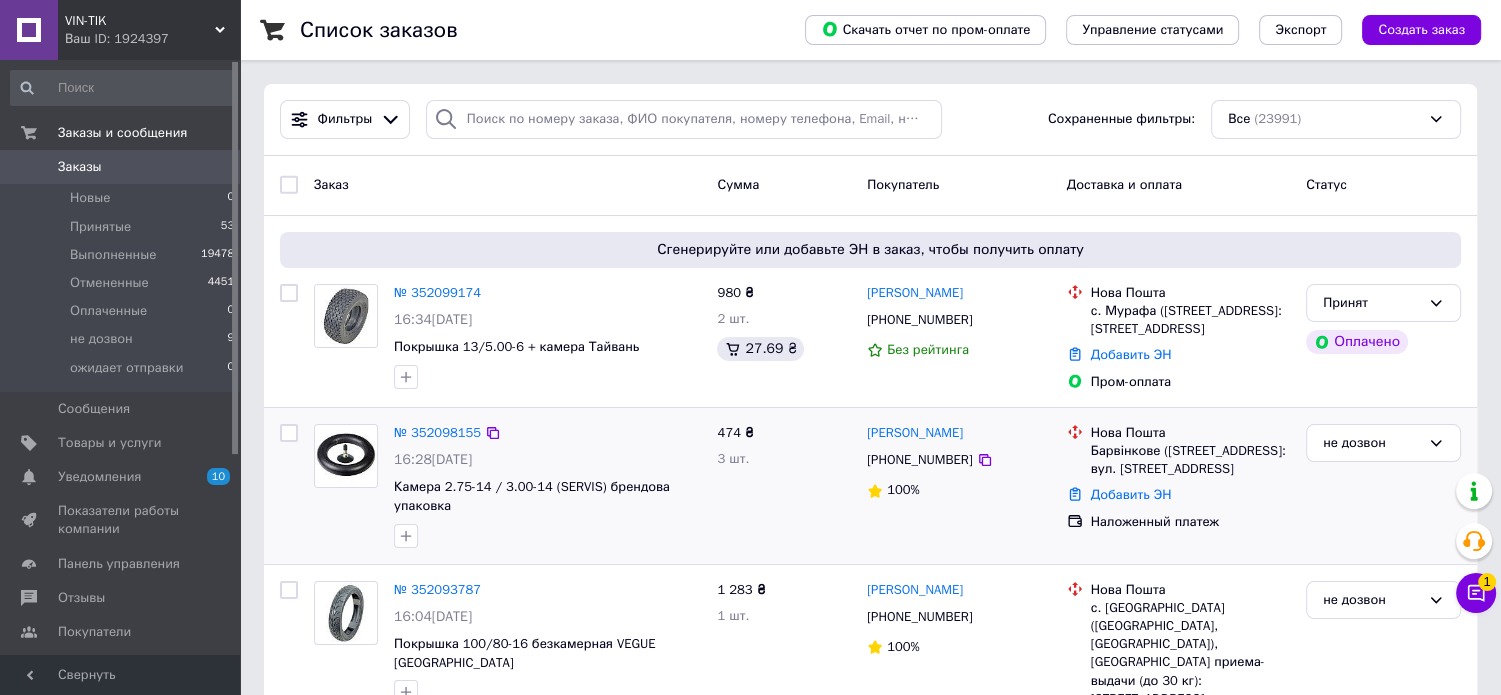 scroll, scrollTop: 100, scrollLeft: 0, axis: vertical 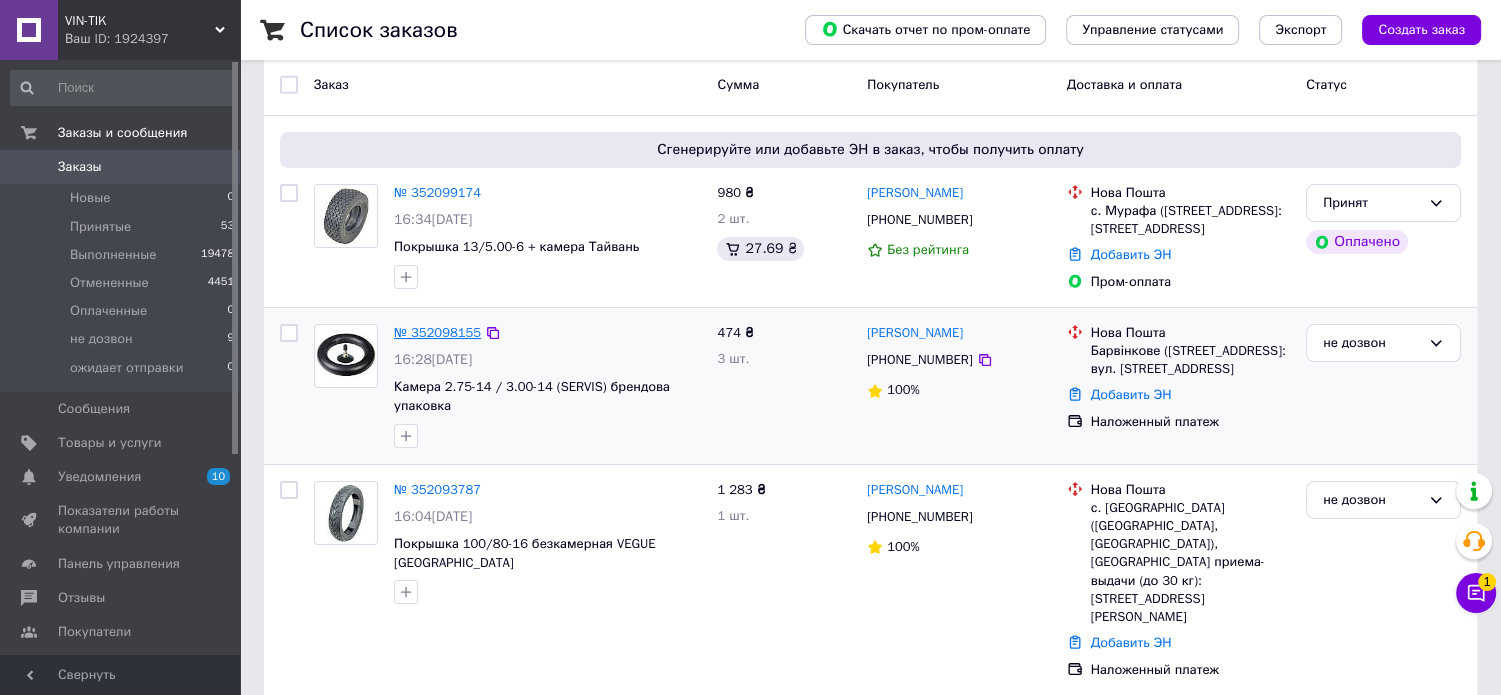 click on "№ 352098155" at bounding box center (437, 332) 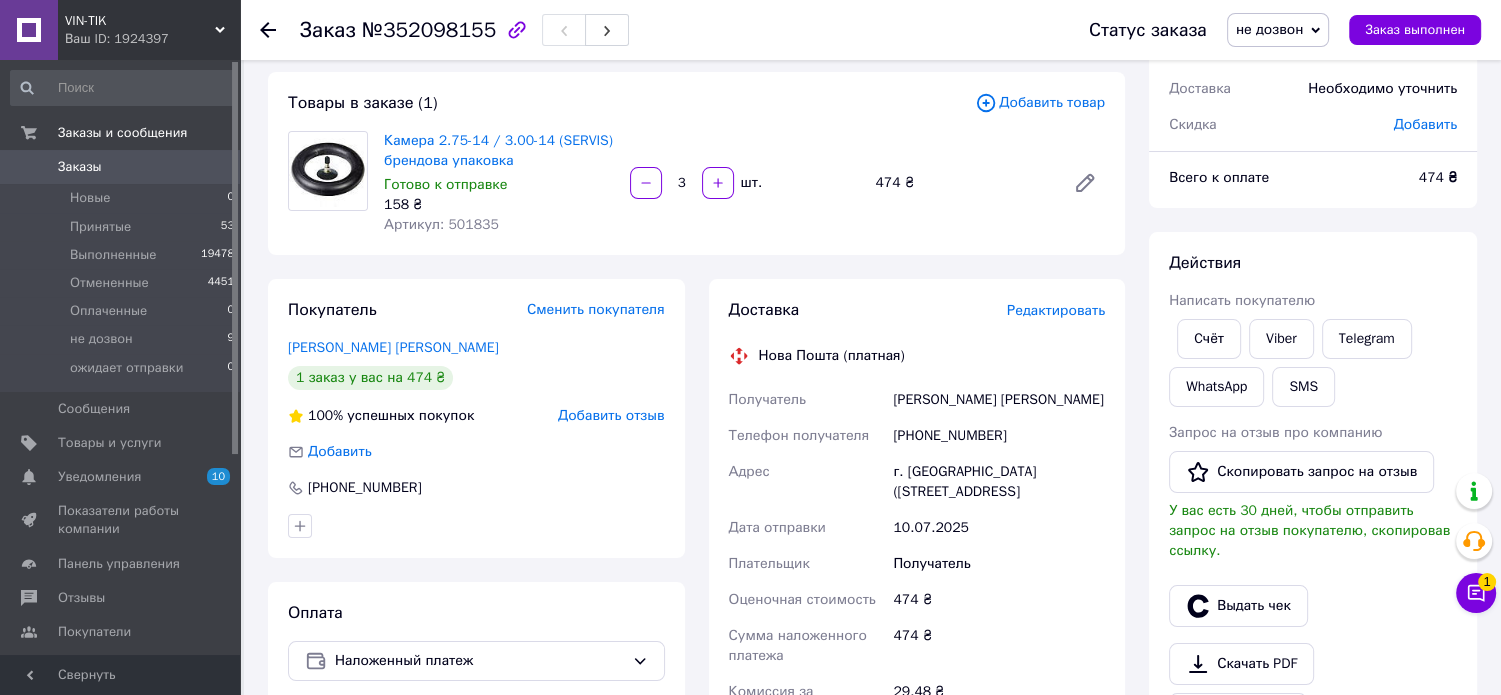 scroll, scrollTop: 300, scrollLeft: 0, axis: vertical 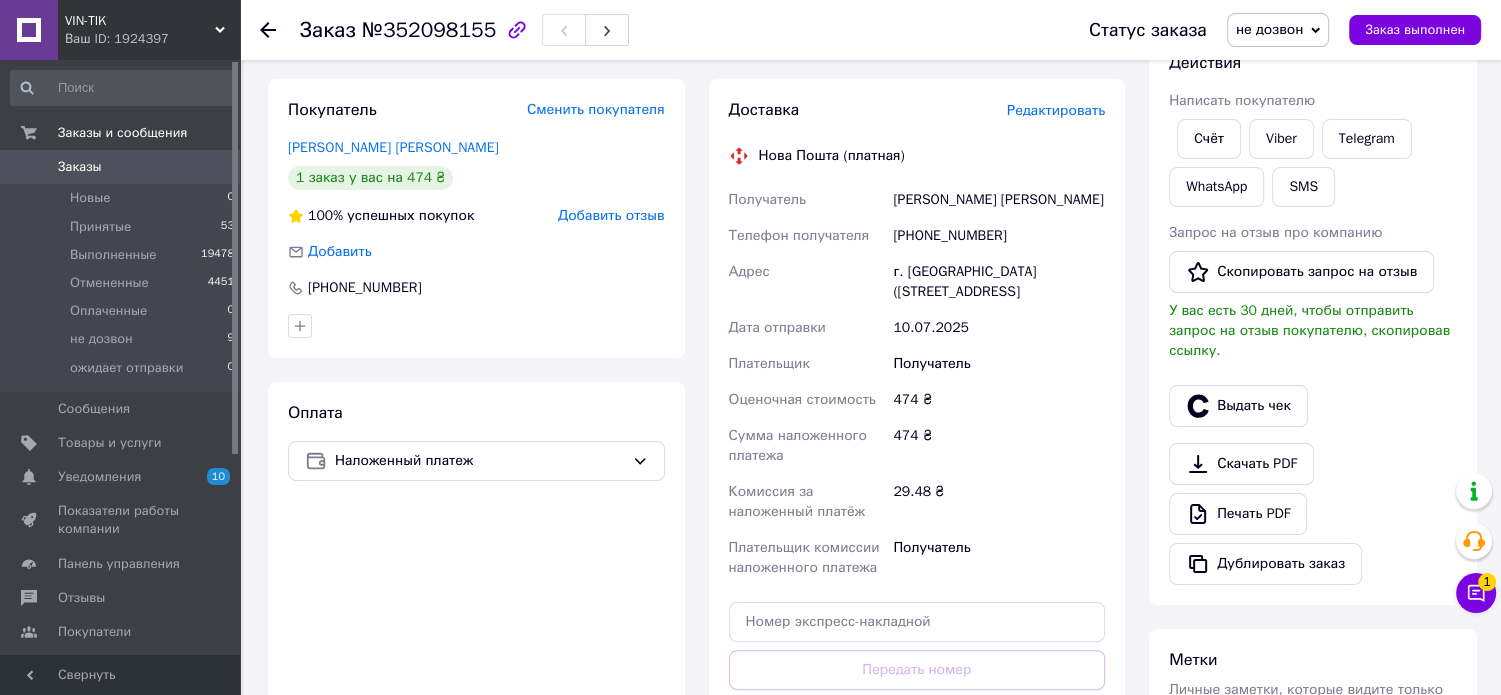 drag, startPoint x: 896, startPoint y: 199, endPoint x: 1097, endPoint y: 304, distance: 226.77301 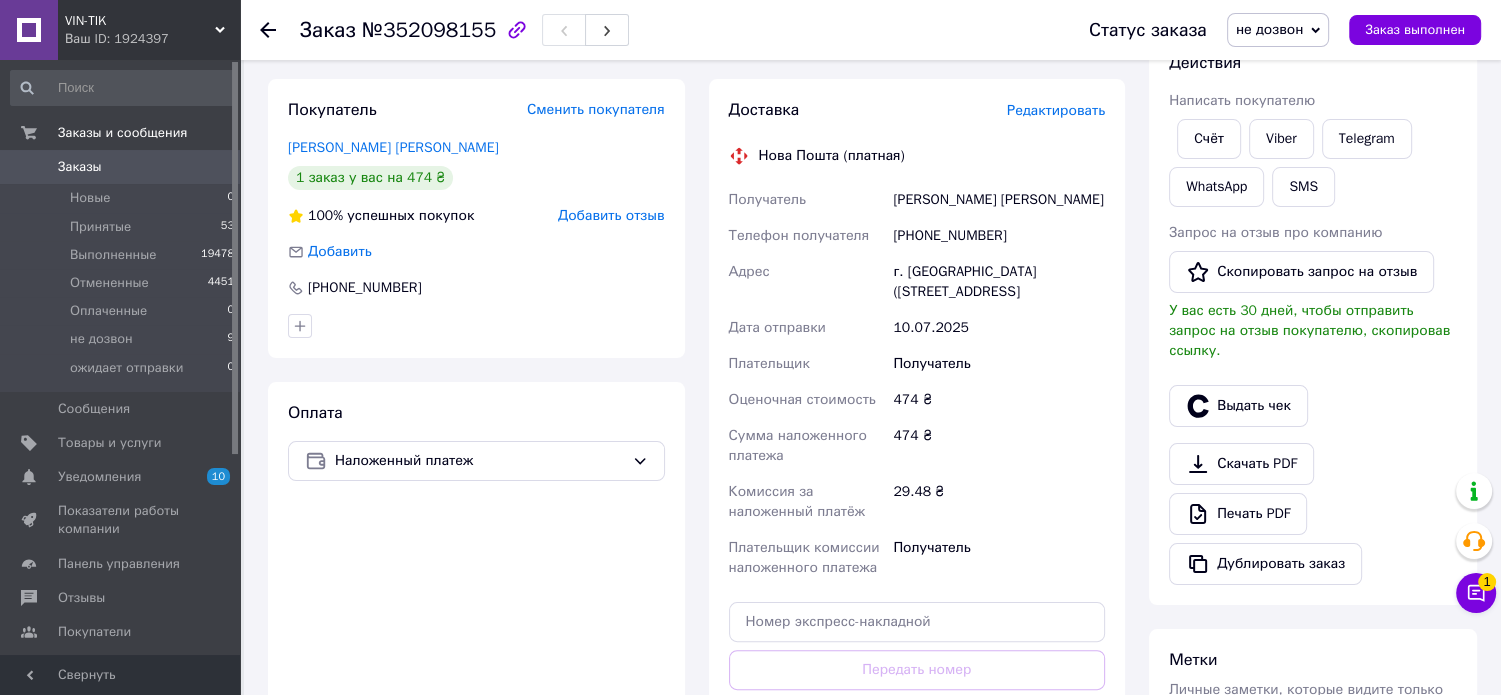 click on "Получатель [PERSON_NAME] [PERSON_NAME] Телефон получателя [PHONE_NUMBER] Адрес г. Барвенково ([STREET_ADDRESS] Дата отправки [DATE] Плательщик Получатель Оценочная стоимость 474 ₴ Сумма наложенного платежа 474 ₴ Комиссия за наложенный платёж 29.48 ₴ Плательщик комиссии наложенного платежа Получатель" at bounding box center [917, 384] 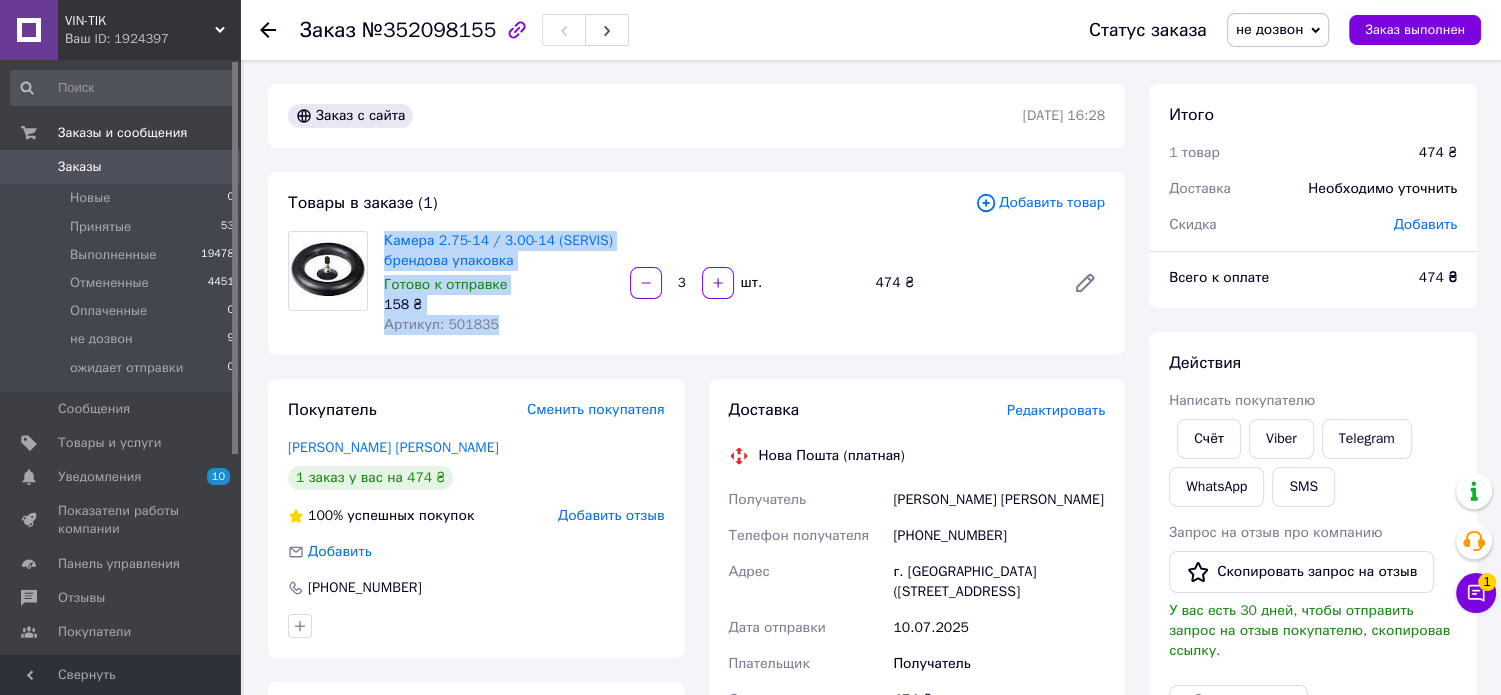 drag, startPoint x: 381, startPoint y: 223, endPoint x: 500, endPoint y: 331, distance: 160.70158 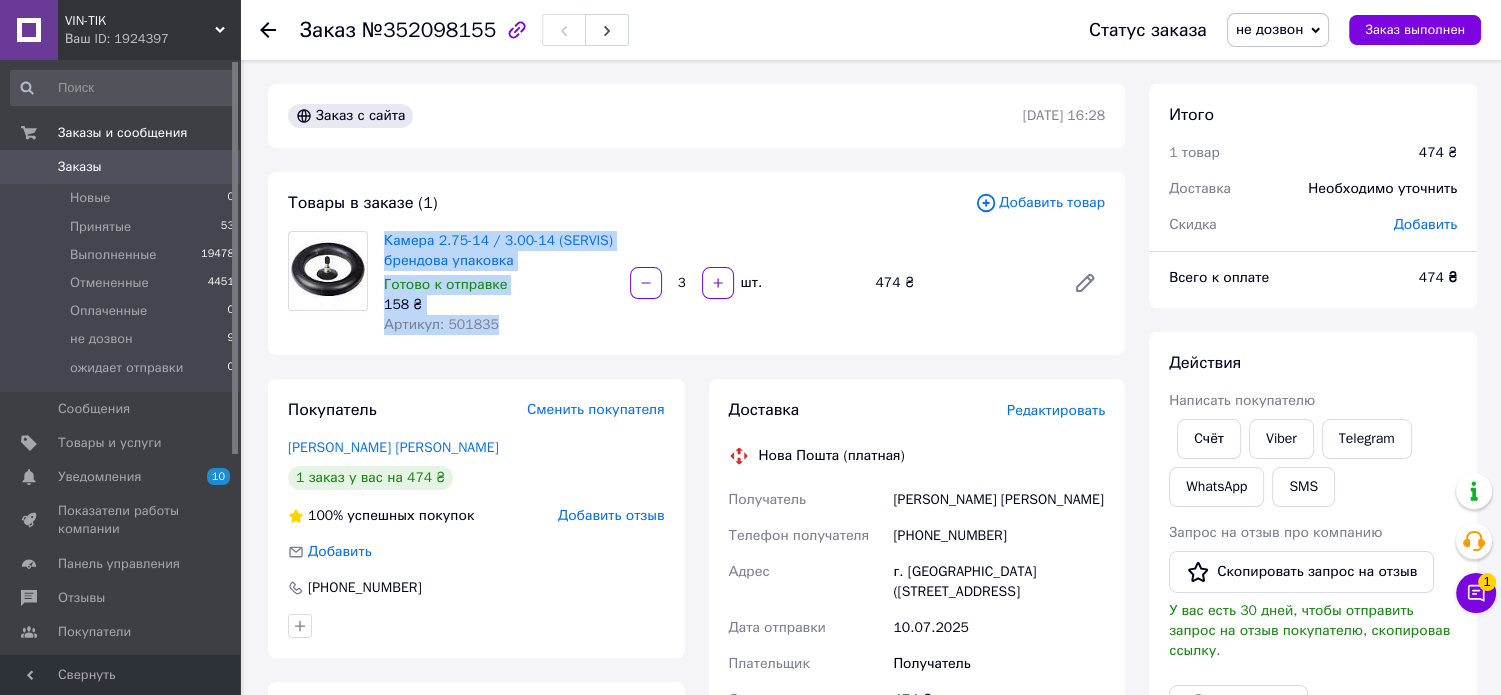 click on "Товары в заказе (1) Добавить товар Камера 2.75-14 / 3.00-14 (SERVIS) брендова упаковка Готово к отправке 158 ₴ Артикул: 501835 3   шт. 474 ₴" at bounding box center (696, 263) 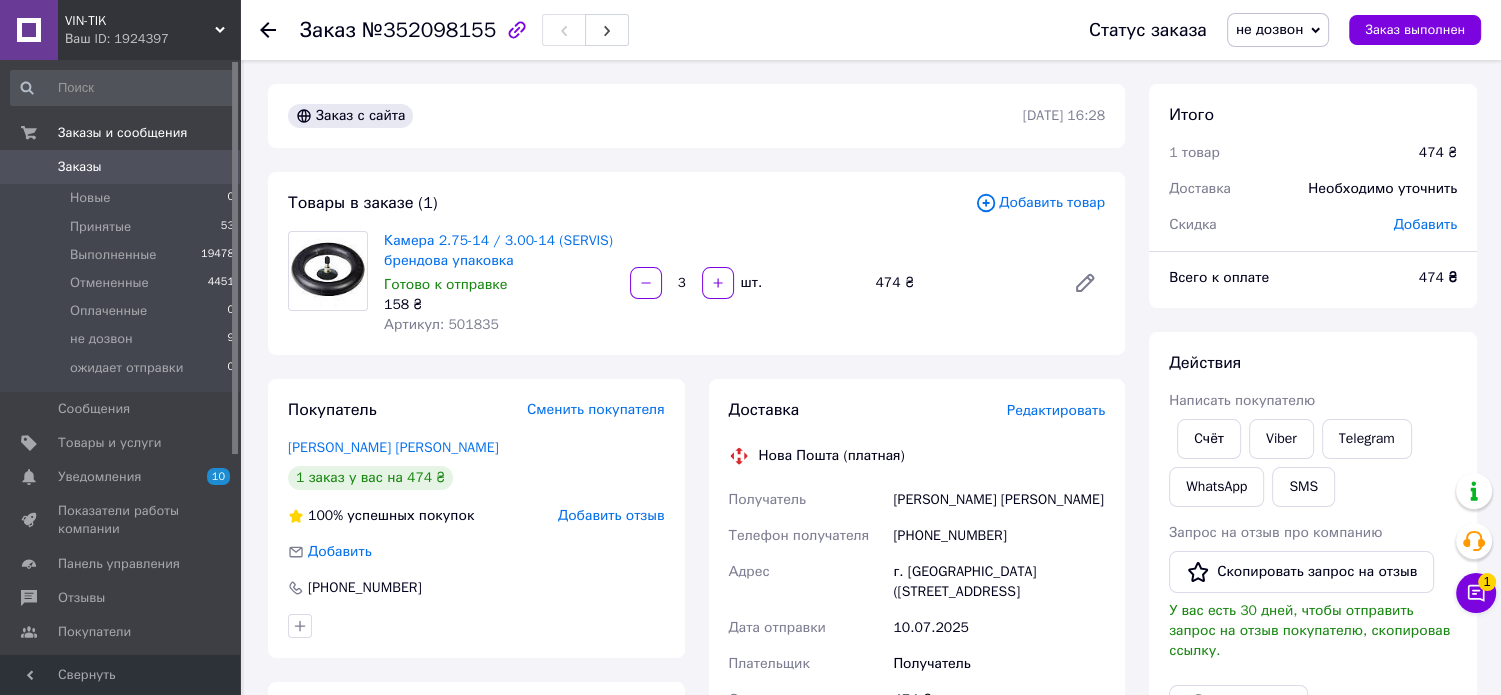 click on "Товары в заказе (1) Добавить товар Камера 2.75-14 / 3.00-14 (SERVIS) брендова упаковка Готово к отправке 158 ₴ Артикул: 501835 3   шт. 474 ₴" at bounding box center [696, 263] 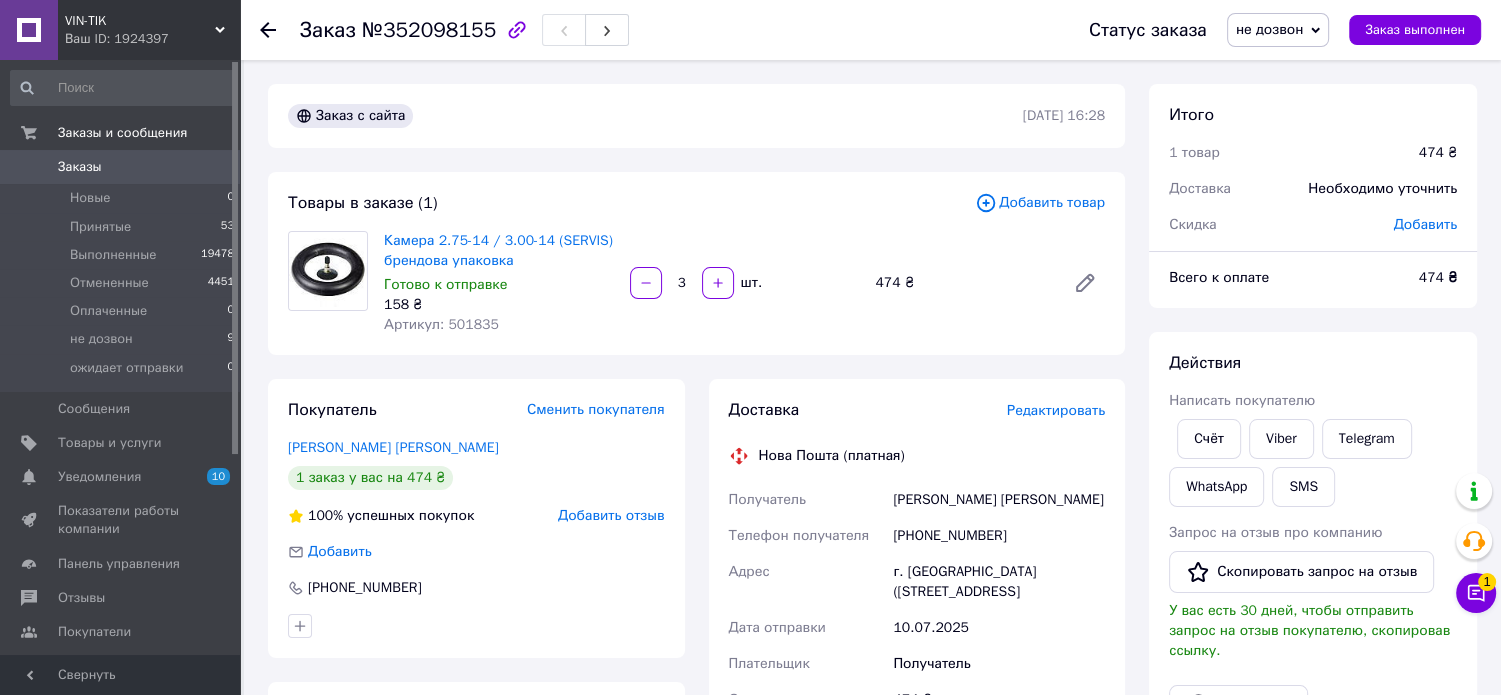click on "не дозвон" at bounding box center (1270, 29) 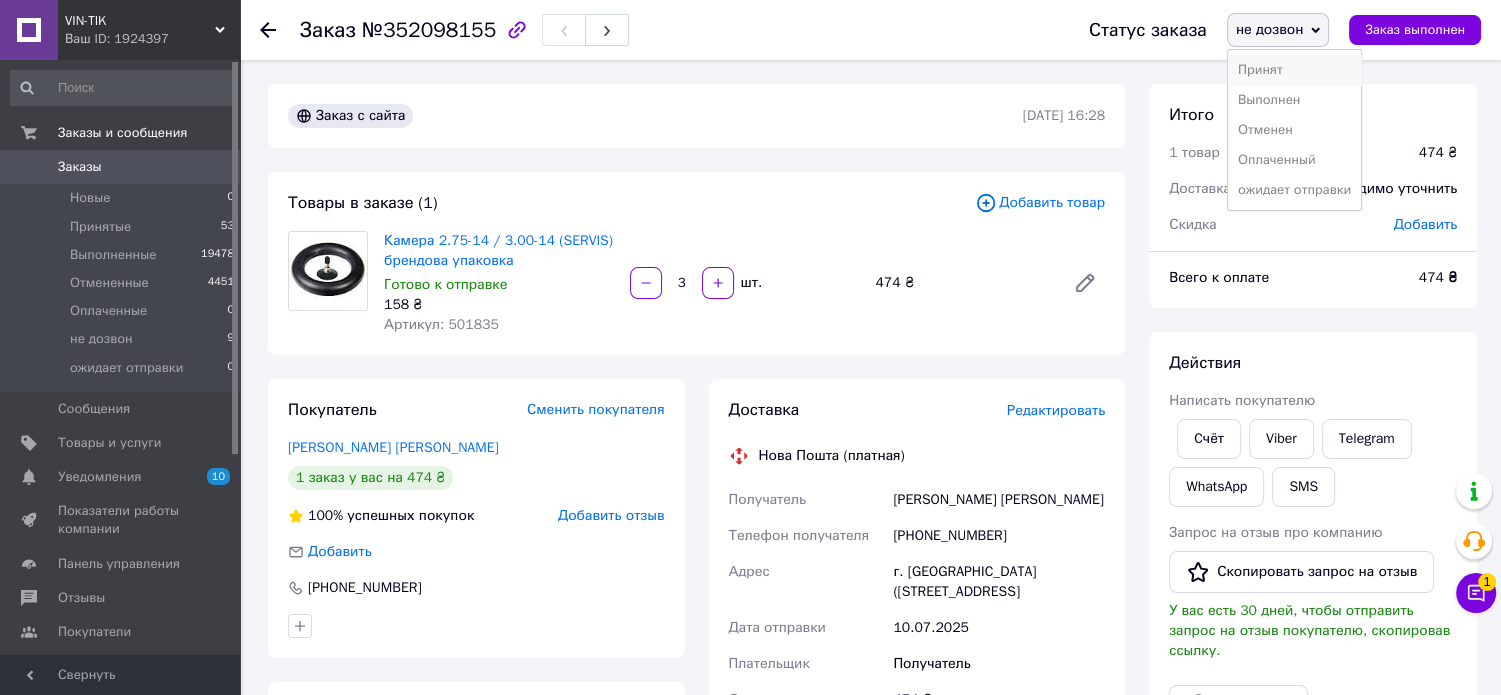 click on "Принят" at bounding box center [1294, 70] 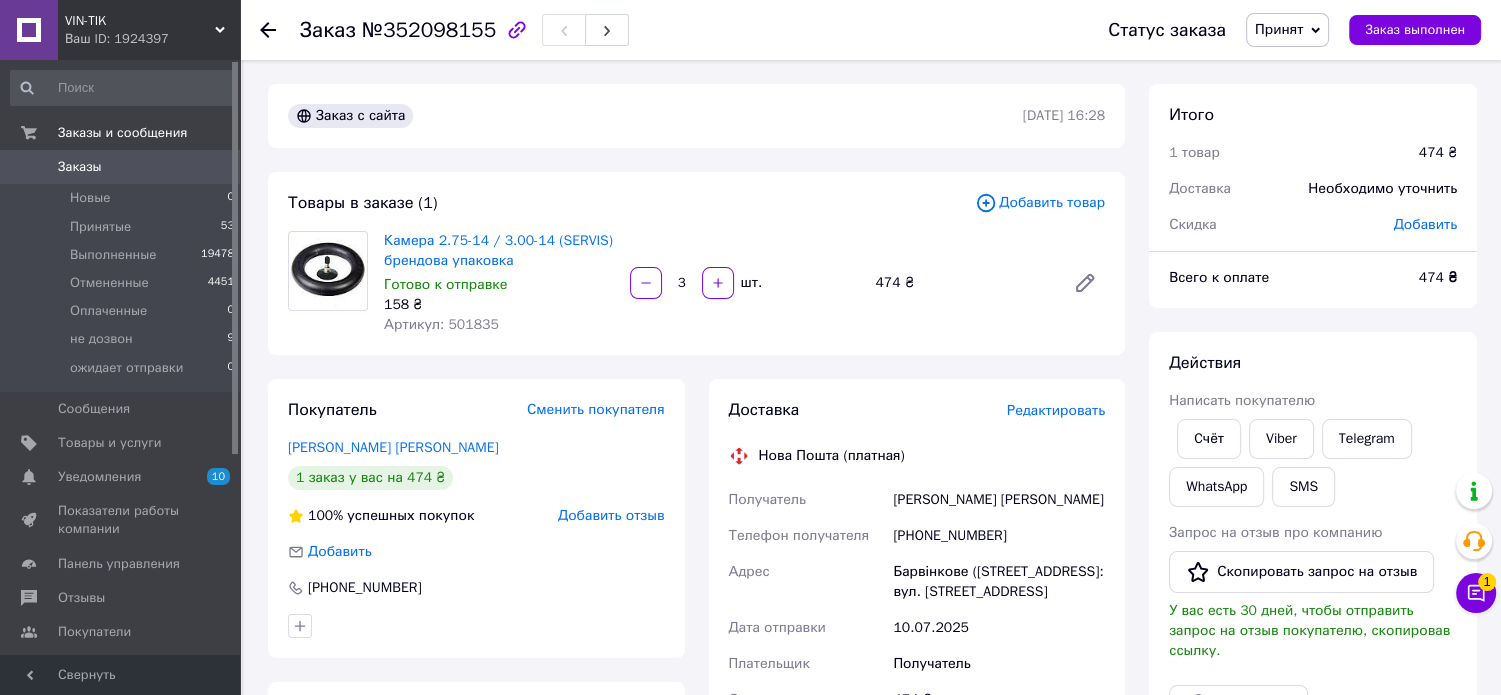 click at bounding box center [328, 283] 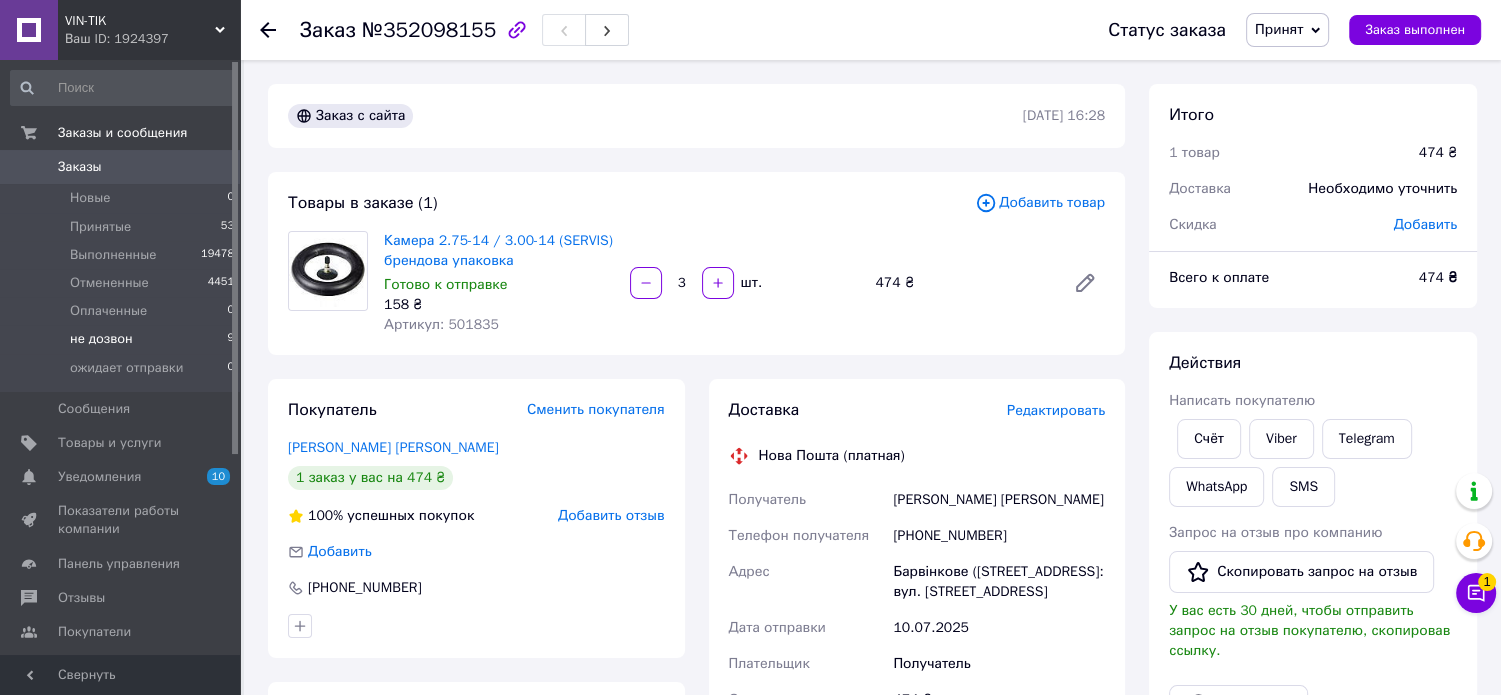 click on "не дозвон" at bounding box center (101, 339) 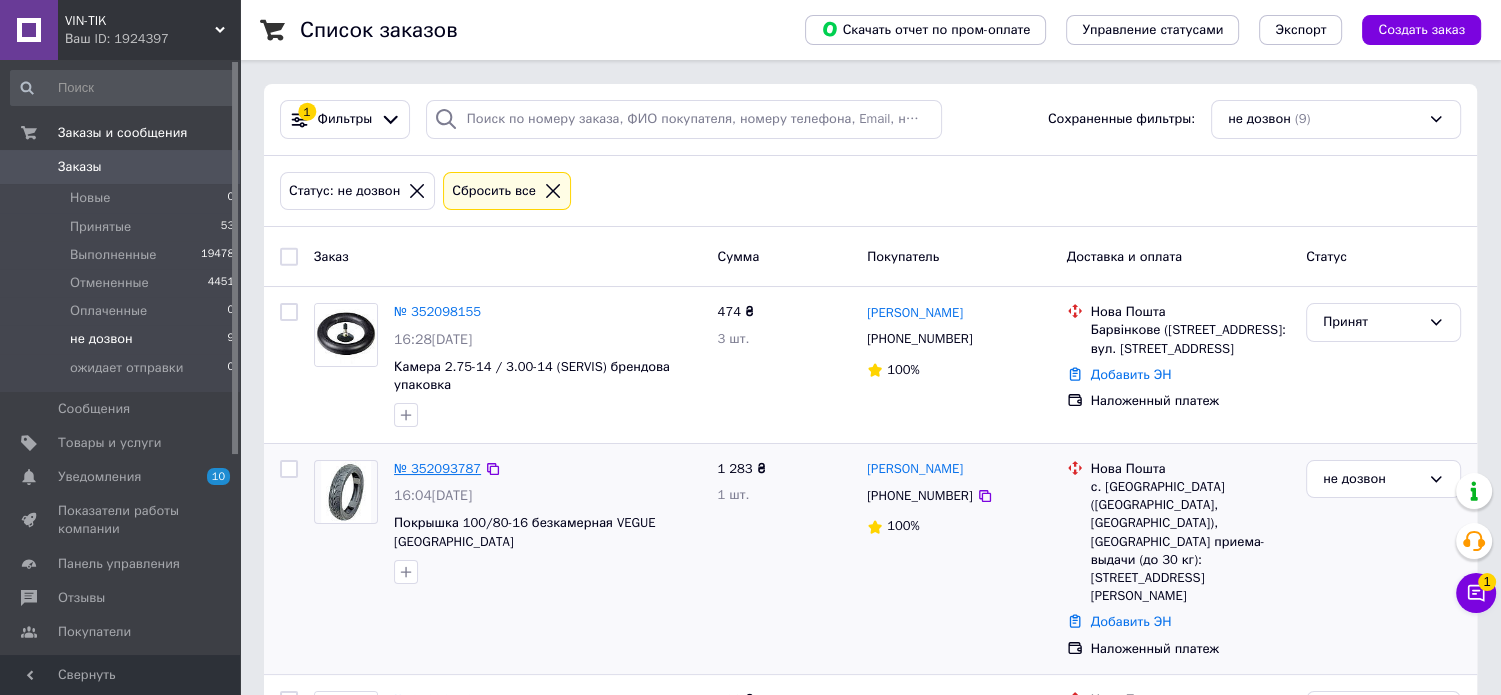 click on "№ 352093787" at bounding box center [437, 468] 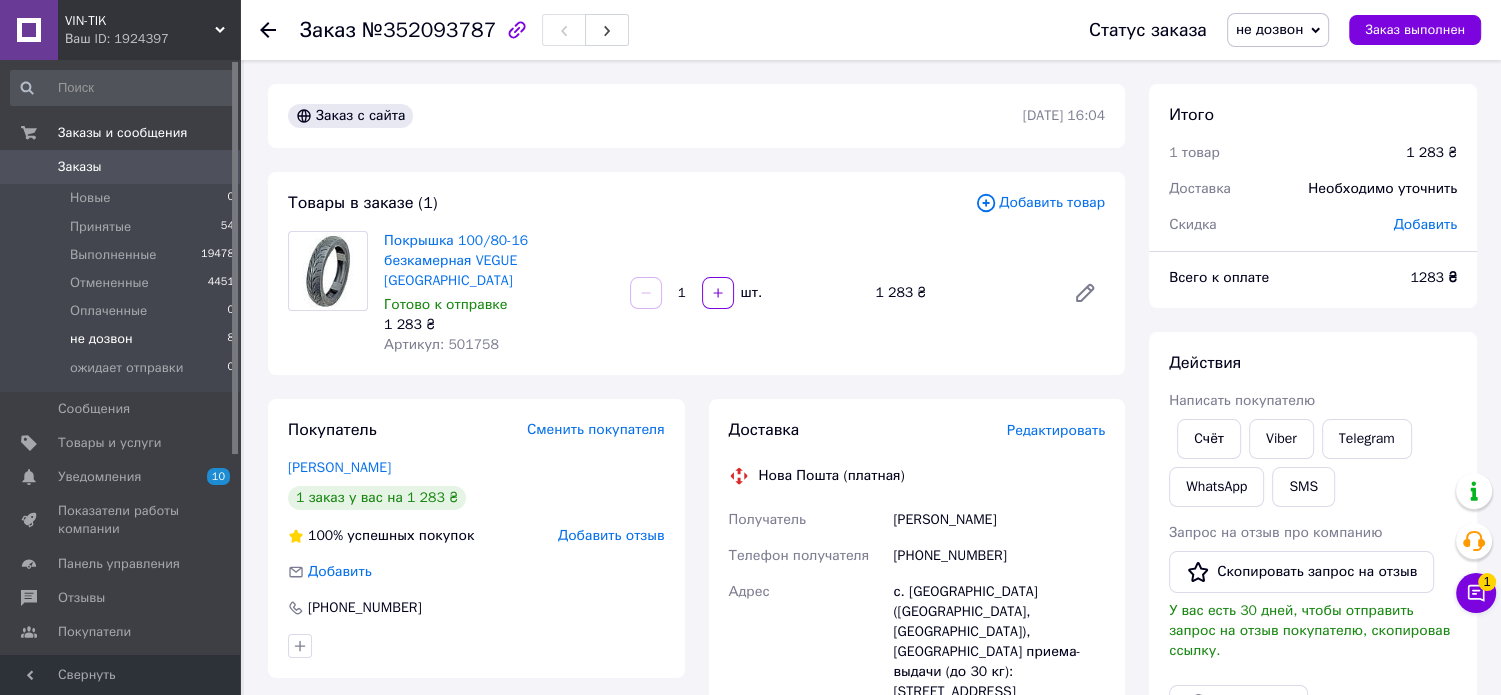 click on "не дозвон 8" at bounding box center (123, 339) 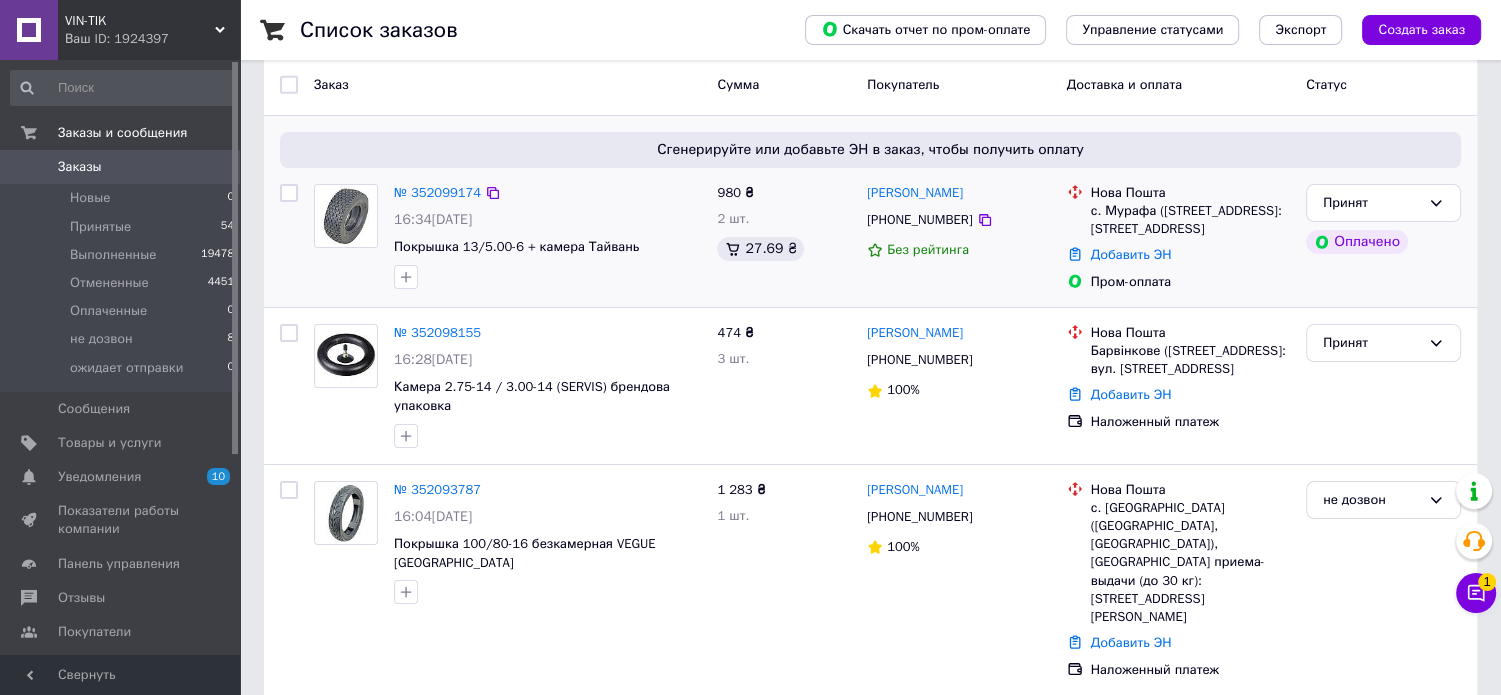 scroll, scrollTop: 300, scrollLeft: 0, axis: vertical 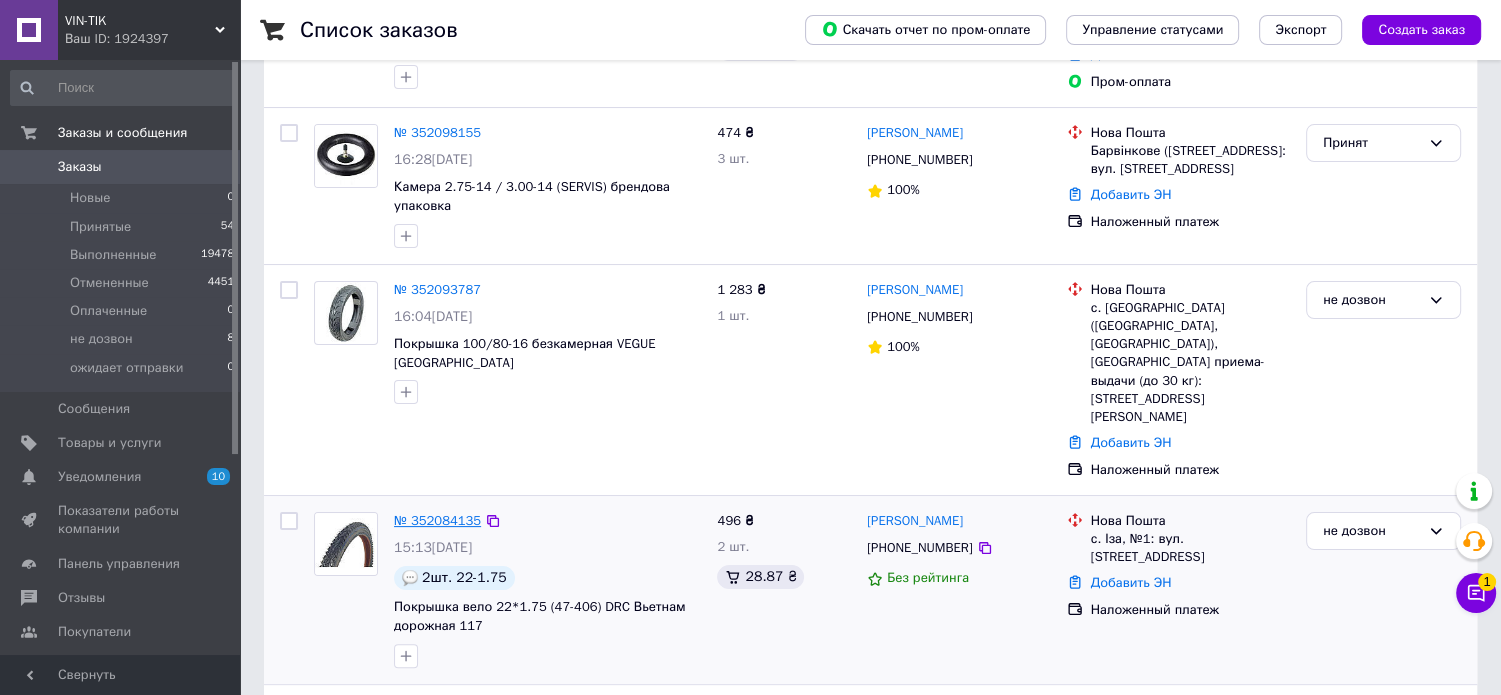 click on "№ 352084135" at bounding box center (437, 520) 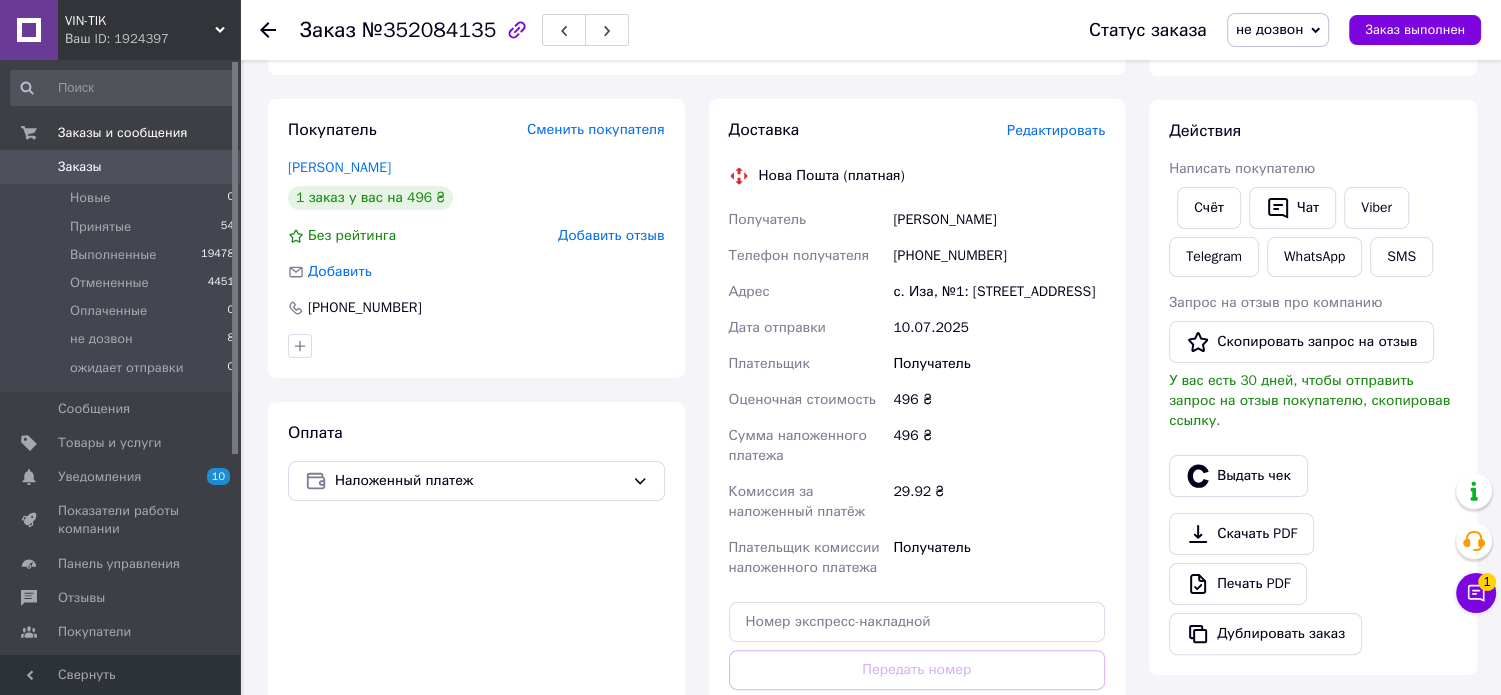 scroll, scrollTop: 0, scrollLeft: 0, axis: both 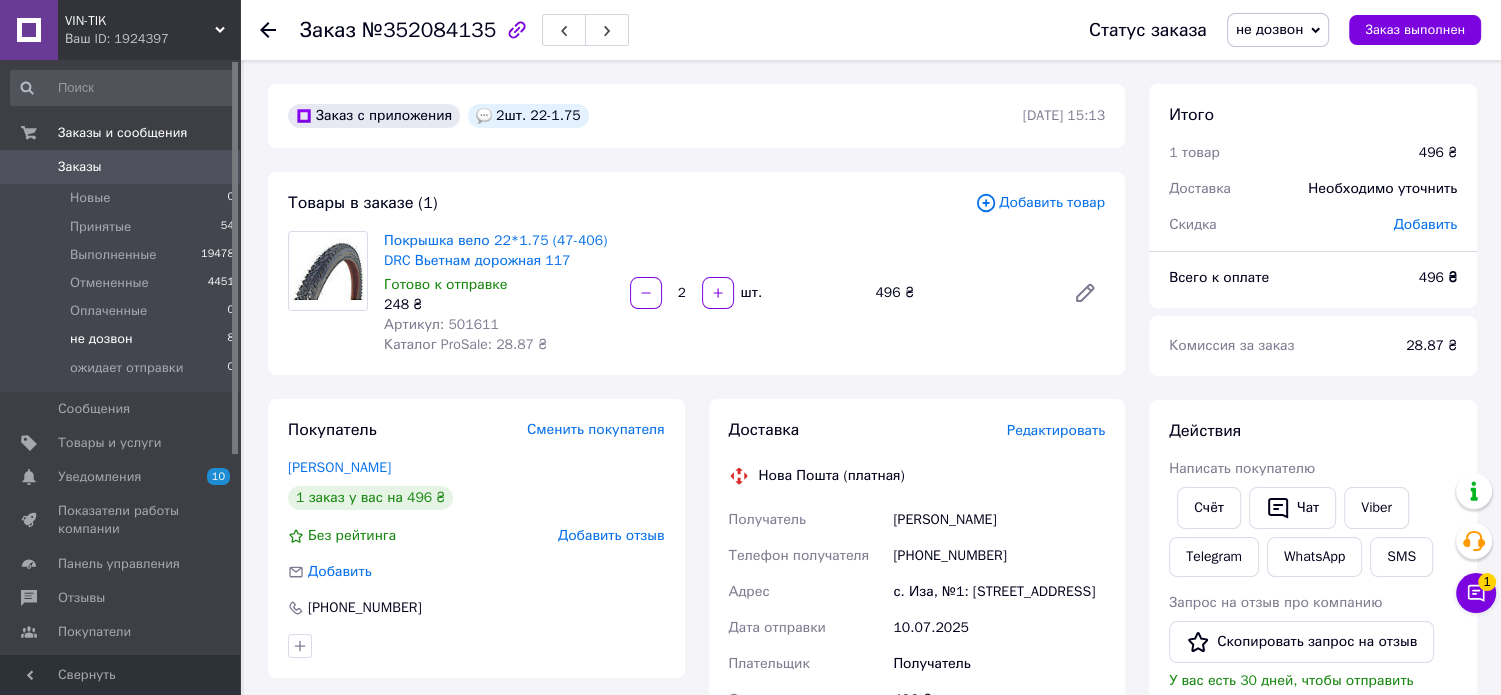 click on "не дозвон" at bounding box center [101, 339] 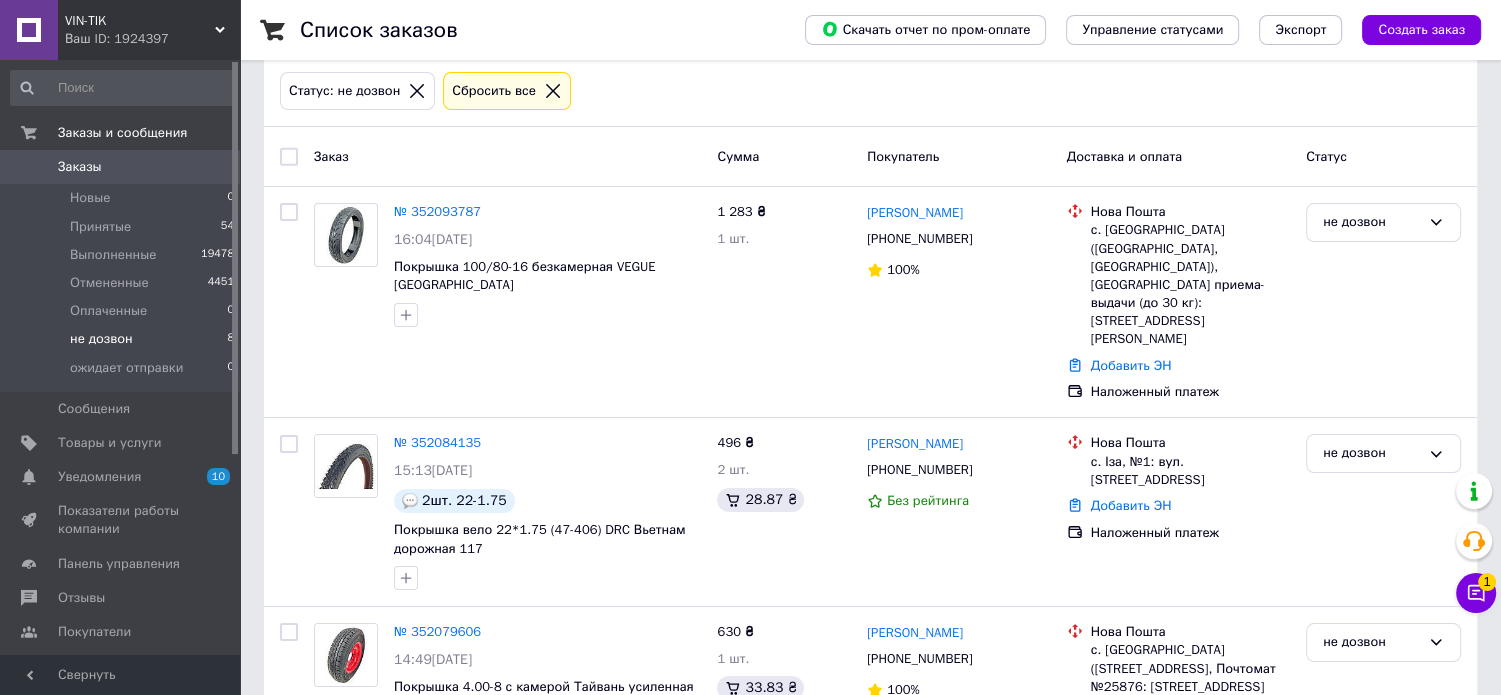 scroll, scrollTop: 200, scrollLeft: 0, axis: vertical 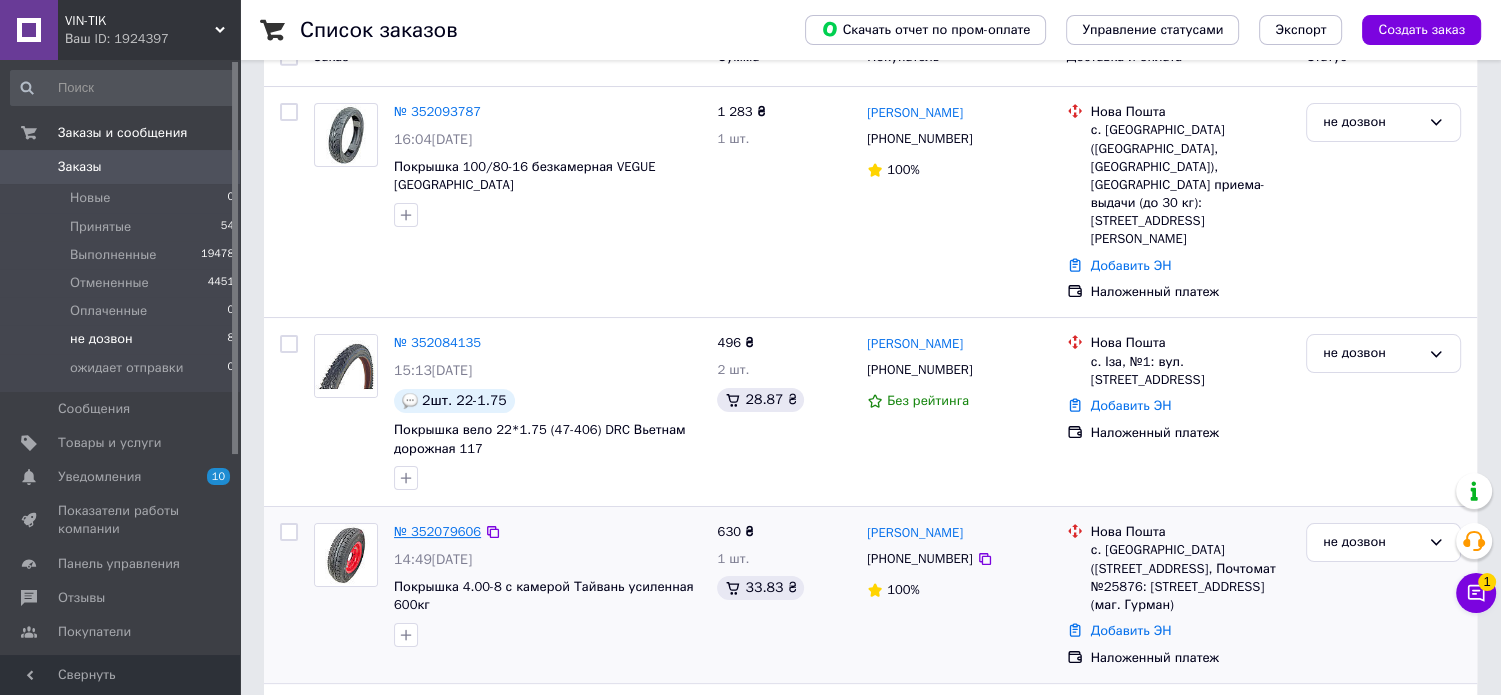click on "№ 352079606" at bounding box center (437, 531) 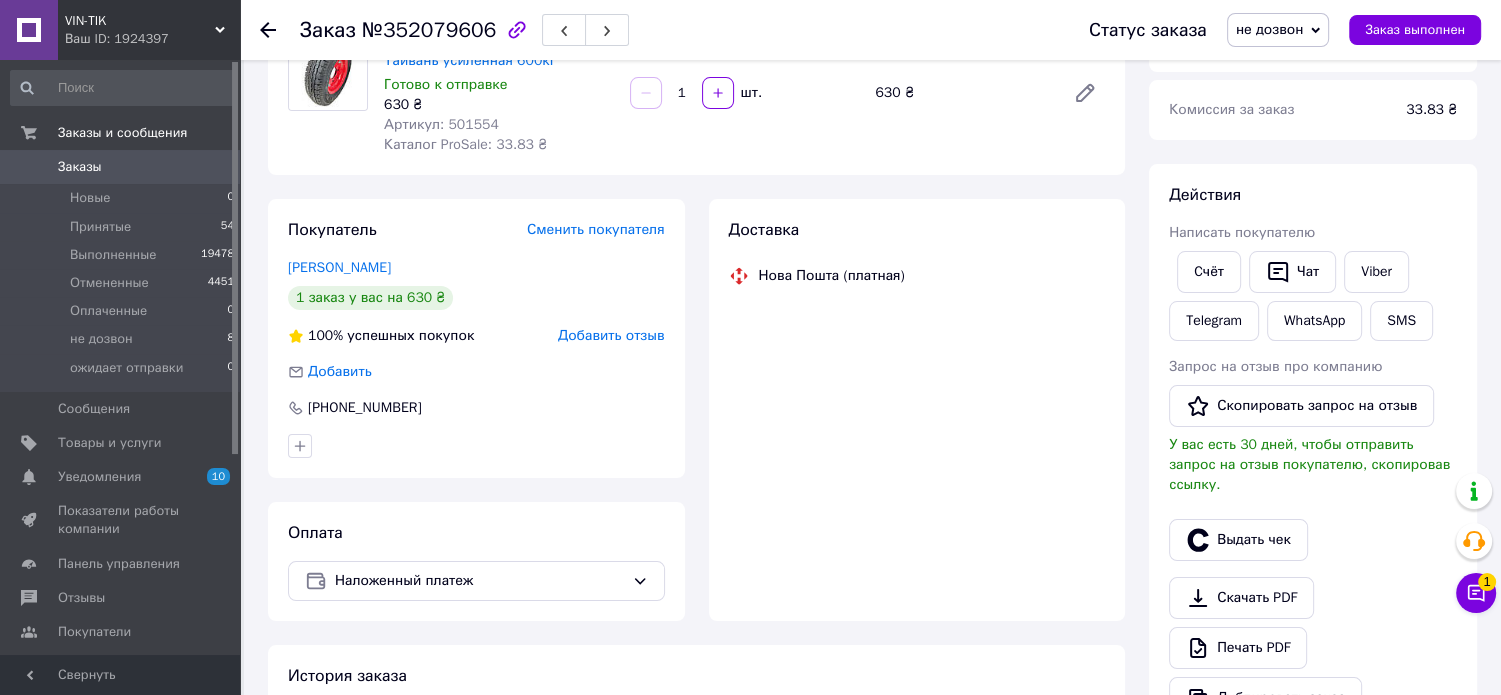 scroll, scrollTop: 0, scrollLeft: 0, axis: both 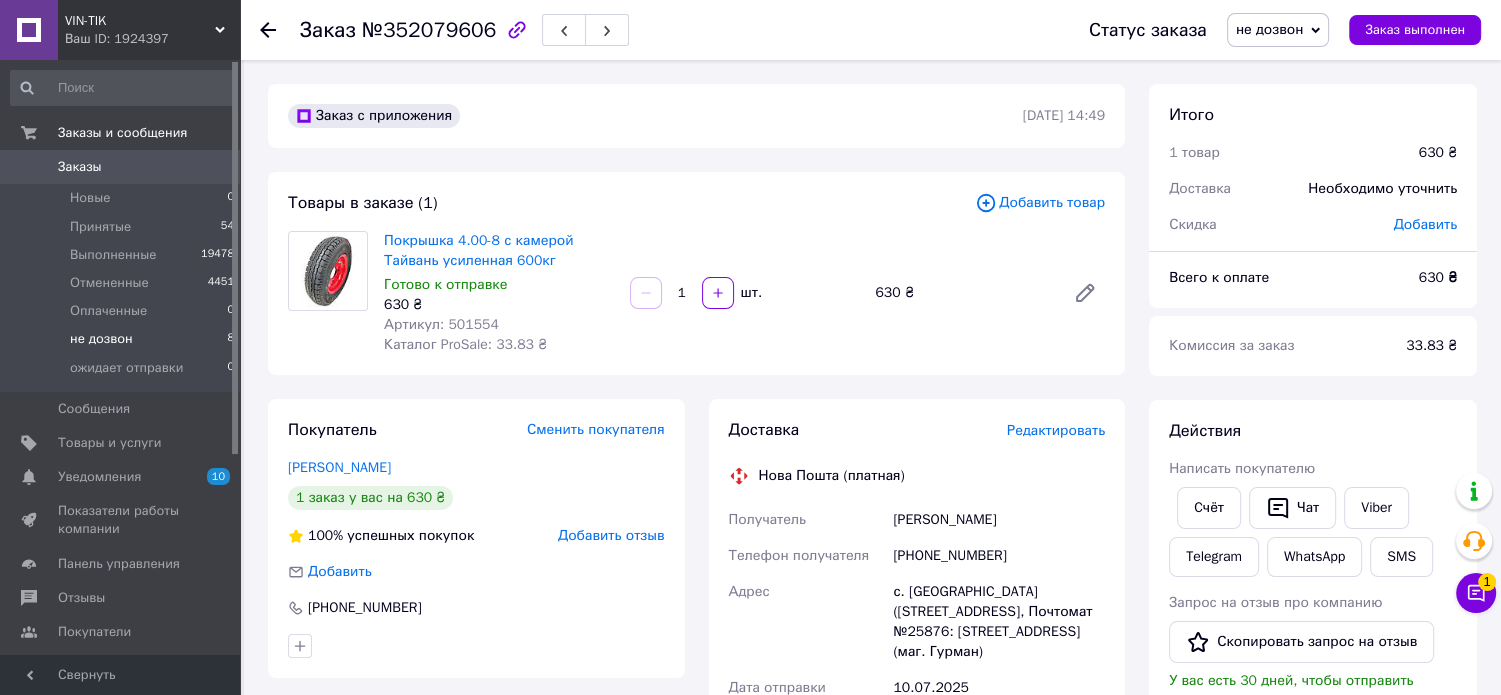 click on "не дозвон 8" at bounding box center [123, 339] 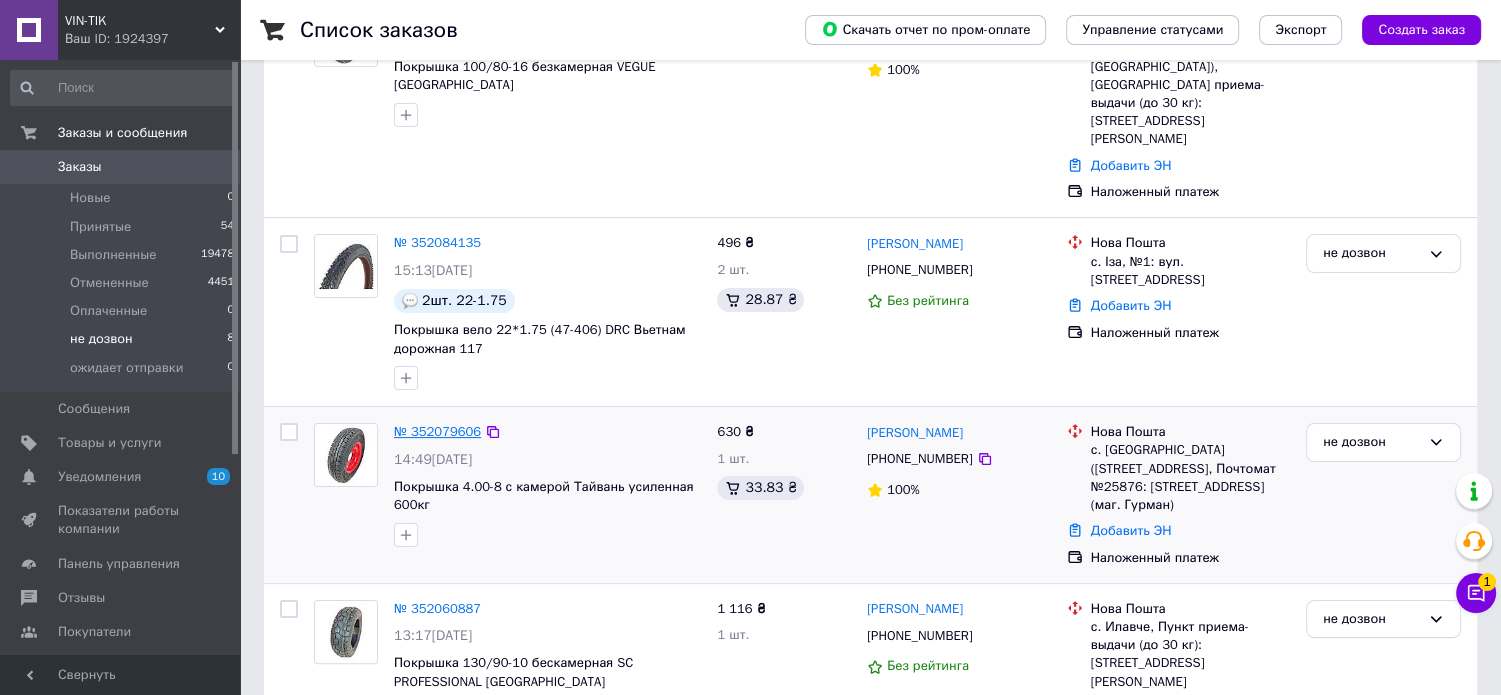 scroll, scrollTop: 400, scrollLeft: 0, axis: vertical 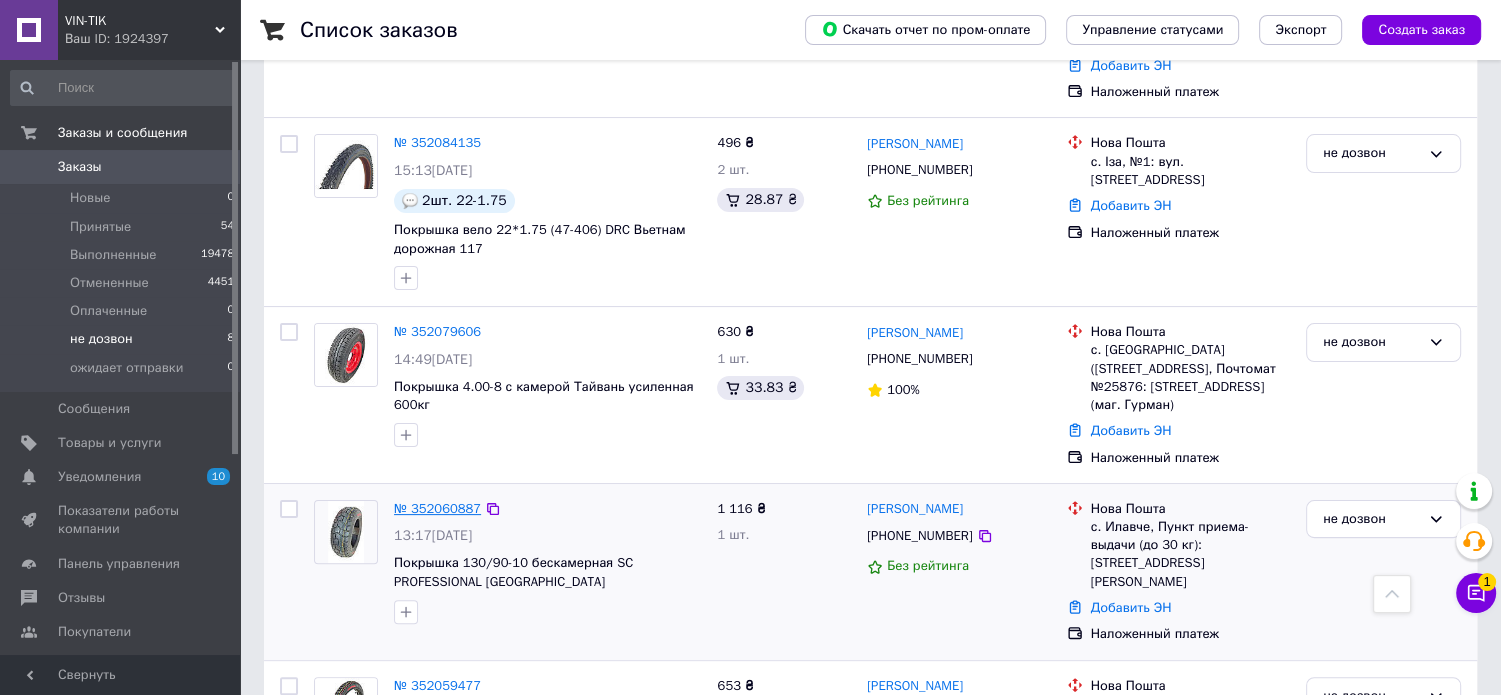 click on "№ 352060887" at bounding box center [437, 508] 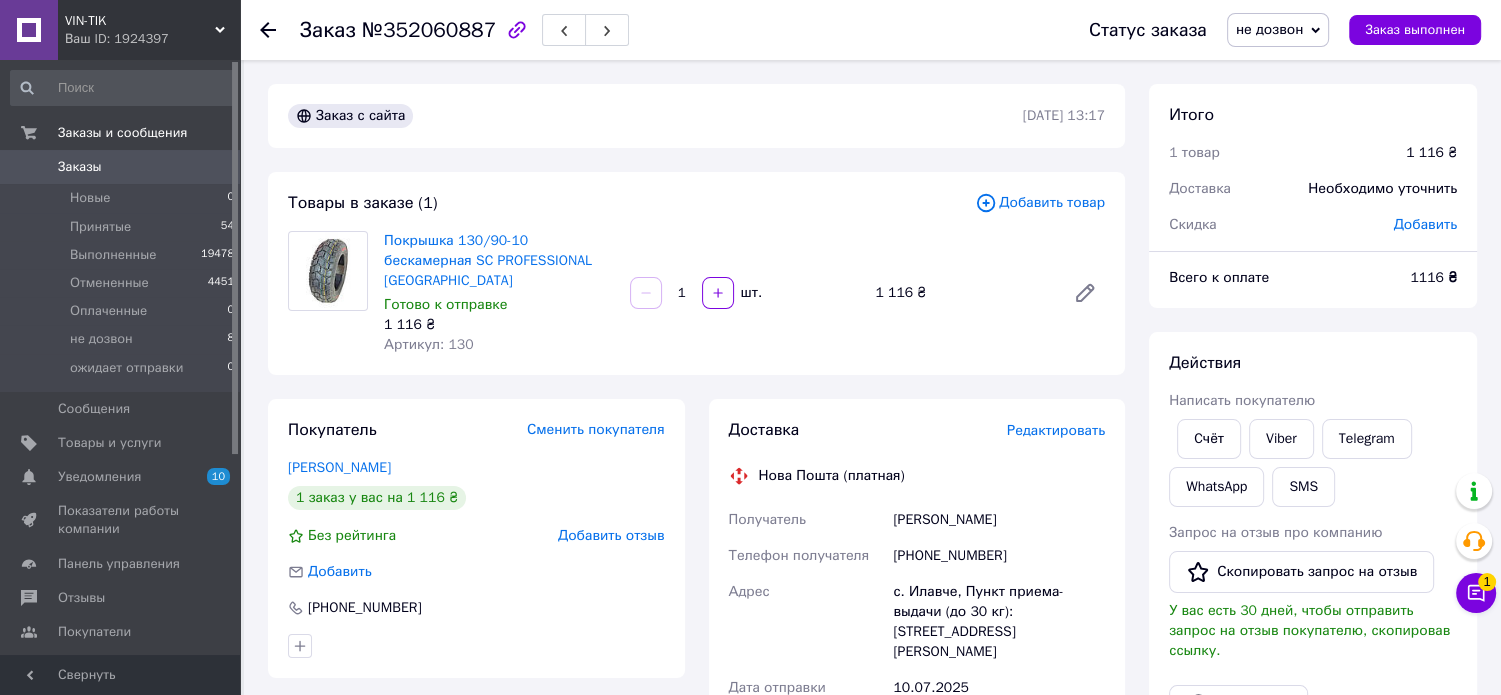 scroll, scrollTop: 100, scrollLeft: 0, axis: vertical 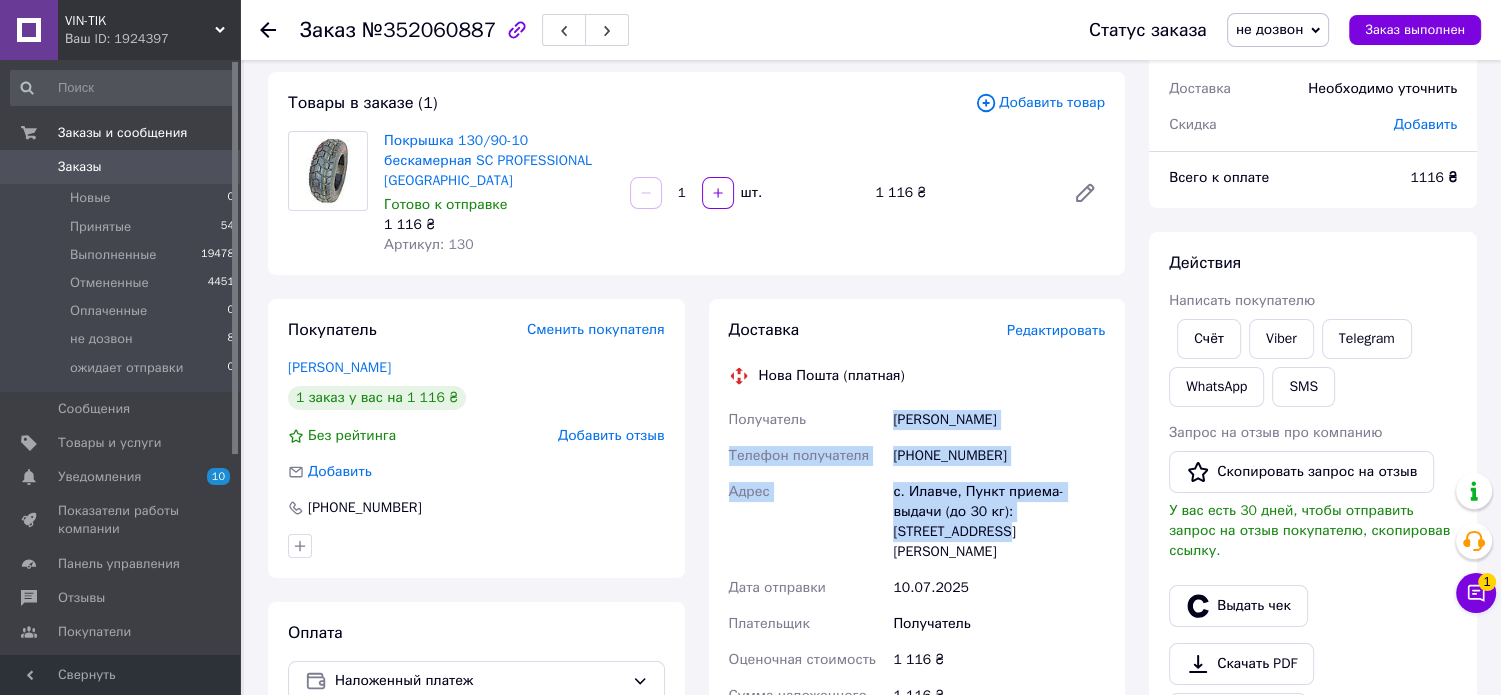 drag, startPoint x: 893, startPoint y: 395, endPoint x: 1023, endPoint y: 512, distance: 174.89711 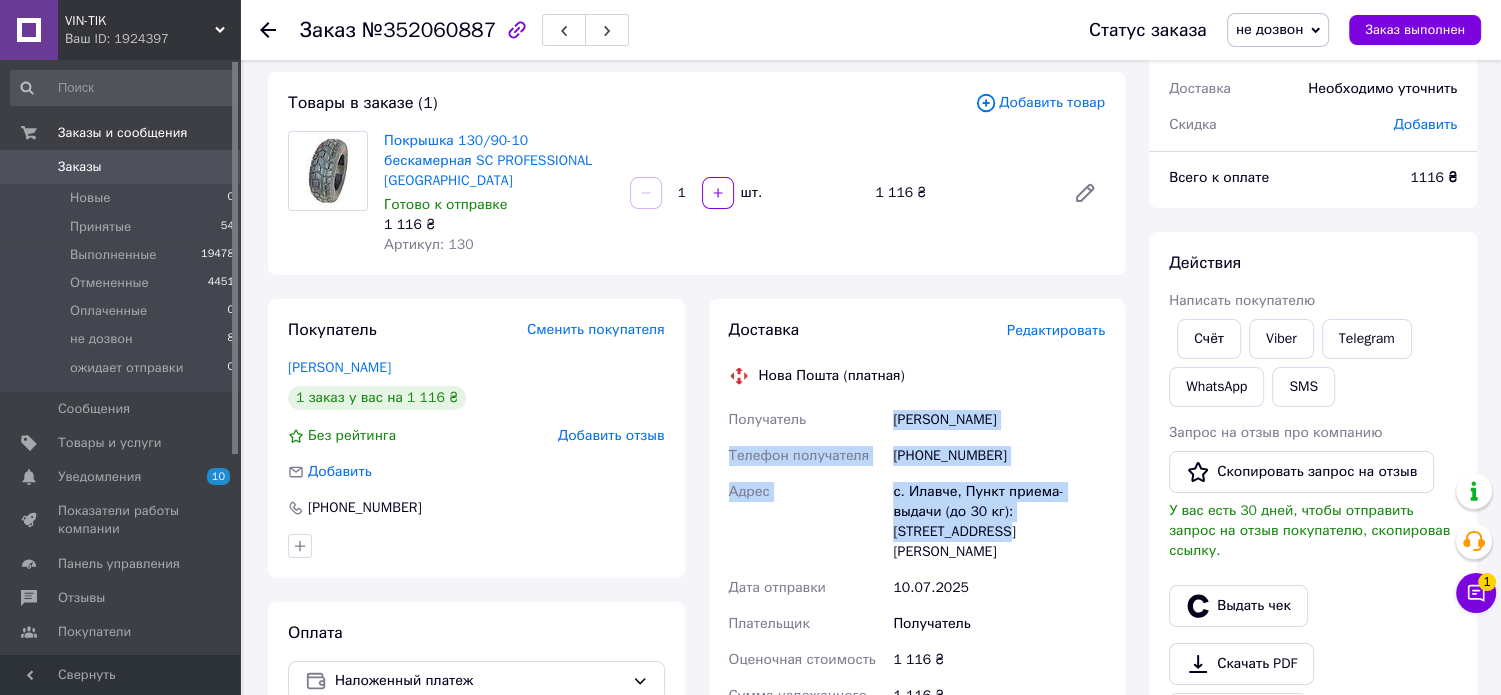 click on "Получатель [PERSON_NAME] Телефон получателя [PHONE_NUMBER] Адрес с. Илавче, Пункт приема-выдачи (до 30 кг): [STREET_ADDRESS][PERSON_NAME] Дата отправки [DATE] Плательщик Получатель Оценочная стоимость 1 116 ₴ Сумма наложенного платежа 1 116 ₴ Комиссия за наложенный платёж 42.32 ₴ Плательщик комиссии наложенного платежа Получатель" at bounding box center (917, 624) 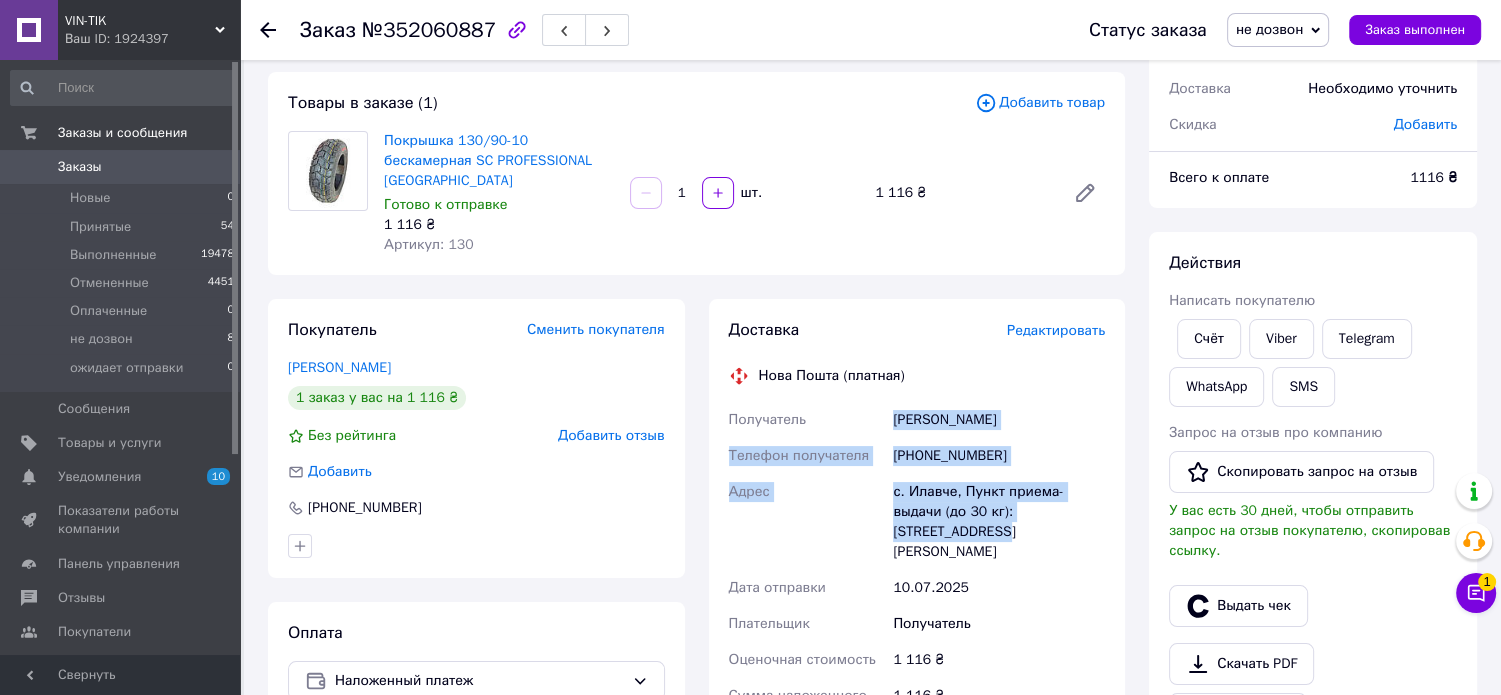 copy on "[PERSON_NAME] Телефон получателя [PHONE_NUMBER] Адрес с. Илавче, Пункт приема-выдачи (до 30 кг): [STREET_ADDRESS][PERSON_NAME]" 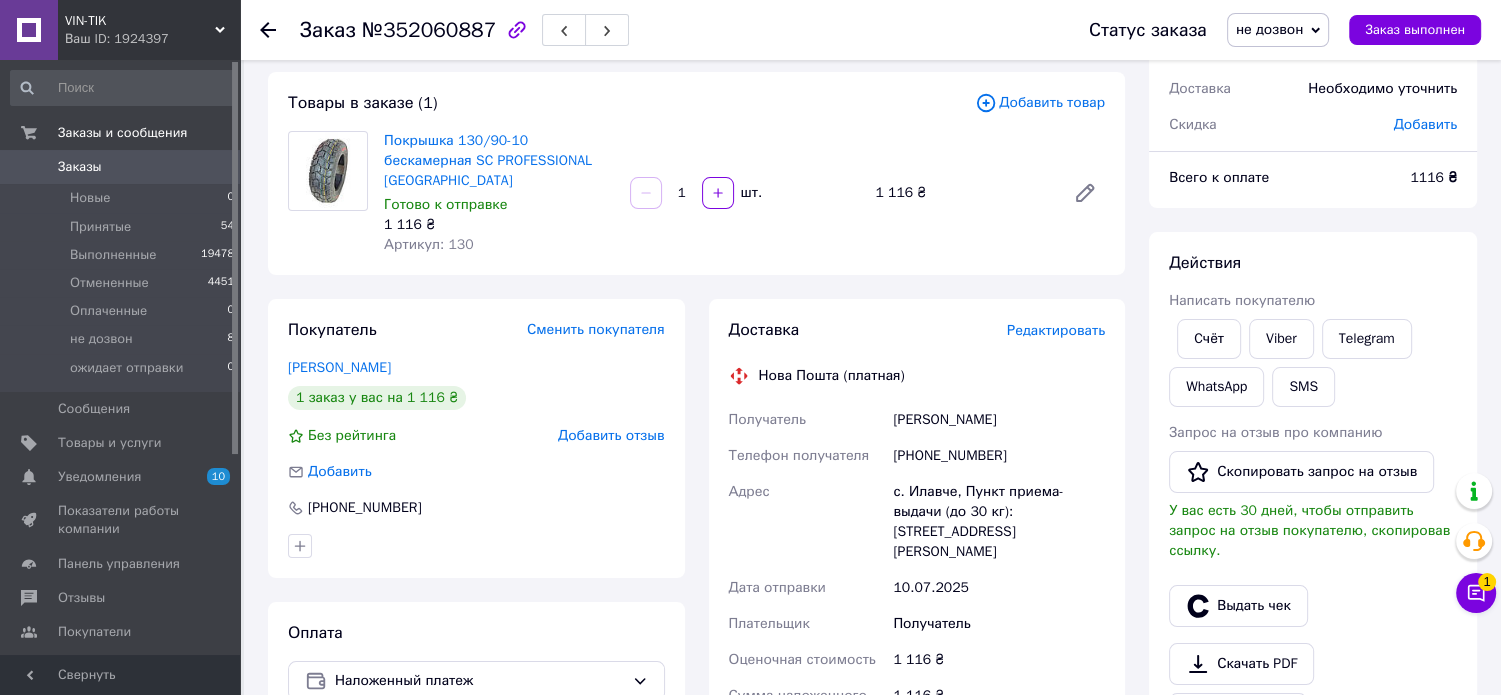 click at bounding box center (328, 193) 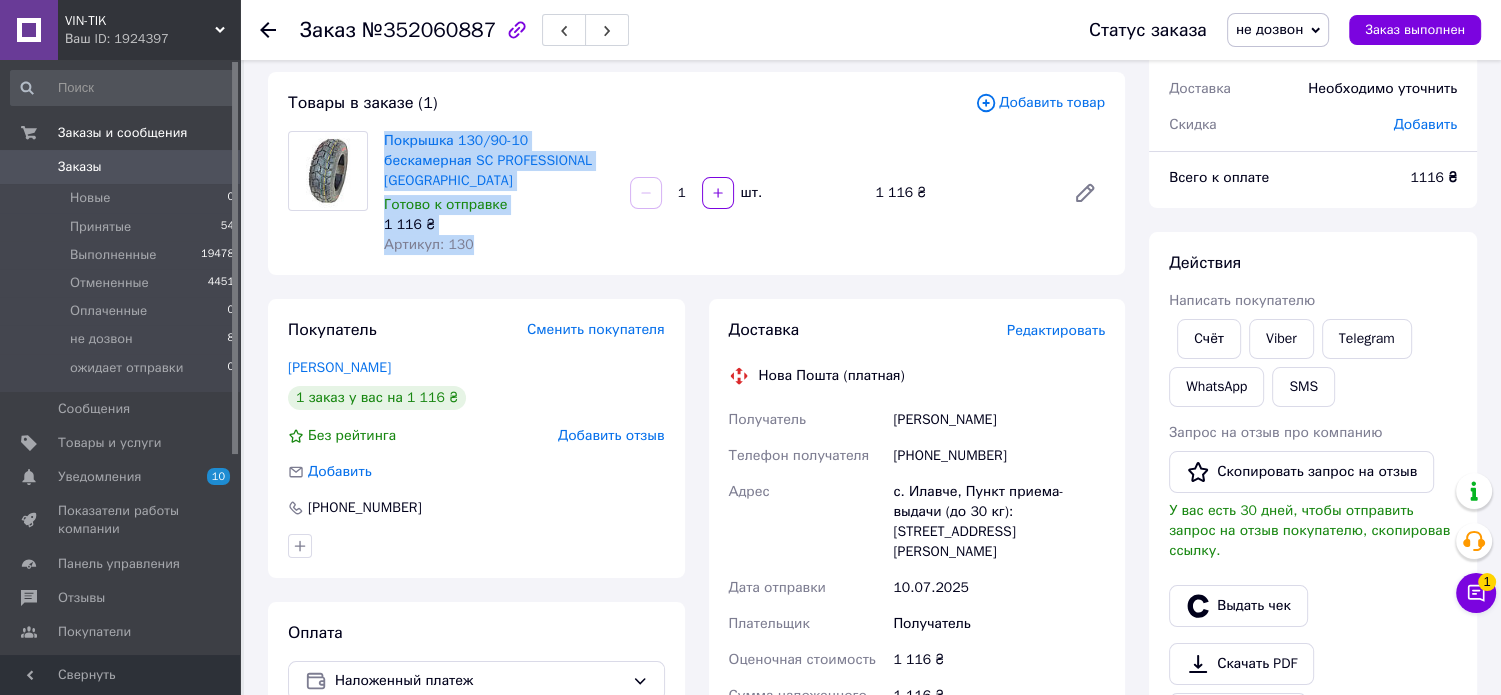 drag, startPoint x: 377, startPoint y: 126, endPoint x: 472, endPoint y: 223, distance: 135.77187 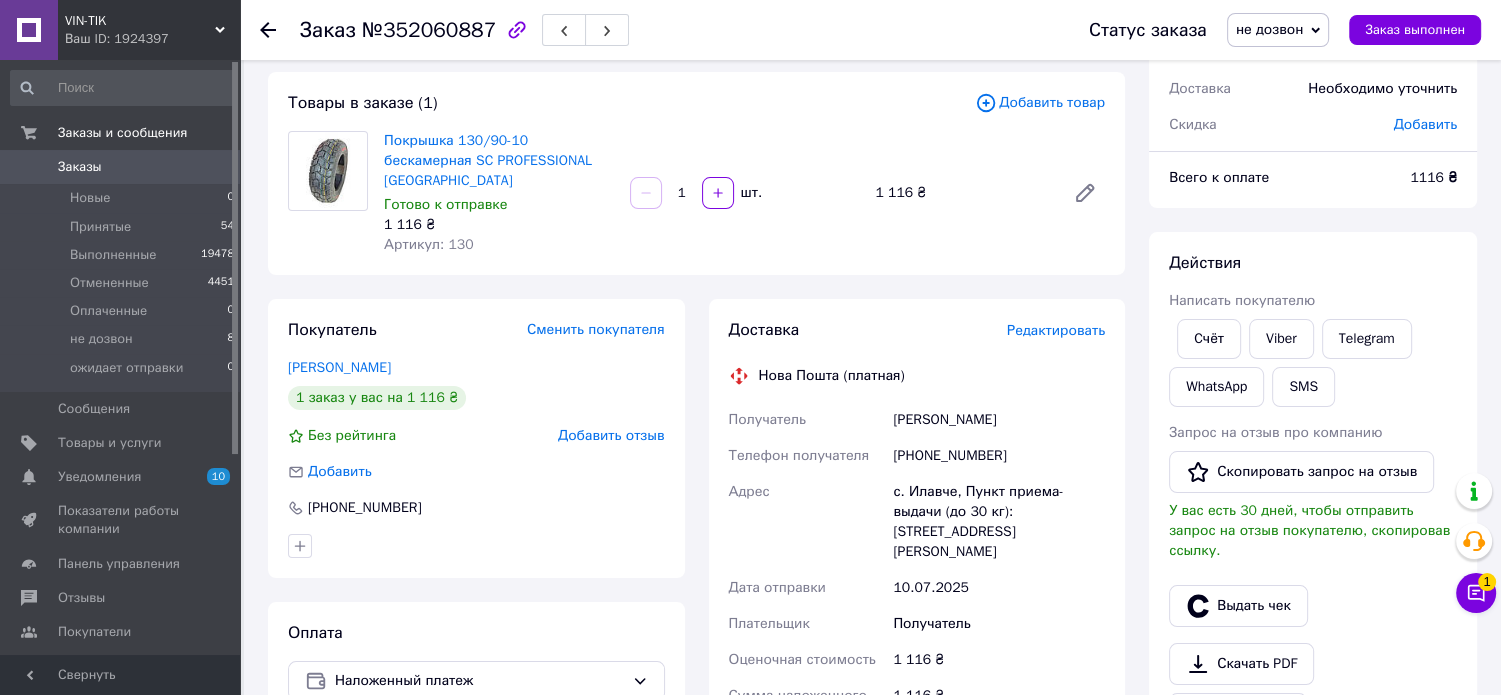 click at bounding box center [476, 546] 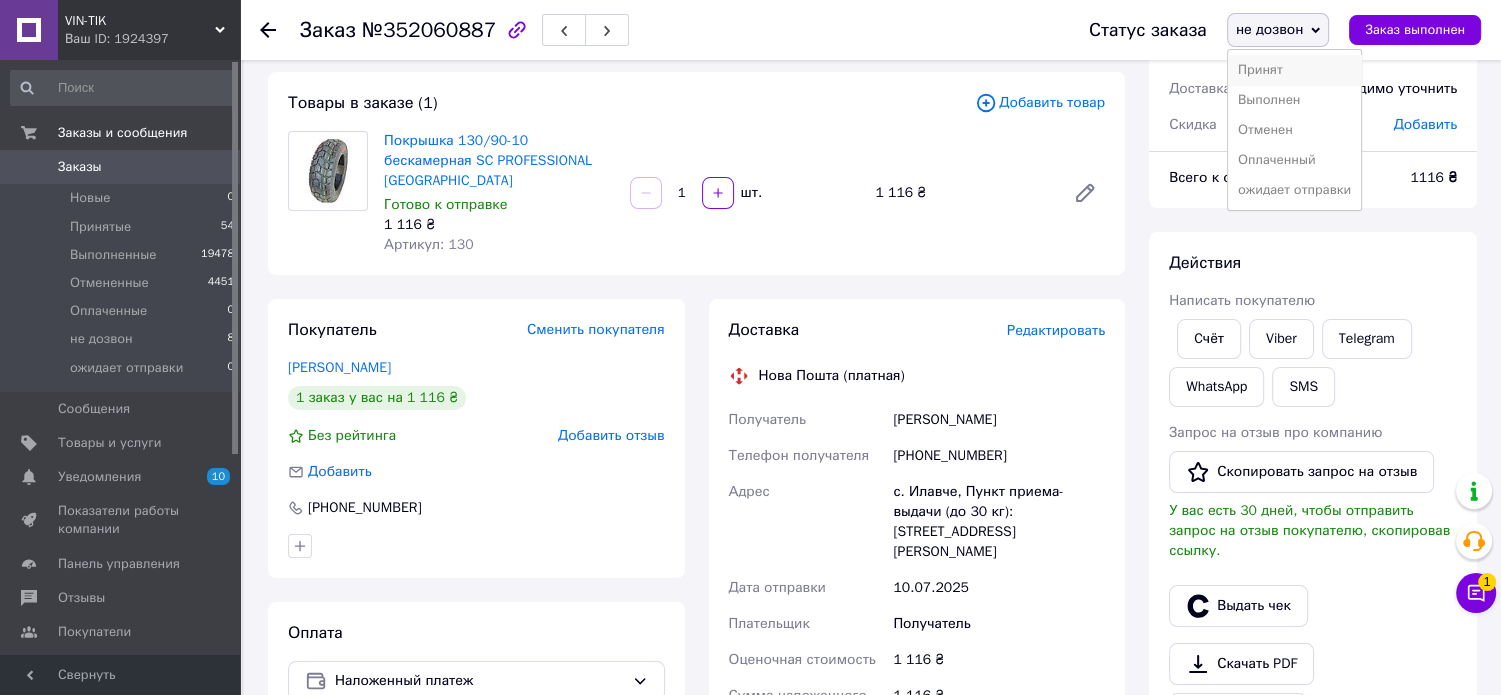 click on "Принят" at bounding box center (1294, 70) 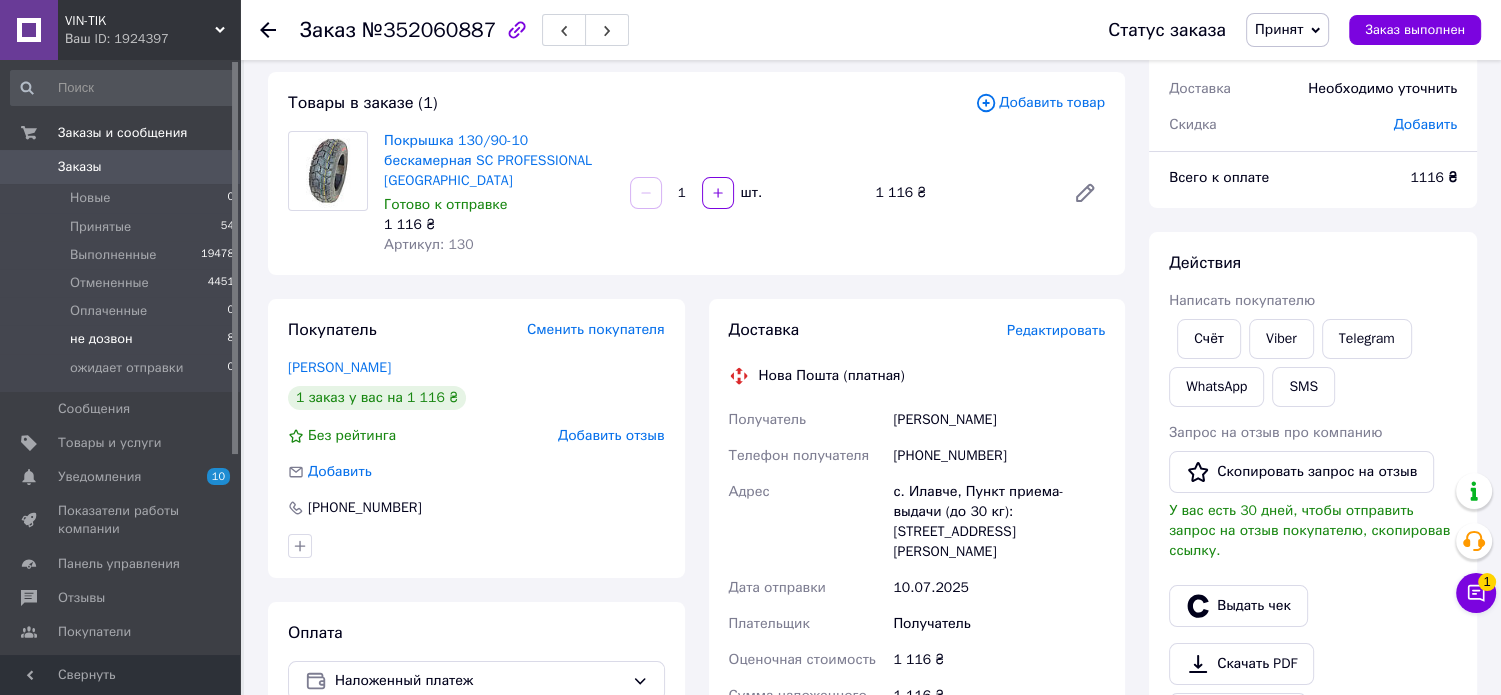 click on "не дозвон" at bounding box center [101, 339] 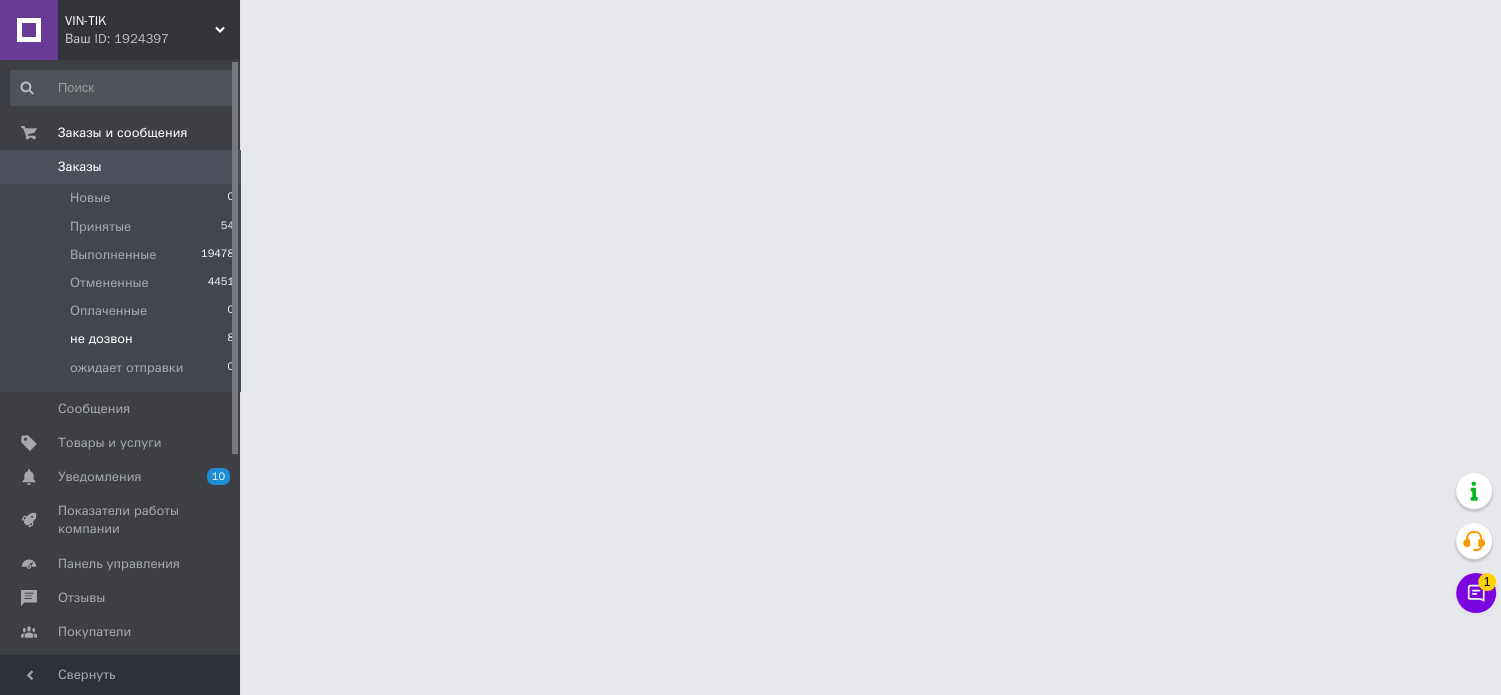 scroll, scrollTop: 0, scrollLeft: 0, axis: both 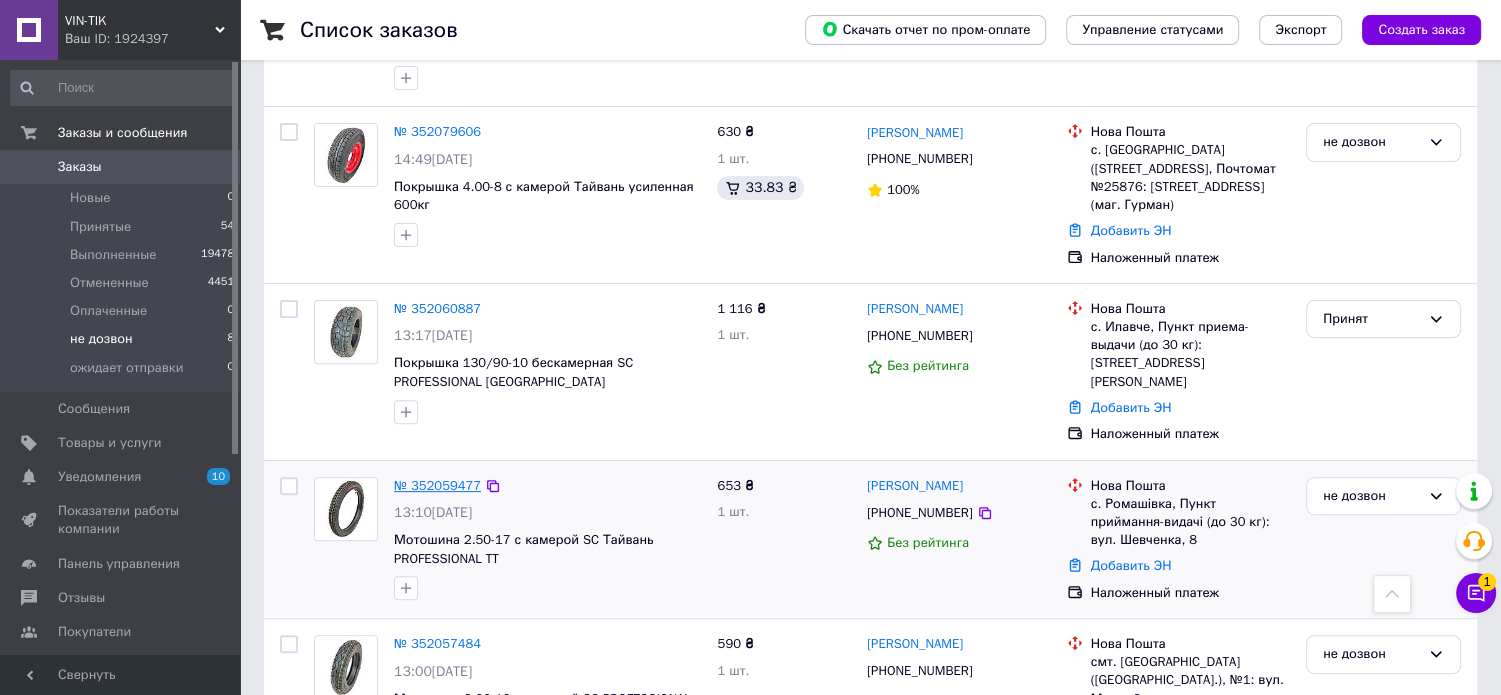 click on "№ 352059477" at bounding box center (437, 485) 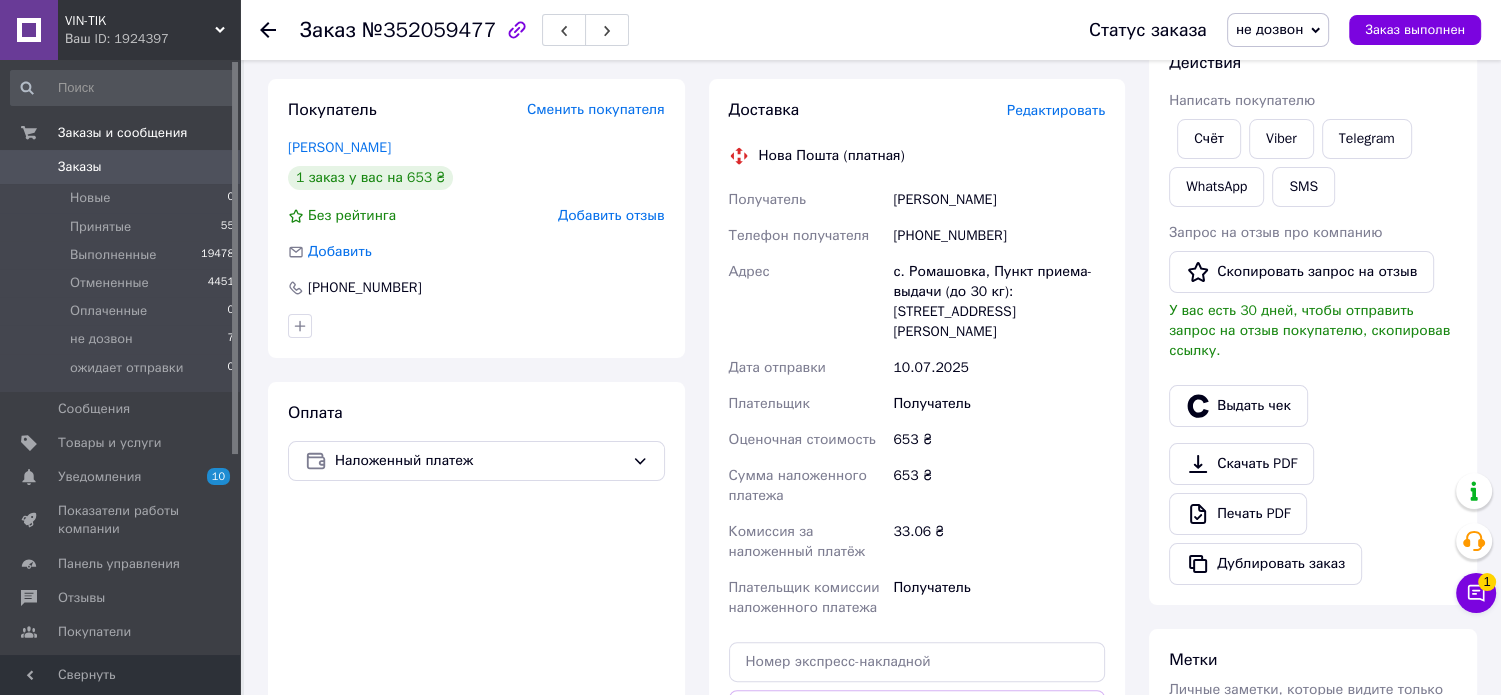 scroll, scrollTop: 100, scrollLeft: 0, axis: vertical 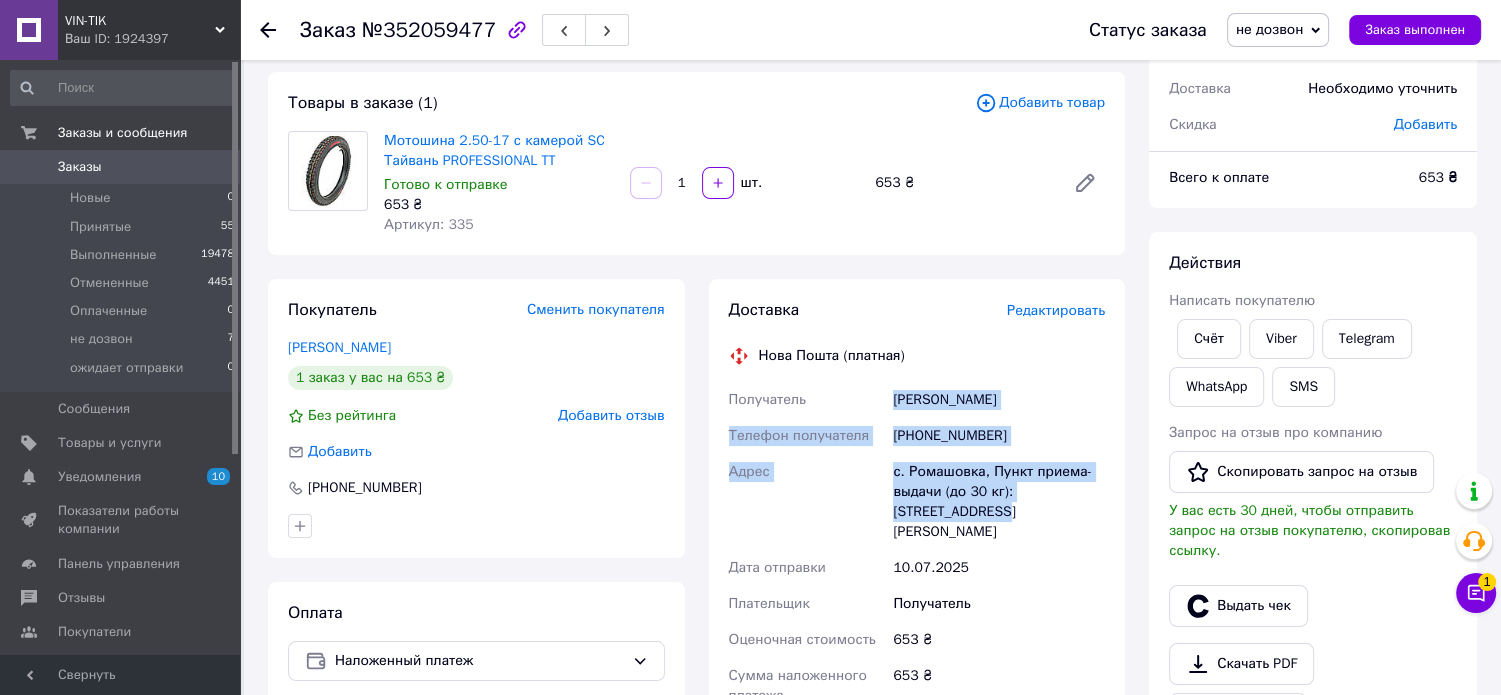 drag, startPoint x: 895, startPoint y: 395, endPoint x: 960, endPoint y: 507, distance: 129.49518 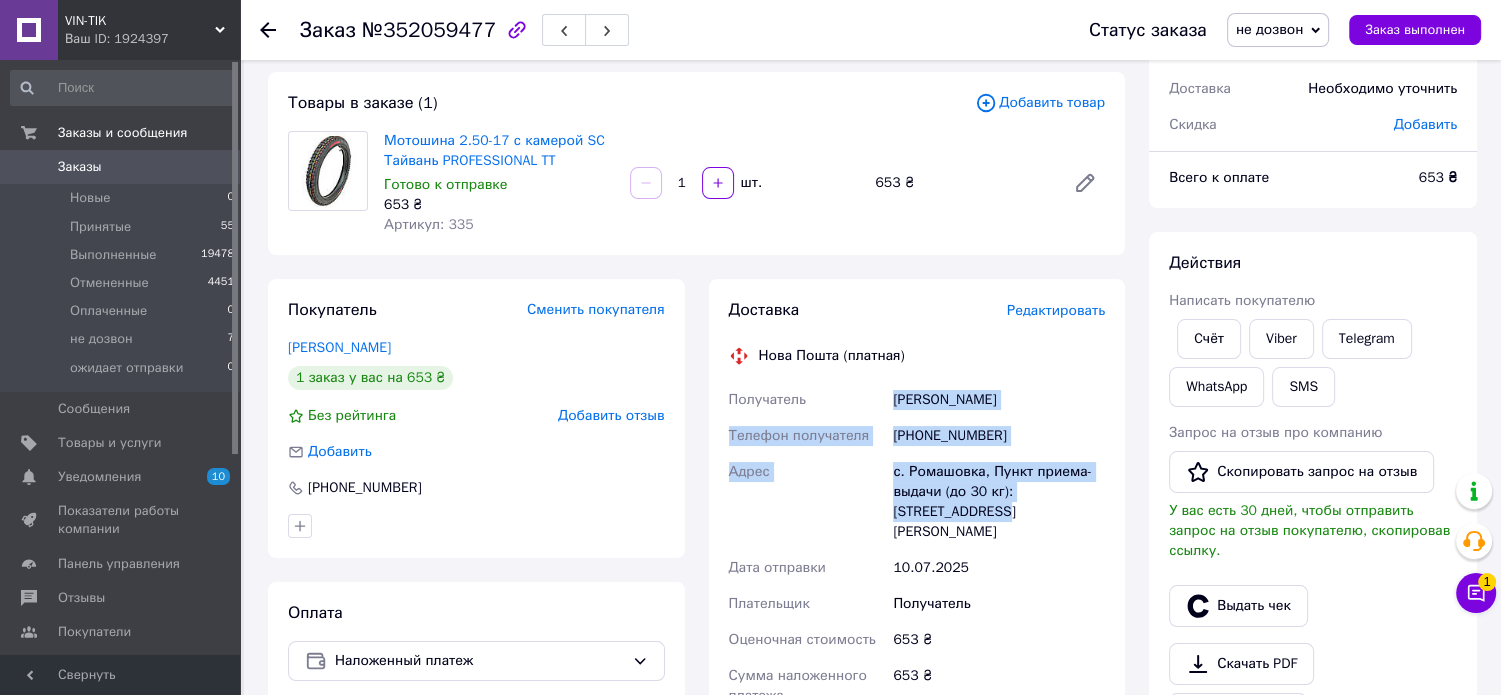 click on "Получатель [PERSON_NAME] Телефон получателя [PHONE_NUMBER] Адрес с. Ромашовка, Пункт приема-выдачи (до 30 кг): [STREET_ADDRESS][PERSON_NAME] Дата отправки [DATE] Плательщик Получатель Оценочная стоимость 653 ₴ Сумма наложенного платежа 653 ₴ Комиссия за наложенный платёж 33.06 ₴ Плательщик комиссии наложенного платежа Получатель" at bounding box center (917, 604) 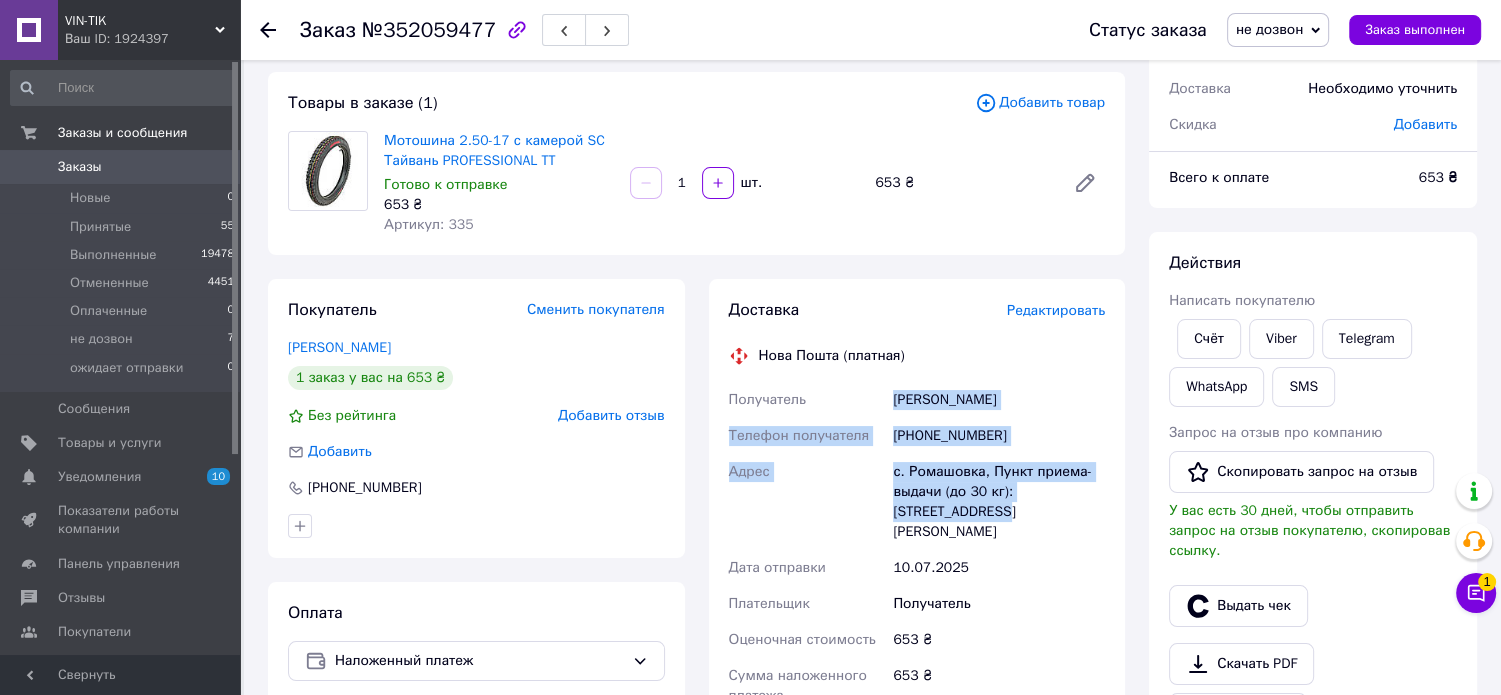 copy on "[PERSON_NAME] Телефон получателя [PHONE_NUMBER] Адрес с. Ромашовка, Пункт приема-выдачи (до 30 кг): [STREET_ADDRESS][PERSON_NAME]" 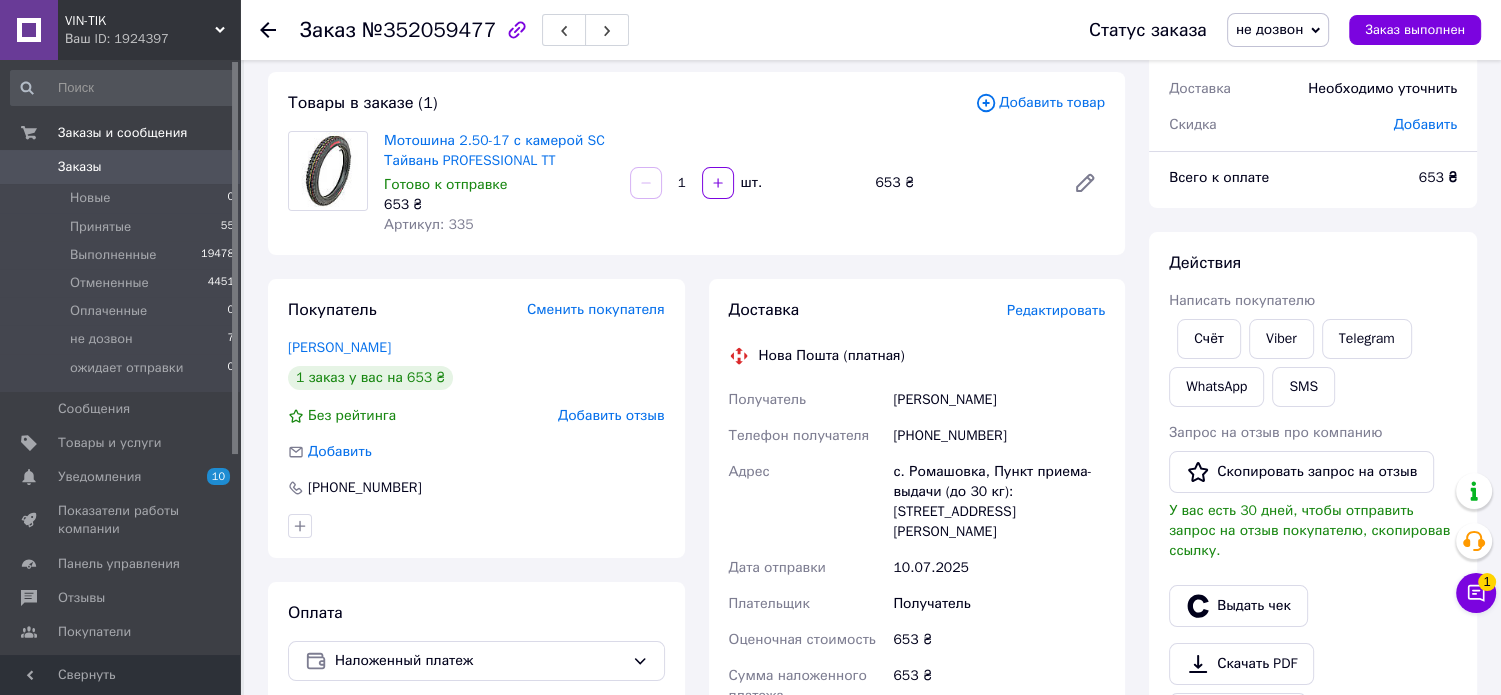 click on "Заказ с сайта [DATE] 13:10 Товары в заказе (1) Добавить товар Мотошина 2.50-17 с камерой SC Тайвань PROFESSIONAL TT Готово к отправке 653 ₴ Артикул: 335 1   шт. 653 ₴ Покупатель Сменить покупателя [PERSON_NAME] 1 заказ у вас на 653 ₴ Без рейтинга   Добавить отзыв Добавить [PHONE_NUMBER] Оплата Наложенный платеж Доставка Редактировать Нова Пошта (платная) Получатель [PERSON_NAME] Телефон получателя [PHONE_NUMBER] Адрес с. Ромашовка, Пункт приема-выдачи (до 30 кг): [STREET_ADDRESS][PERSON_NAME] Дата отправки [DATE] Плательщик Получатель Оценочная стоимость 653 ₴ Сумма наложенного платежа 653 ₴ 33.06 ₴ или Город" at bounding box center [696, 626] 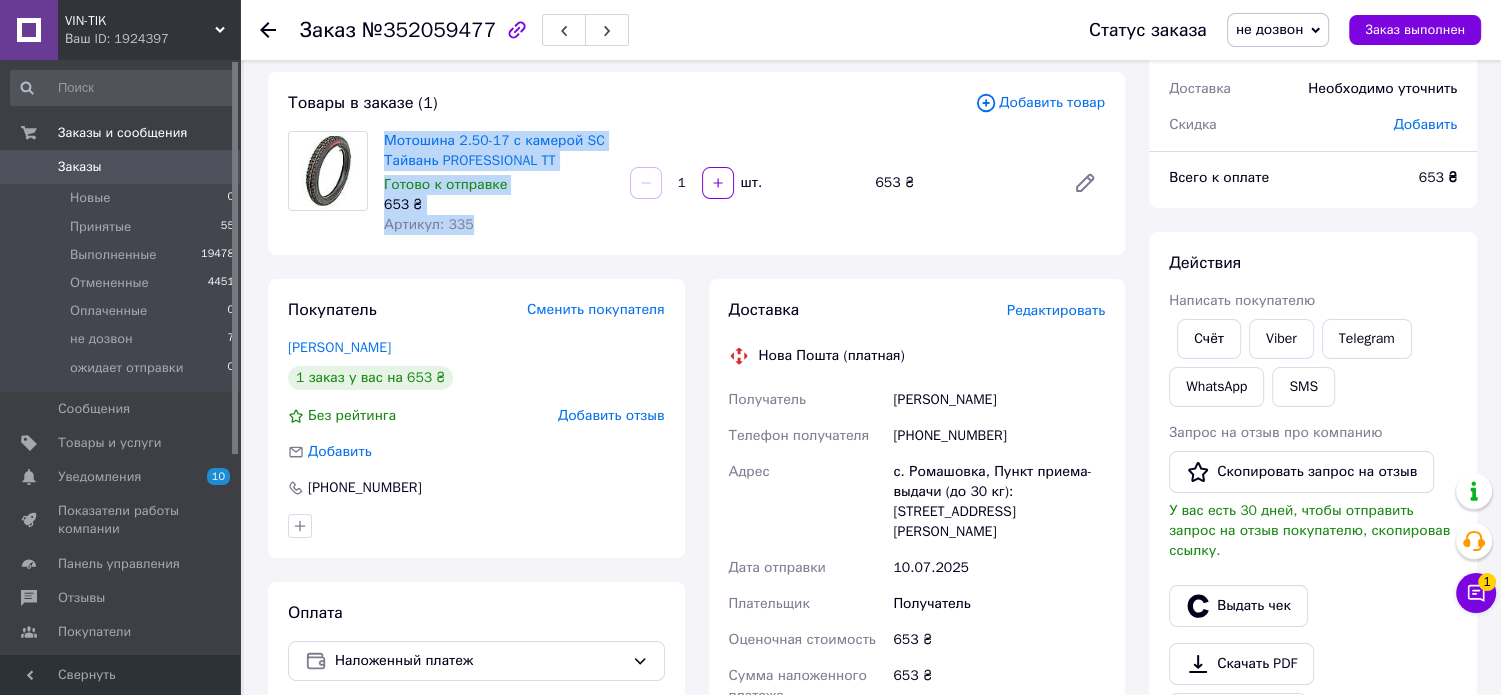 drag, startPoint x: 381, startPoint y: 126, endPoint x: 472, endPoint y: 234, distance: 141.22676 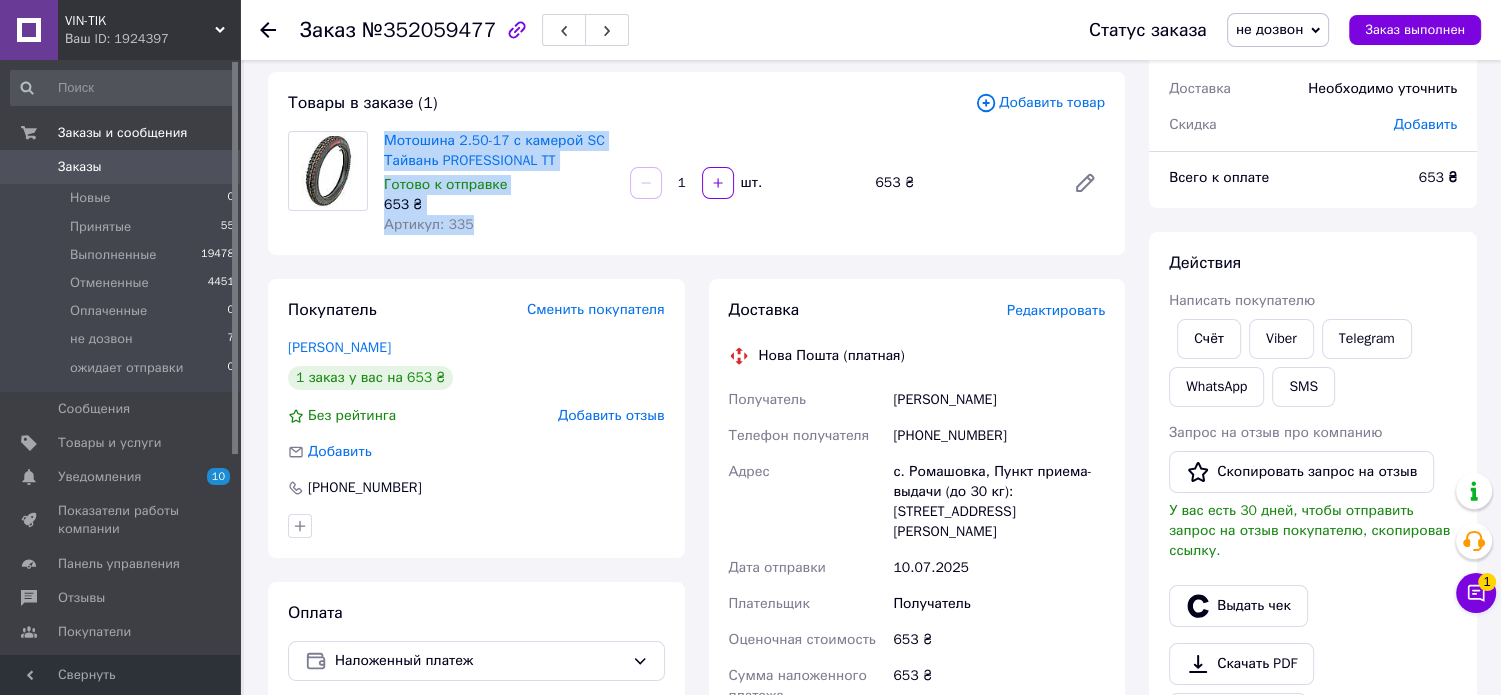click on "Товары в заказе (1) Добавить товар Мотошина 2.50-17 с камерой SC Тайвань PROFESSIONAL TT Готово к отправке 653 ₴ Артикул: 335 1   шт. 653 ₴" at bounding box center (696, 163) 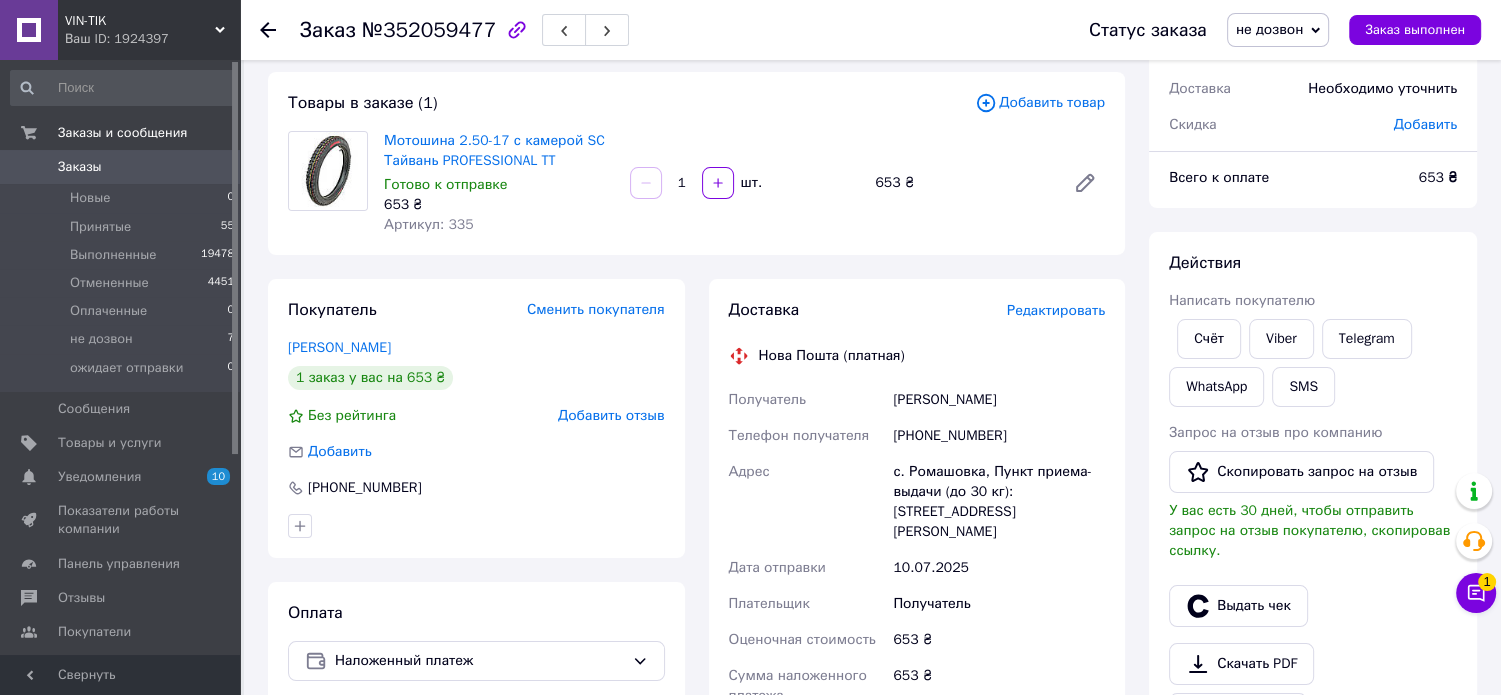 click at bounding box center (476, 526) 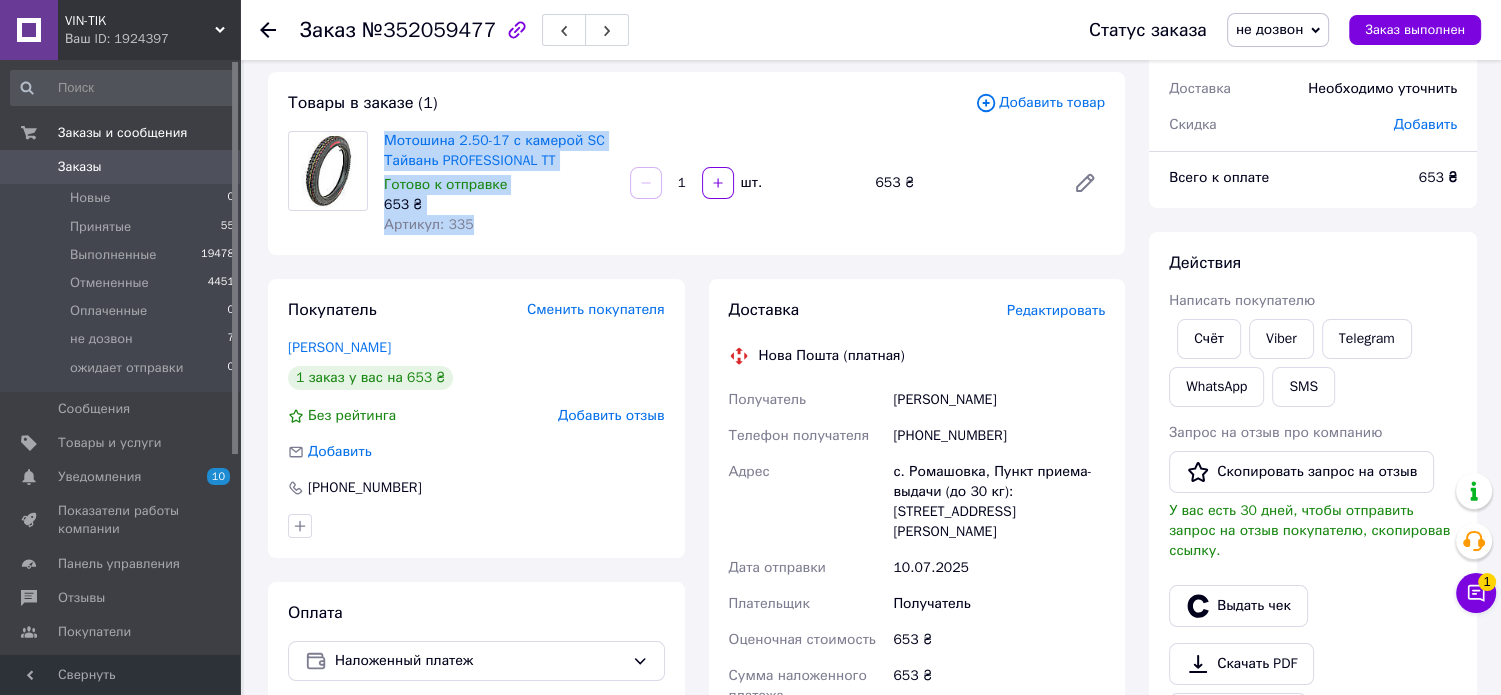 drag, startPoint x: 376, startPoint y: 120, endPoint x: 470, endPoint y: 220, distance: 137.24431 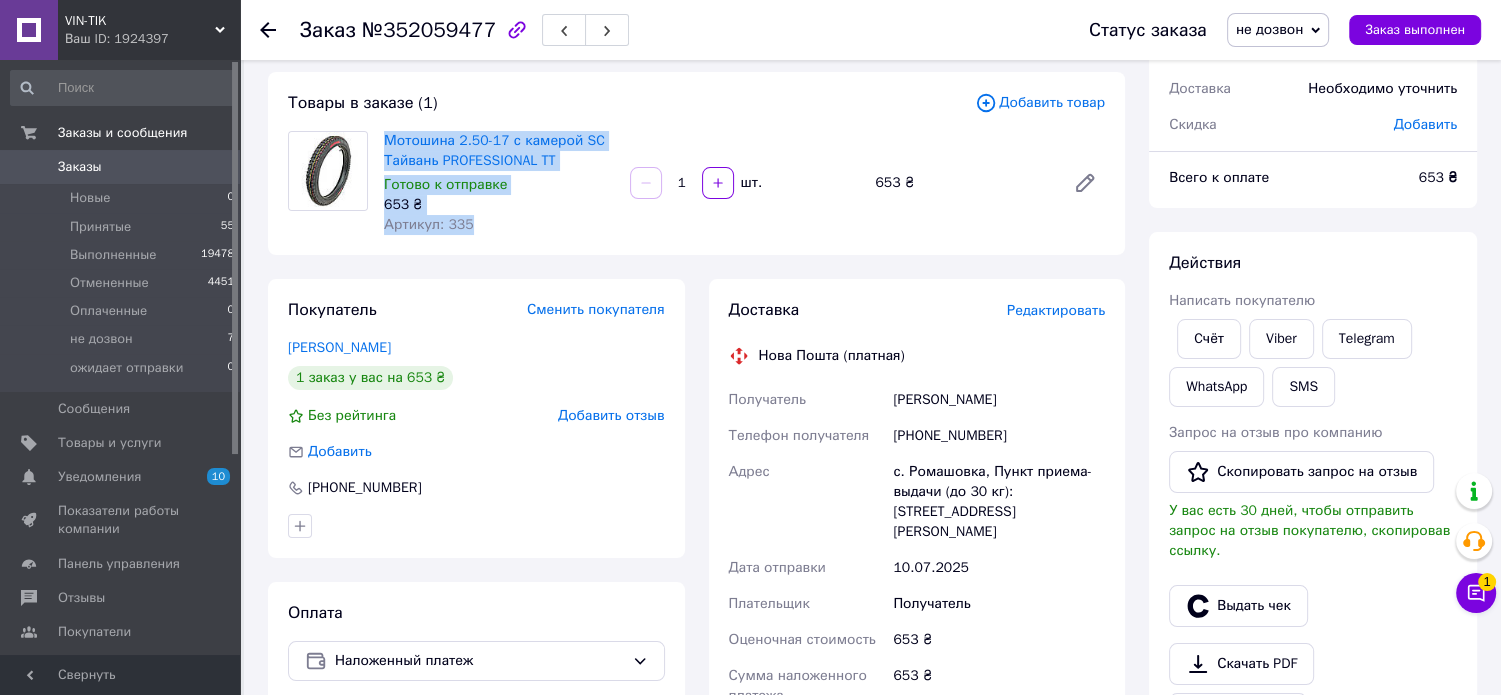 copy on "Мотошина 2.50-17 с камерой SC Тайвань PROFESSIONAL TT Готово к отправке 653 ₴ Артикул: 335" 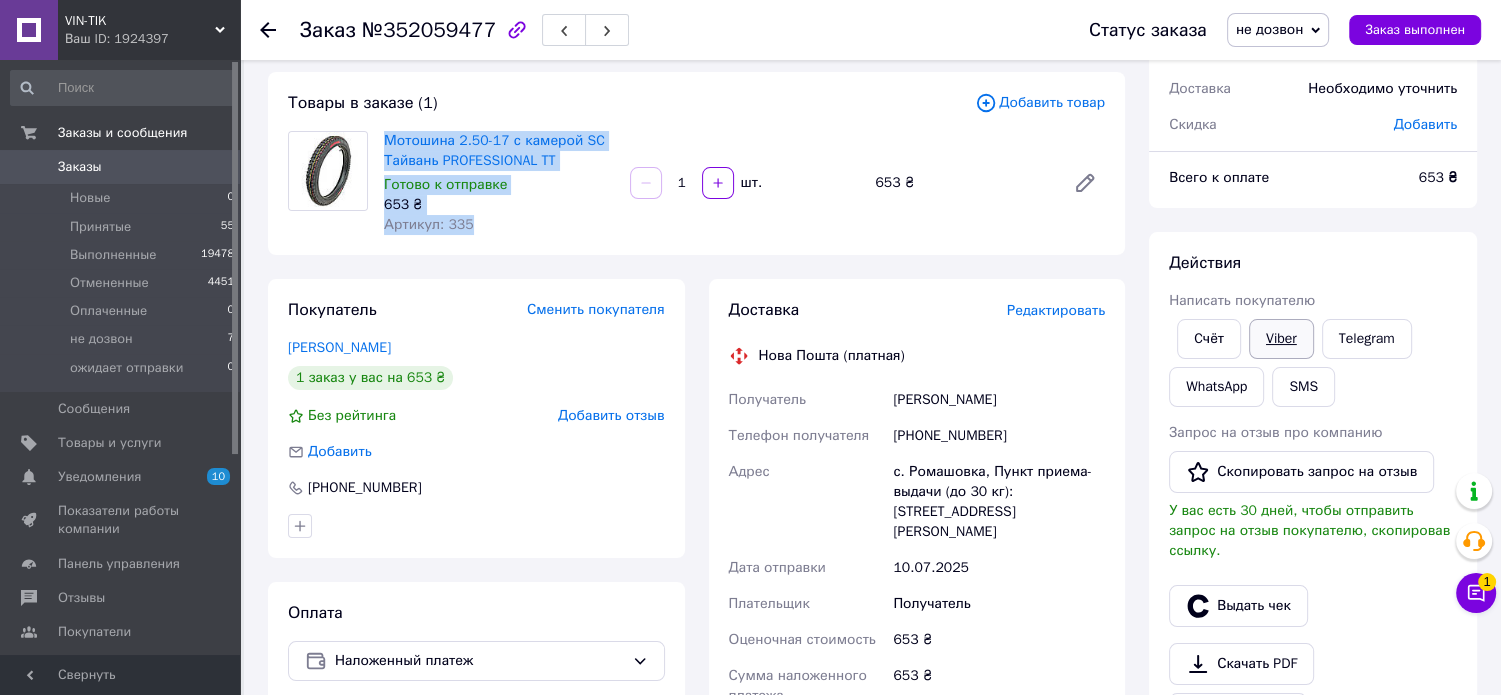 click on "Viber" at bounding box center [1281, 339] 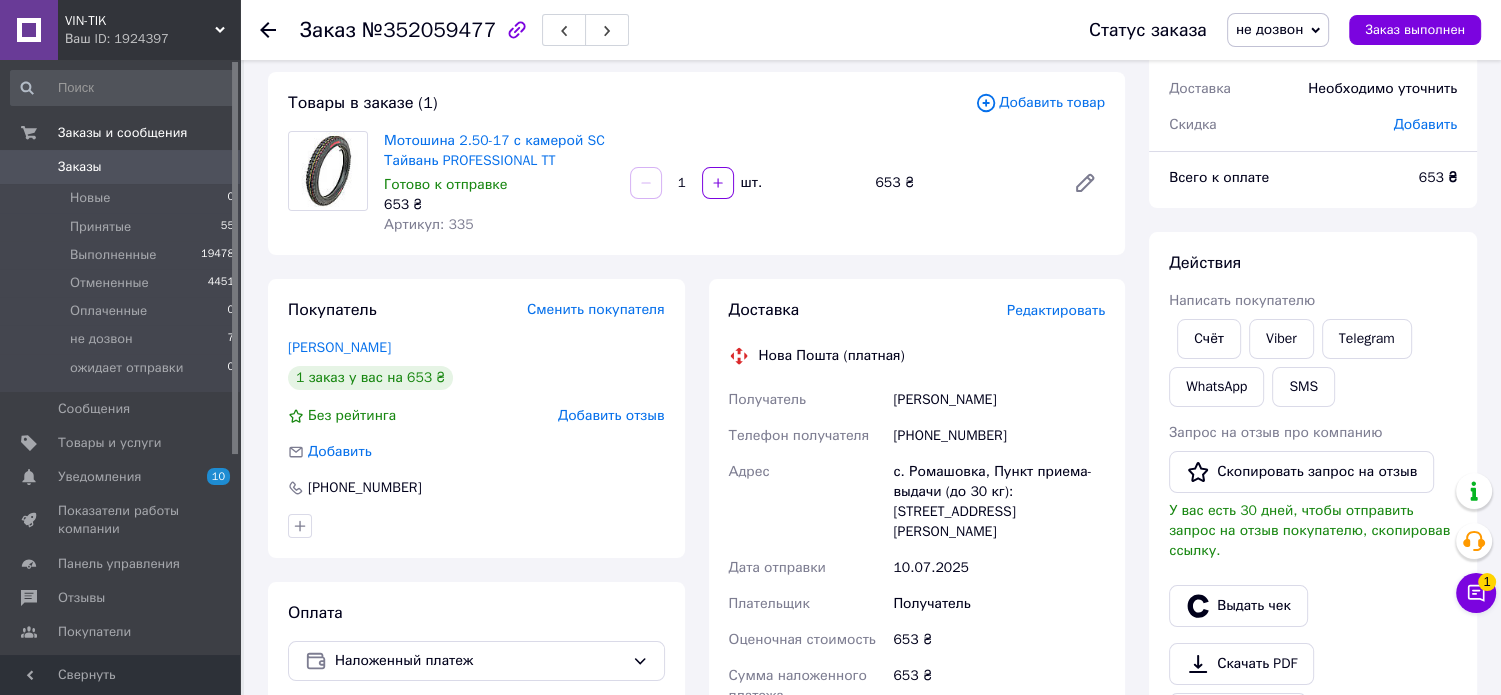 drag, startPoint x: 320, startPoint y: 235, endPoint x: 359, endPoint y: 226, distance: 40.024994 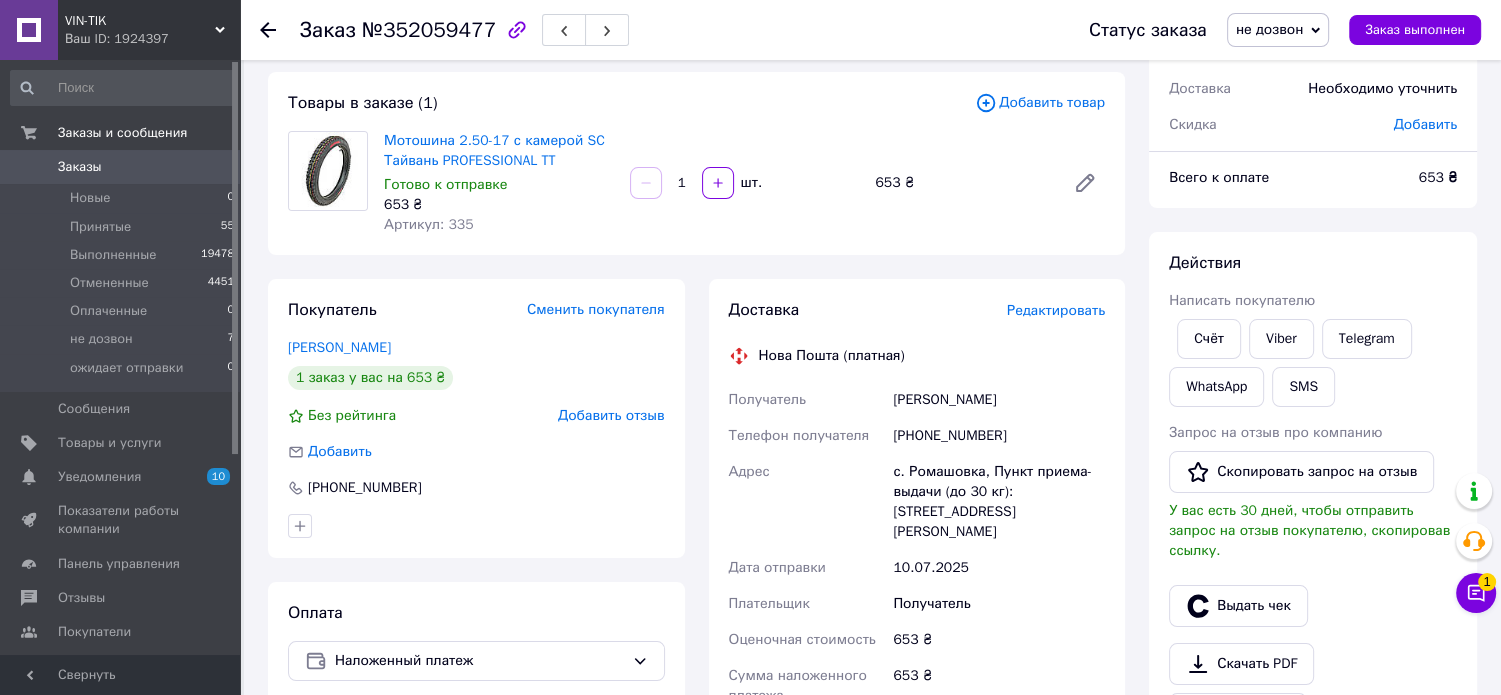 click on "не дозвон" at bounding box center (1270, 29) 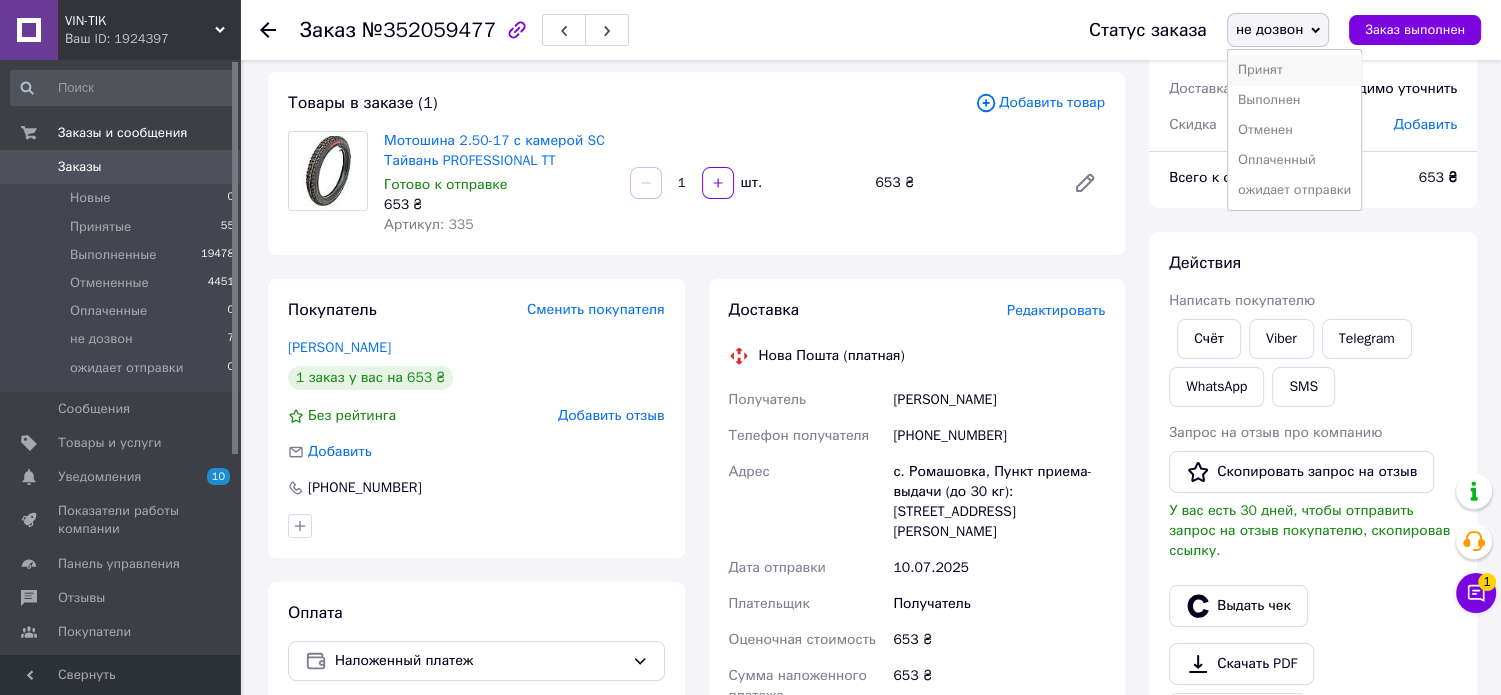 click on "Принят" at bounding box center (1294, 70) 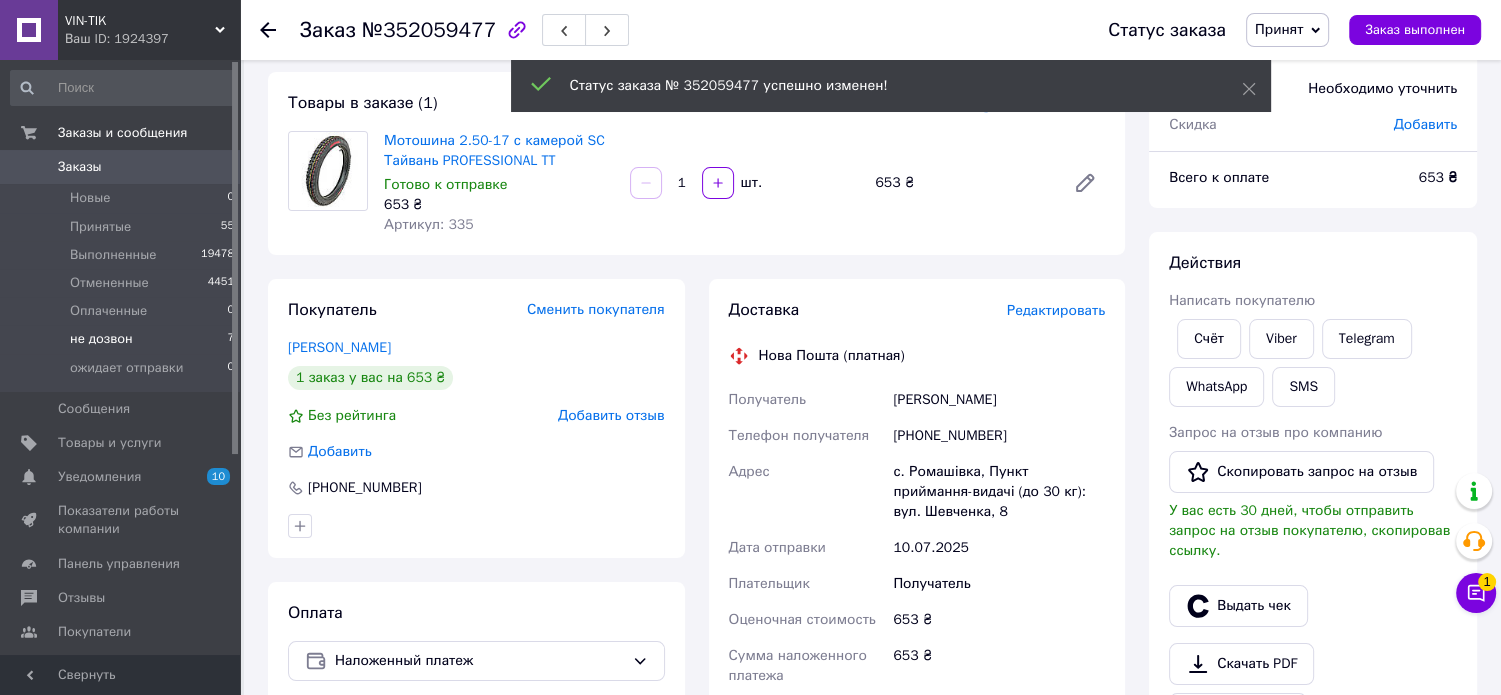 click on "не дозвон" at bounding box center (101, 339) 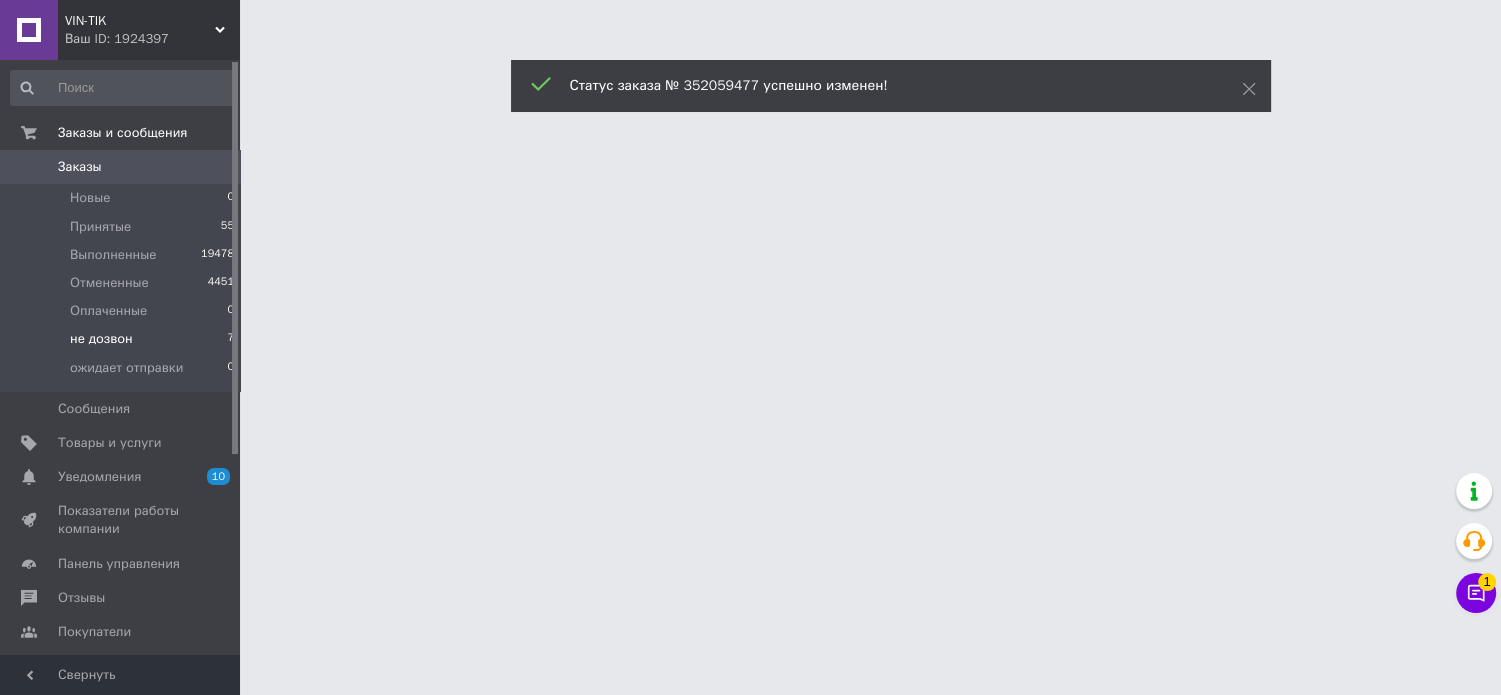 scroll, scrollTop: 0, scrollLeft: 0, axis: both 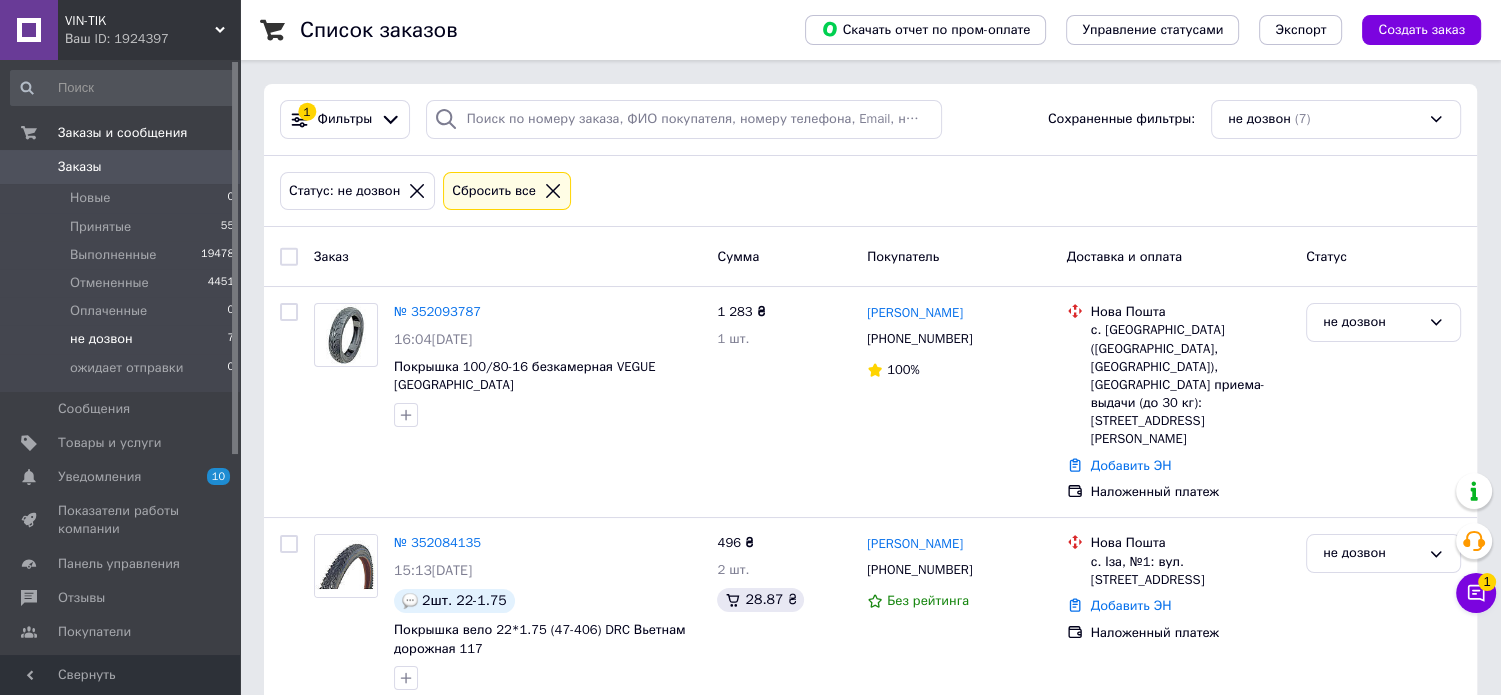 click on "не дозвон" at bounding box center (101, 339) 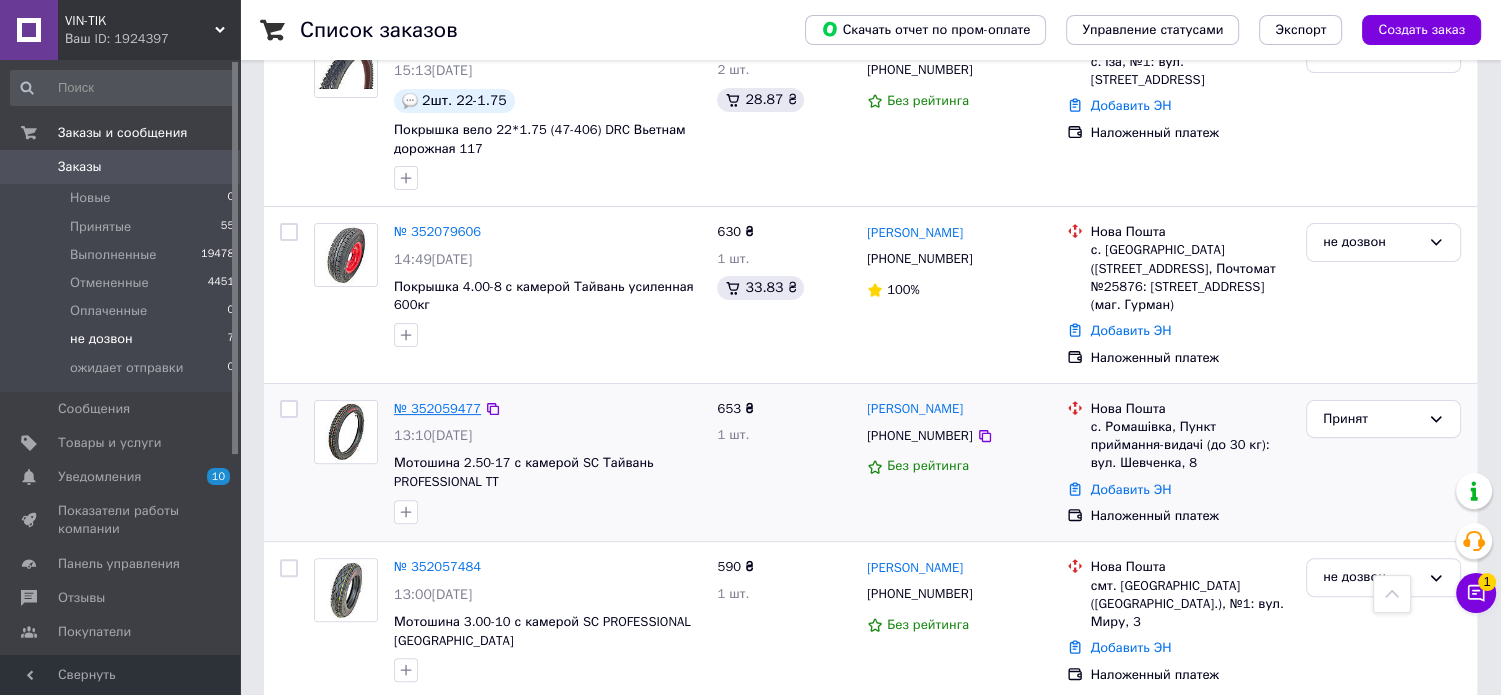 scroll, scrollTop: 600, scrollLeft: 0, axis: vertical 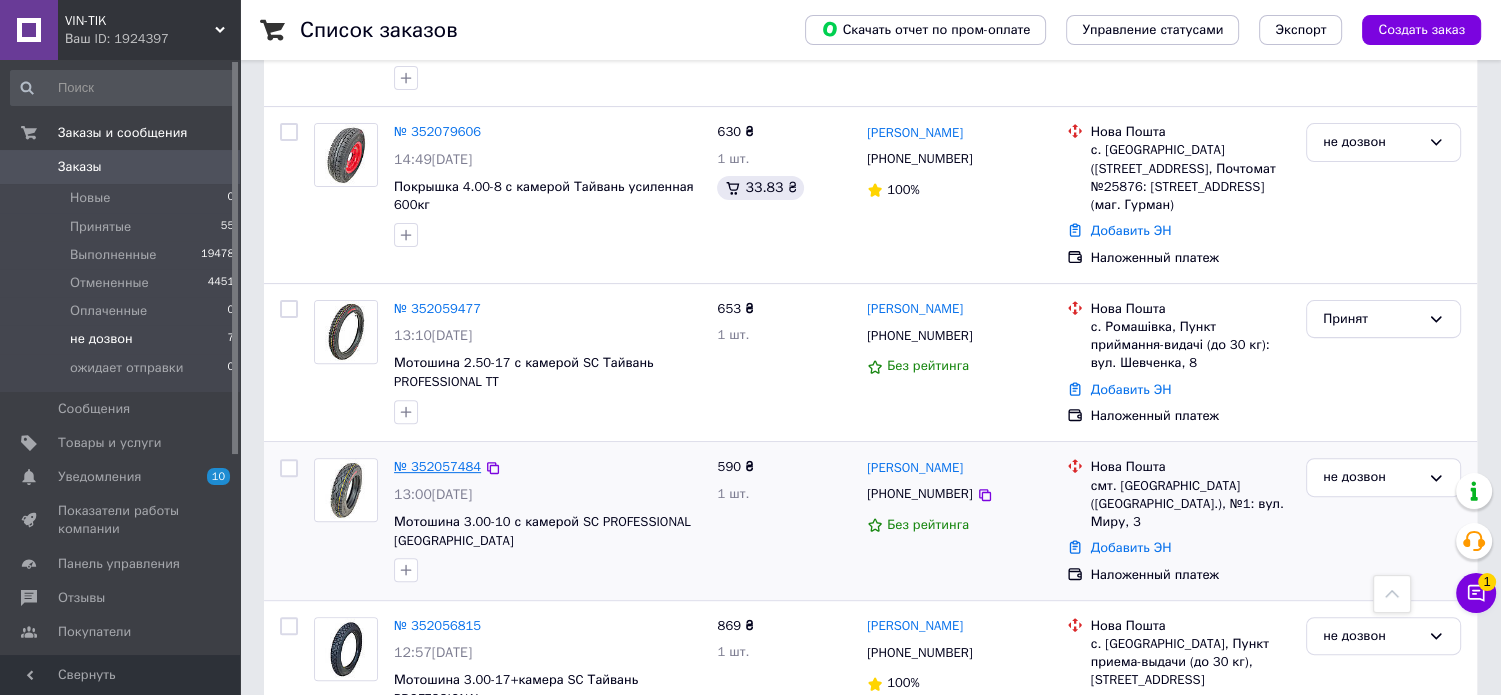 click on "№ 352057484" at bounding box center [437, 466] 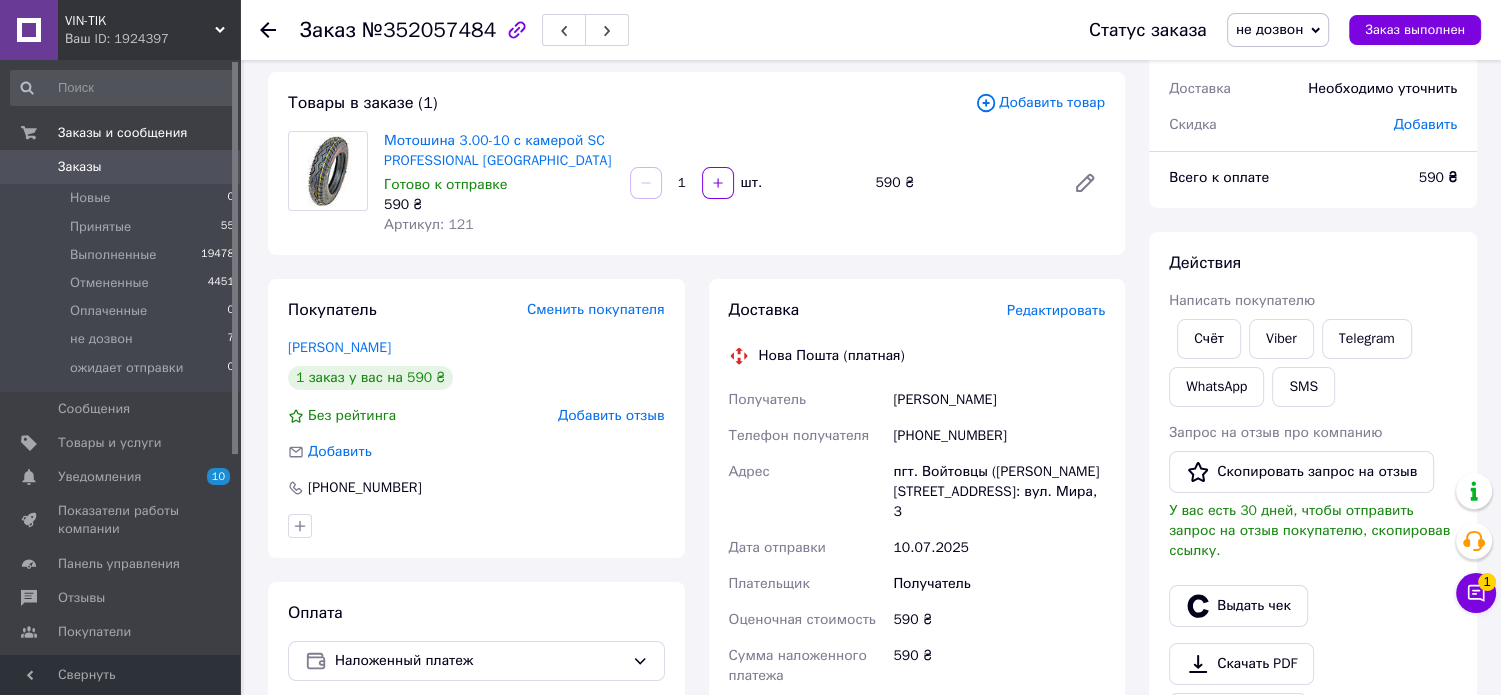 scroll, scrollTop: 200, scrollLeft: 0, axis: vertical 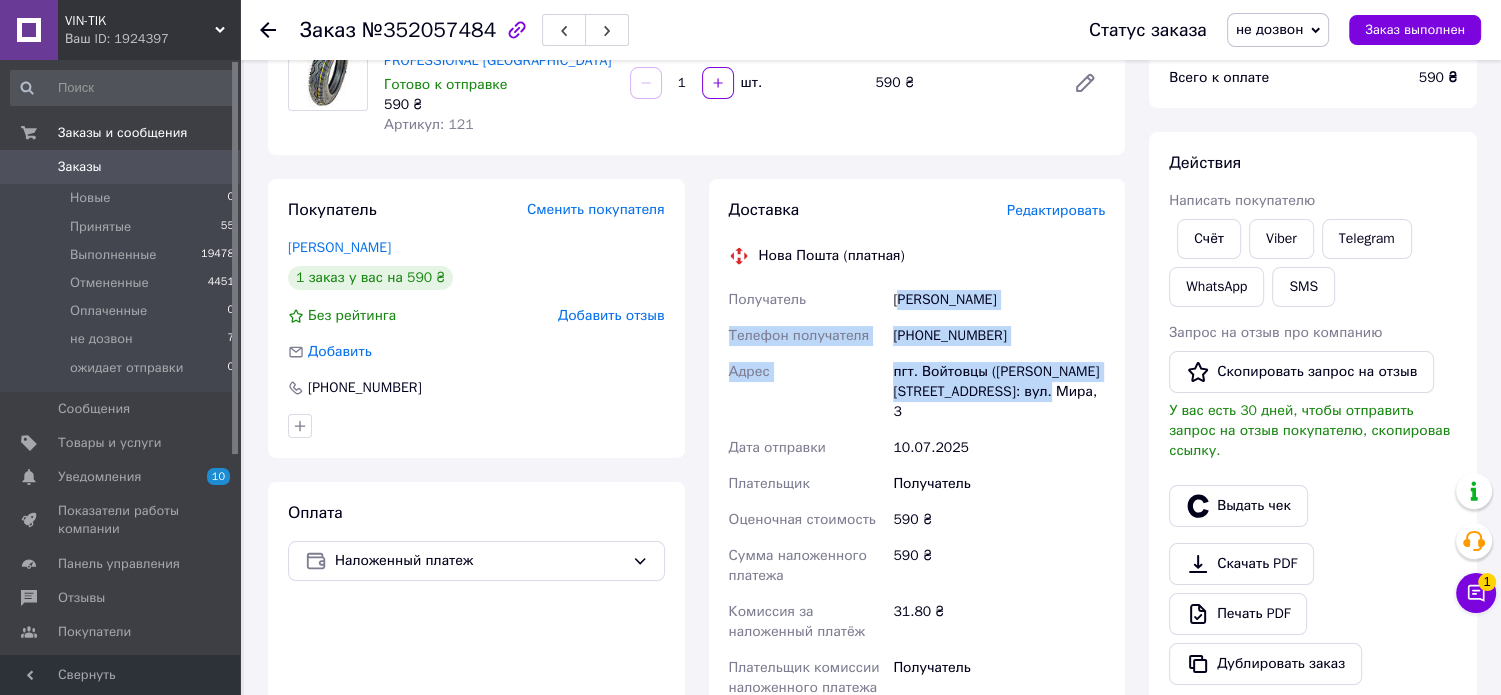drag, startPoint x: 897, startPoint y: 302, endPoint x: 1042, endPoint y: 391, distance: 170.13524 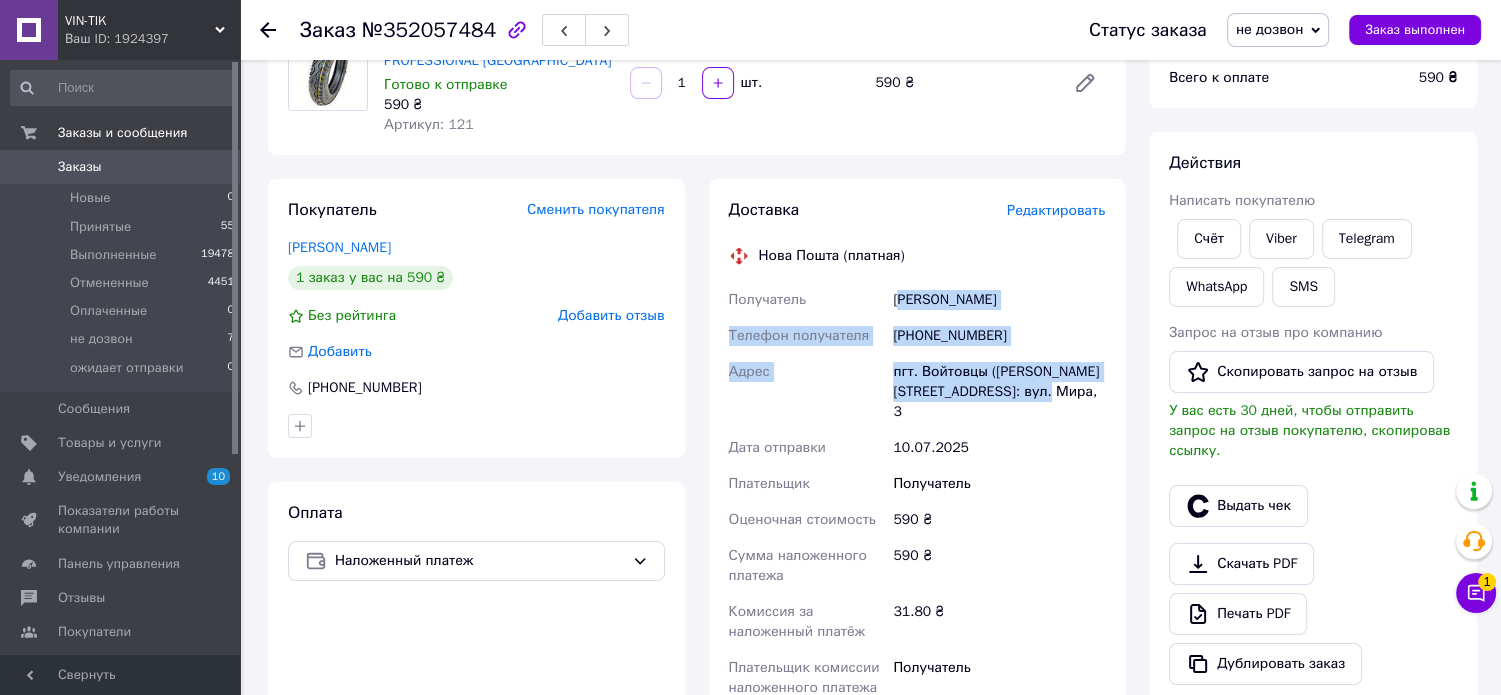 click on "Получатель [PERSON_NAME] Телефон получателя [PHONE_NUMBER] [GEOGRAPHIC_DATA] пгт. Войтовцы ([PERSON_NAME][STREET_ADDRESS]: вул. Мира, 3 Дата отправки [DATE] Плательщик Получатель Оценочная стоимость 590 ₴ Сумма наложенного платежа 590 ₴ Комиссия за наложенный платёж 31.80 ₴ Плательщик комиссии наложенного платежа Получатель" at bounding box center (917, 494) 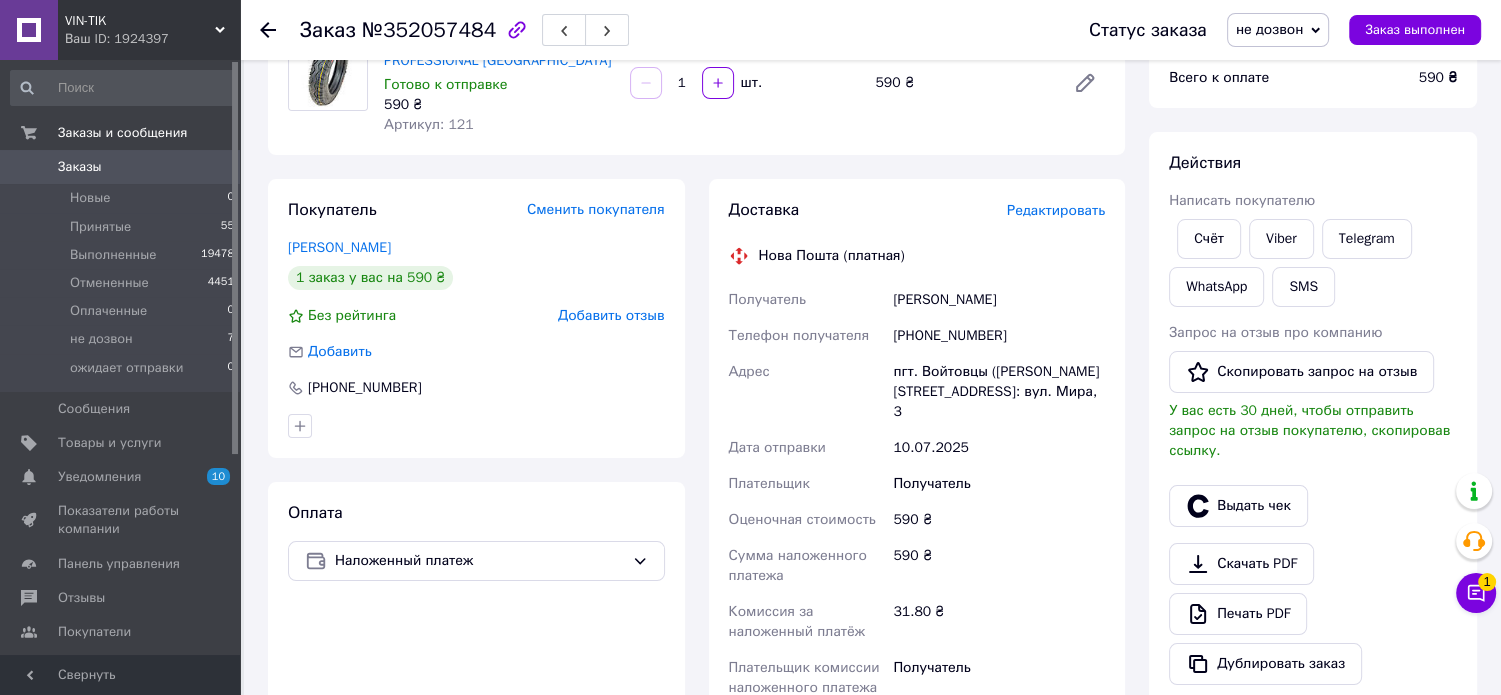 click on "Товары в заказе (1) Добавить товар Мотошина 3.00-10 с камерой SC PROFESSIONAL Тайвань Готово к отправке 590 ₴ Артикул: 121 1   шт. 590 ₴" at bounding box center (696, 63) 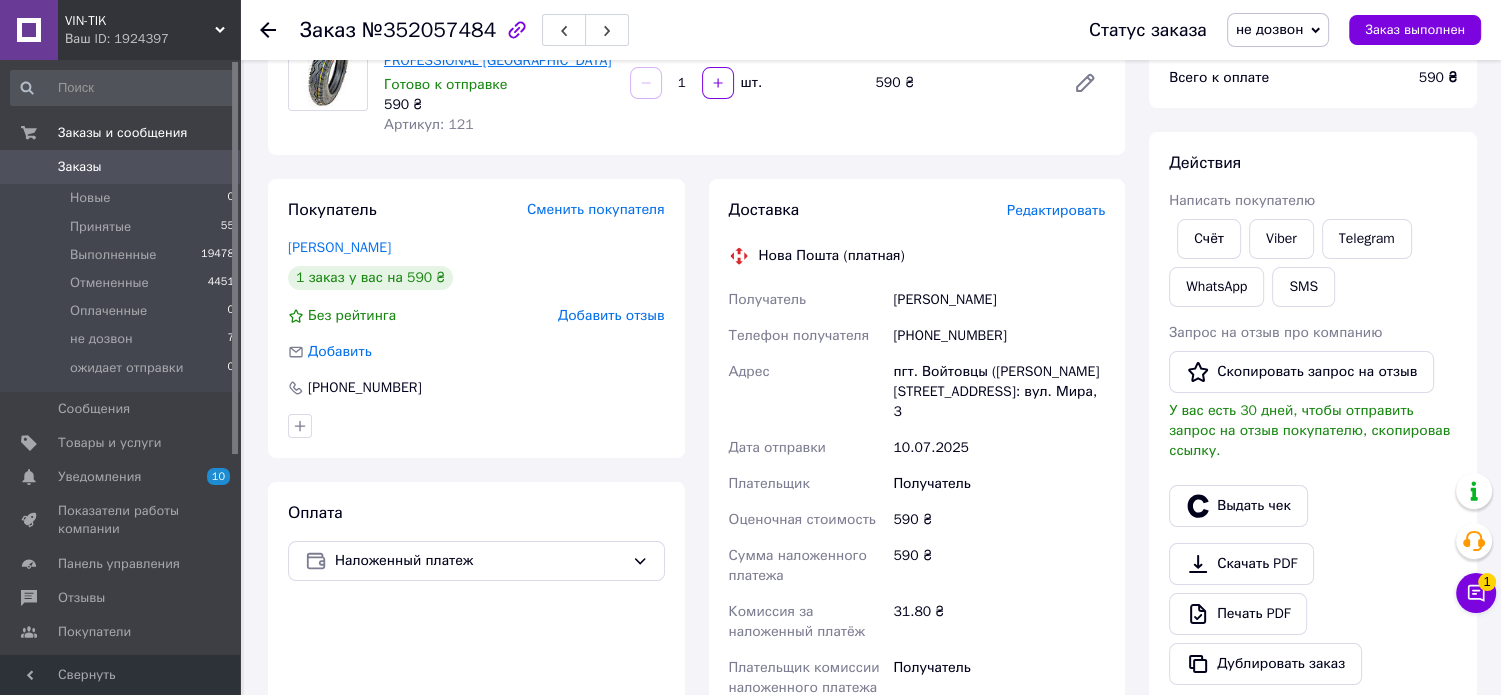 scroll, scrollTop: 0, scrollLeft: 0, axis: both 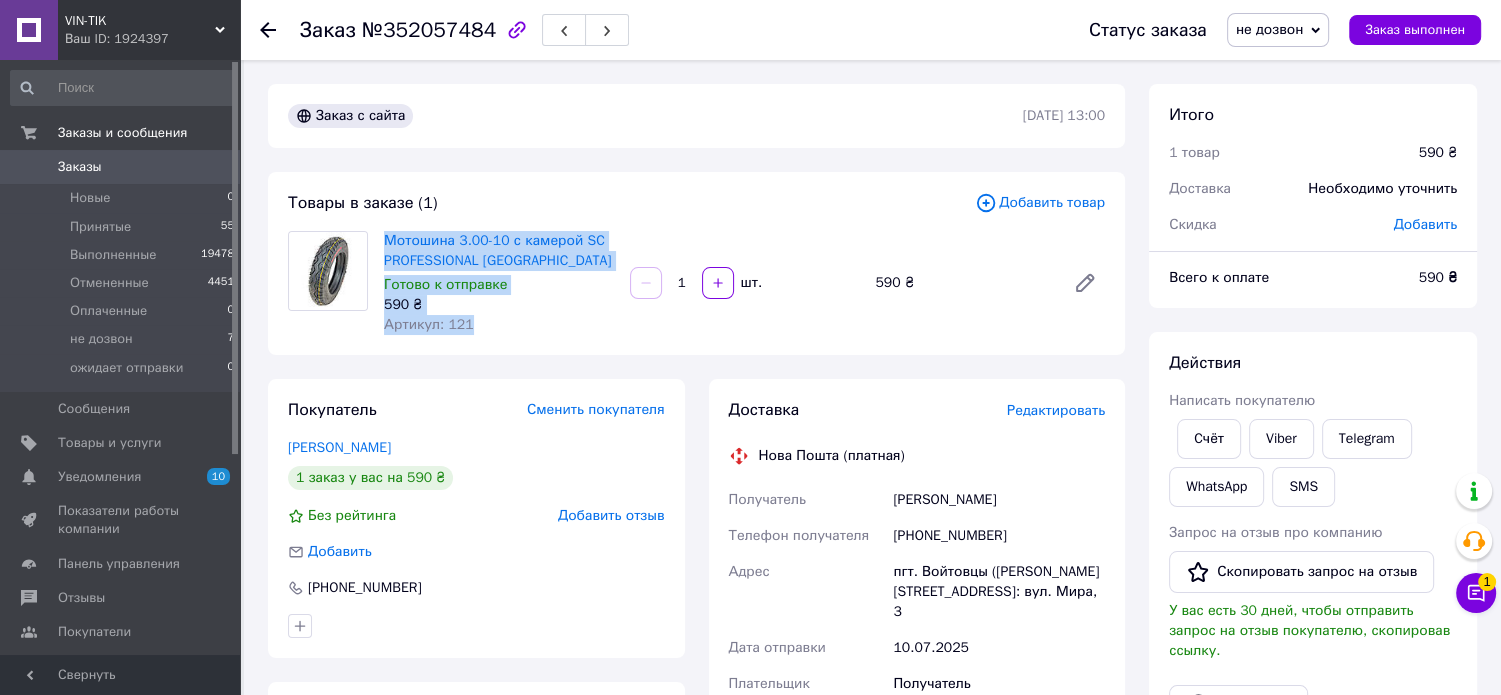 drag, startPoint x: 384, startPoint y: 227, endPoint x: 480, endPoint y: 326, distance: 137.90215 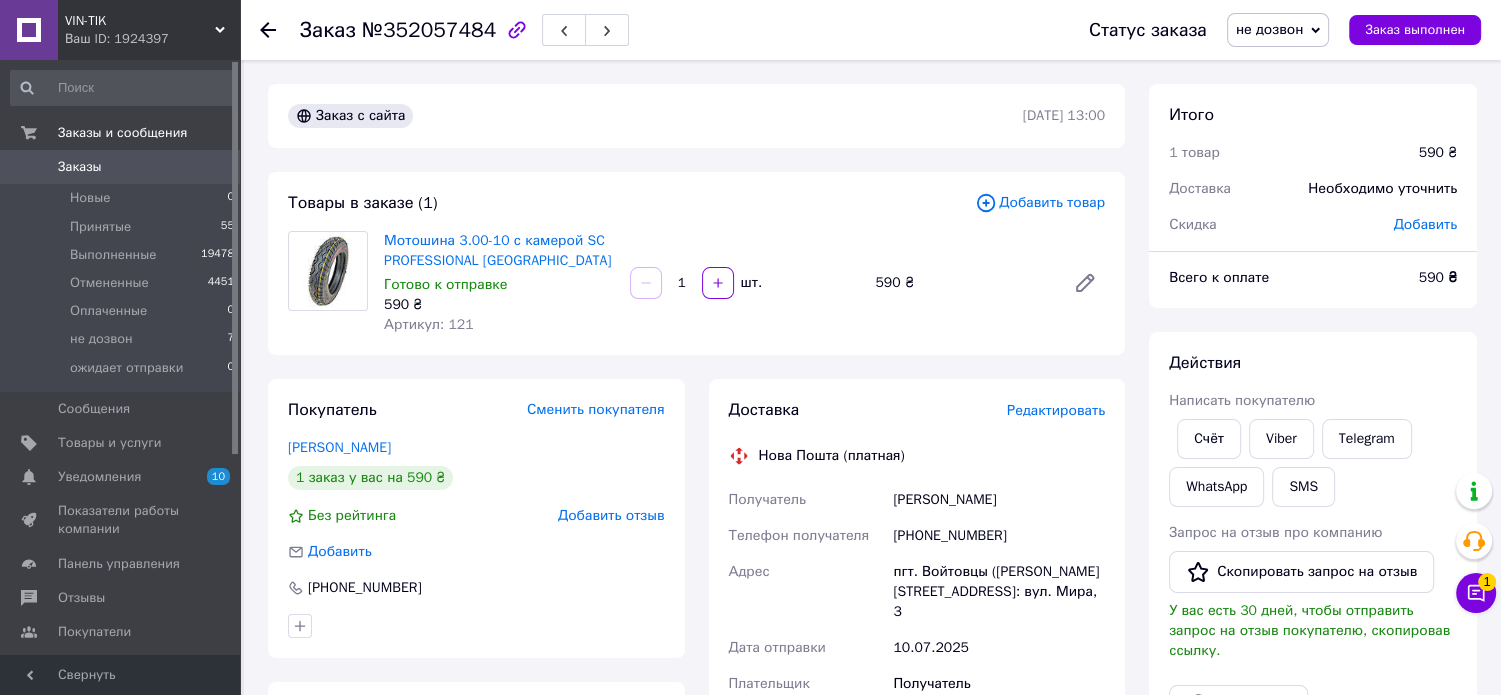 click on "Заказ с сайта [DATE] 13:00 Товары в заказе (1) Добавить товар Мотошина 3.00-10 с камерой SC PROFESSIONAL Тайвань Готово к отправке 590 ₴ Артикул: 121 1   шт. 590 ₴ Покупатель Сменить покупателя [PERSON_NAME] 1 заказ у вас на 590 ₴ Без рейтинга   Добавить отзыв Добавить [PHONE_NUMBER] Оплата Наложенный платеж Доставка Редактировать Нова Пошта (платная) Получатель [PERSON_NAME] Телефон получателя [PHONE_NUMBER] [GEOGRAPHIC_DATA] пгт. Войтовцы ([PERSON_NAME][STREET_ADDRESS]: вул. Мира, 3 Дата отправки [DATE] Плательщик Получатель Оценочная стоимость 590 ₴ Сумма наложенного платежа 590 ₴ 31.80 ₴ или Город <" at bounding box center [696, 726] 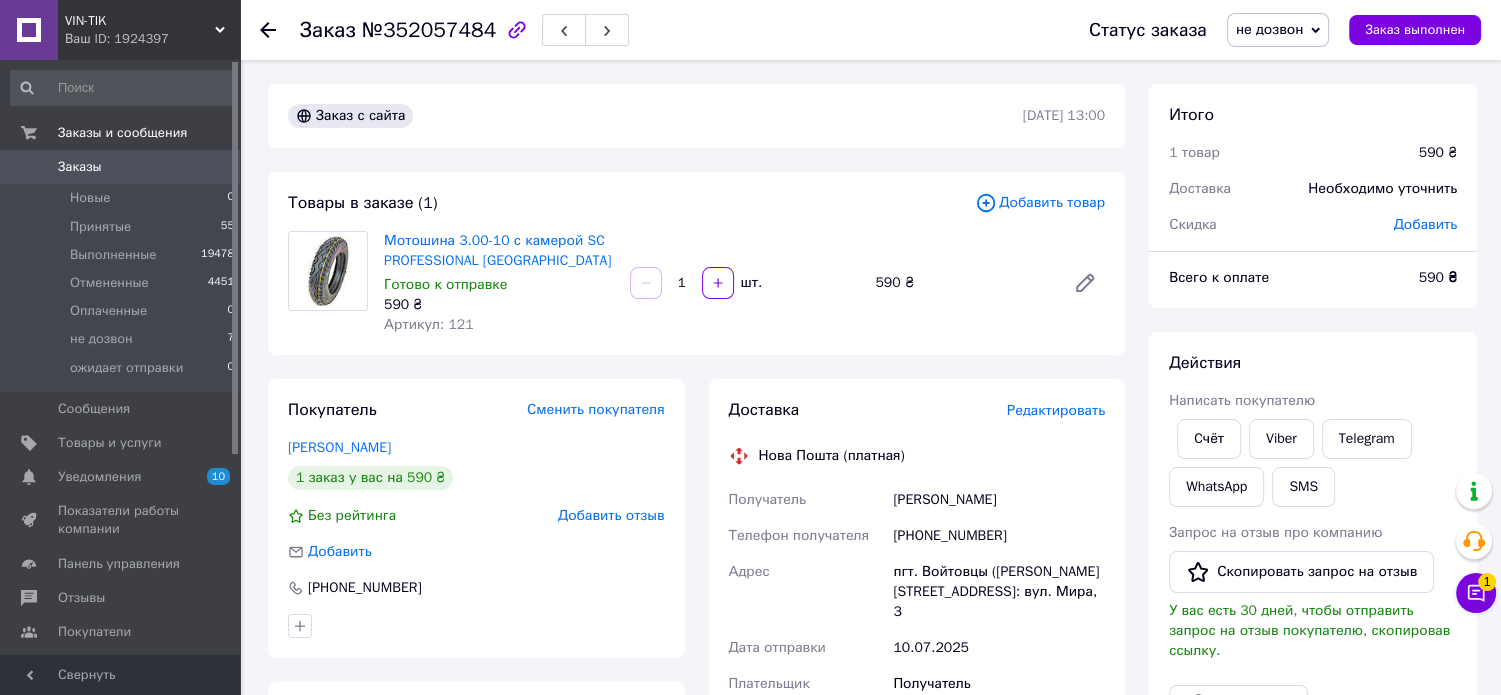 click on "не дозвон" at bounding box center [1270, 29] 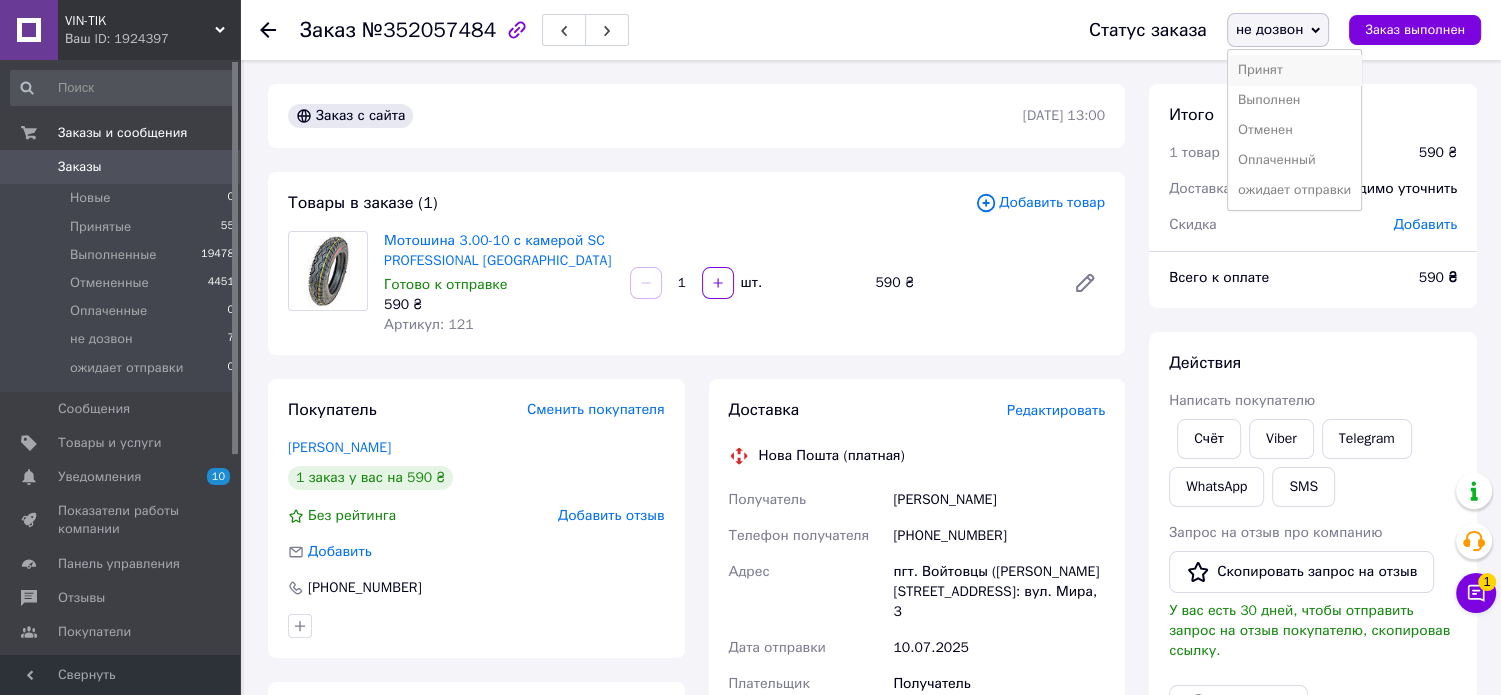 click on "Принят" at bounding box center (1294, 70) 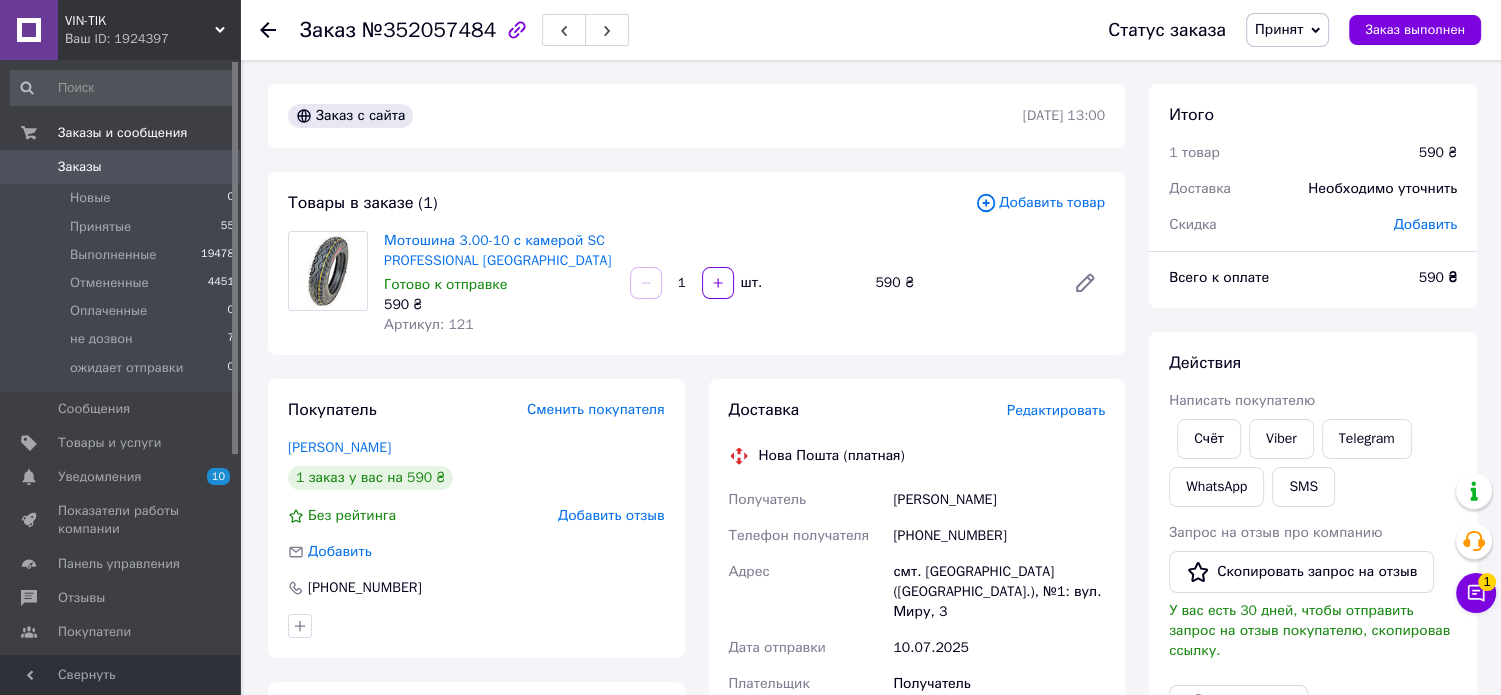 click at bounding box center (328, 283) 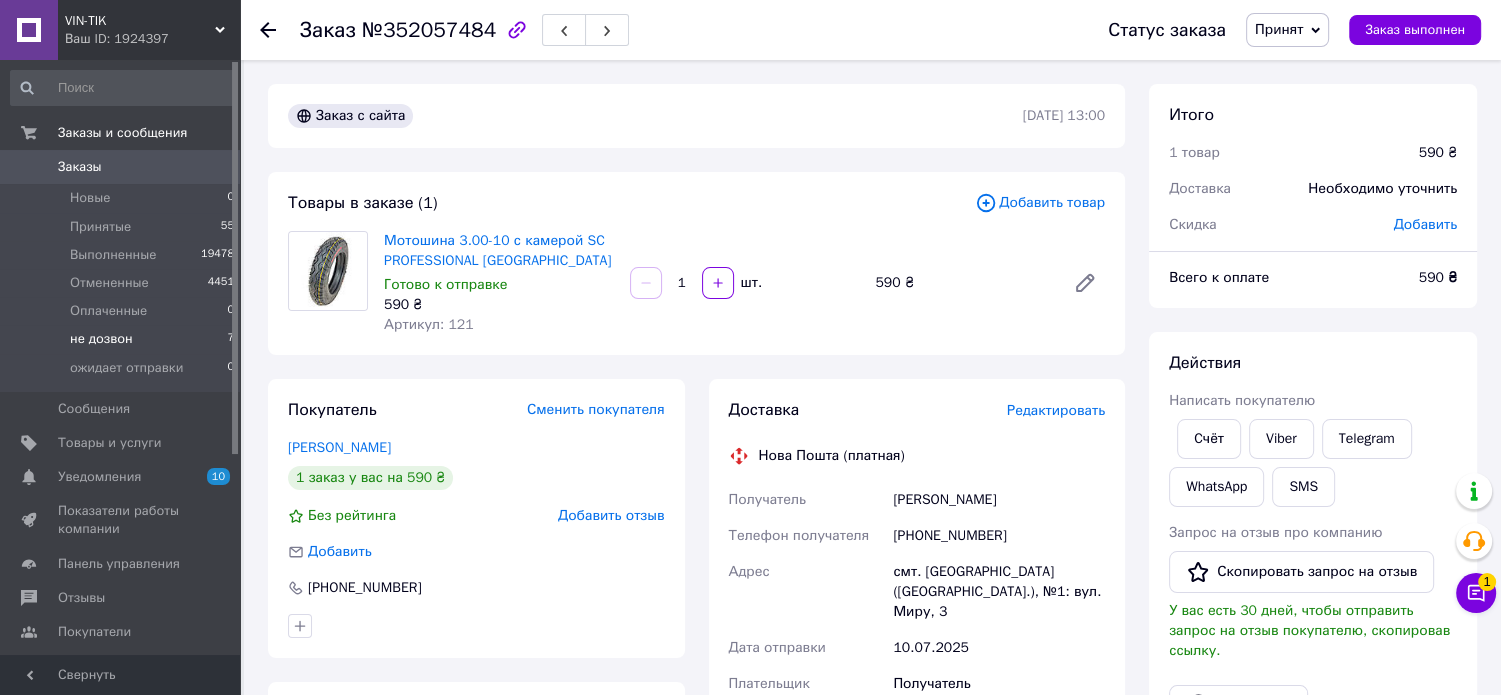 click on "7" at bounding box center [230, 339] 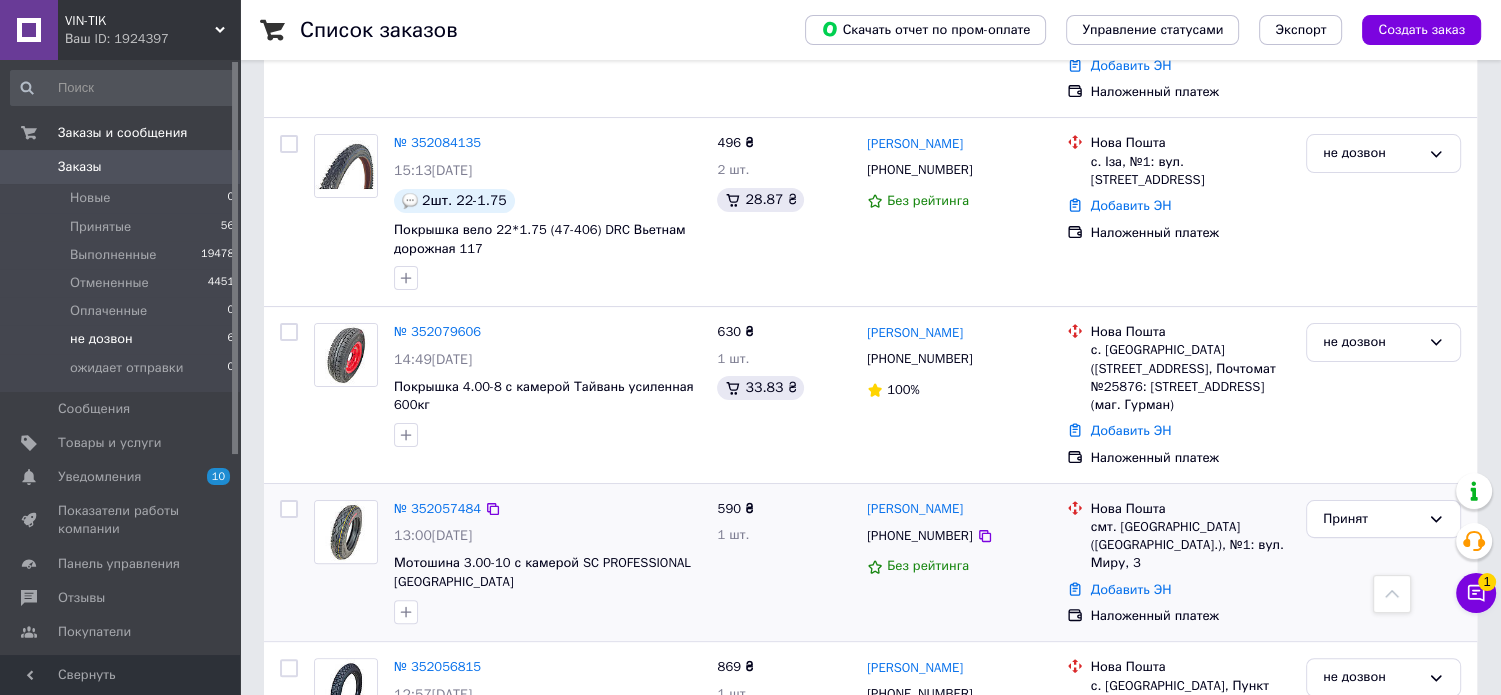scroll, scrollTop: 500, scrollLeft: 0, axis: vertical 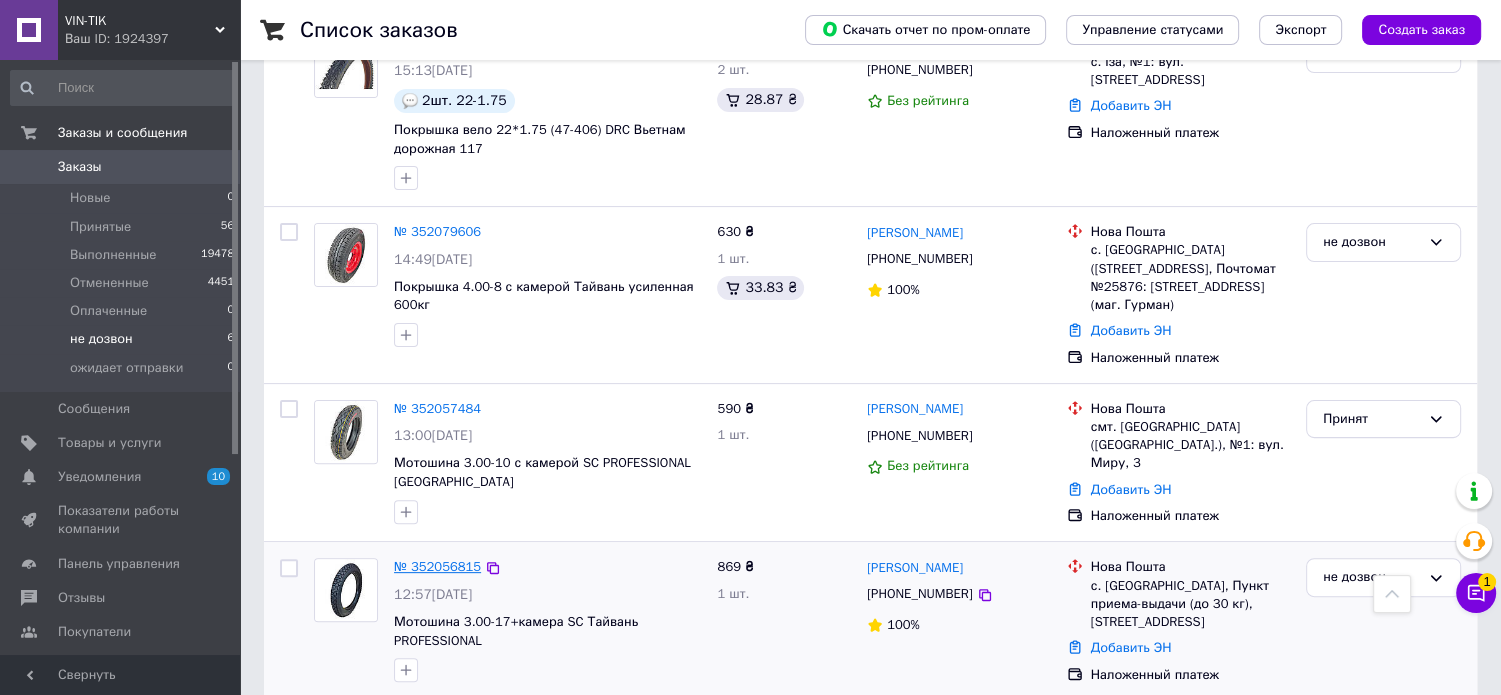 click on "№ 352056815" at bounding box center [437, 566] 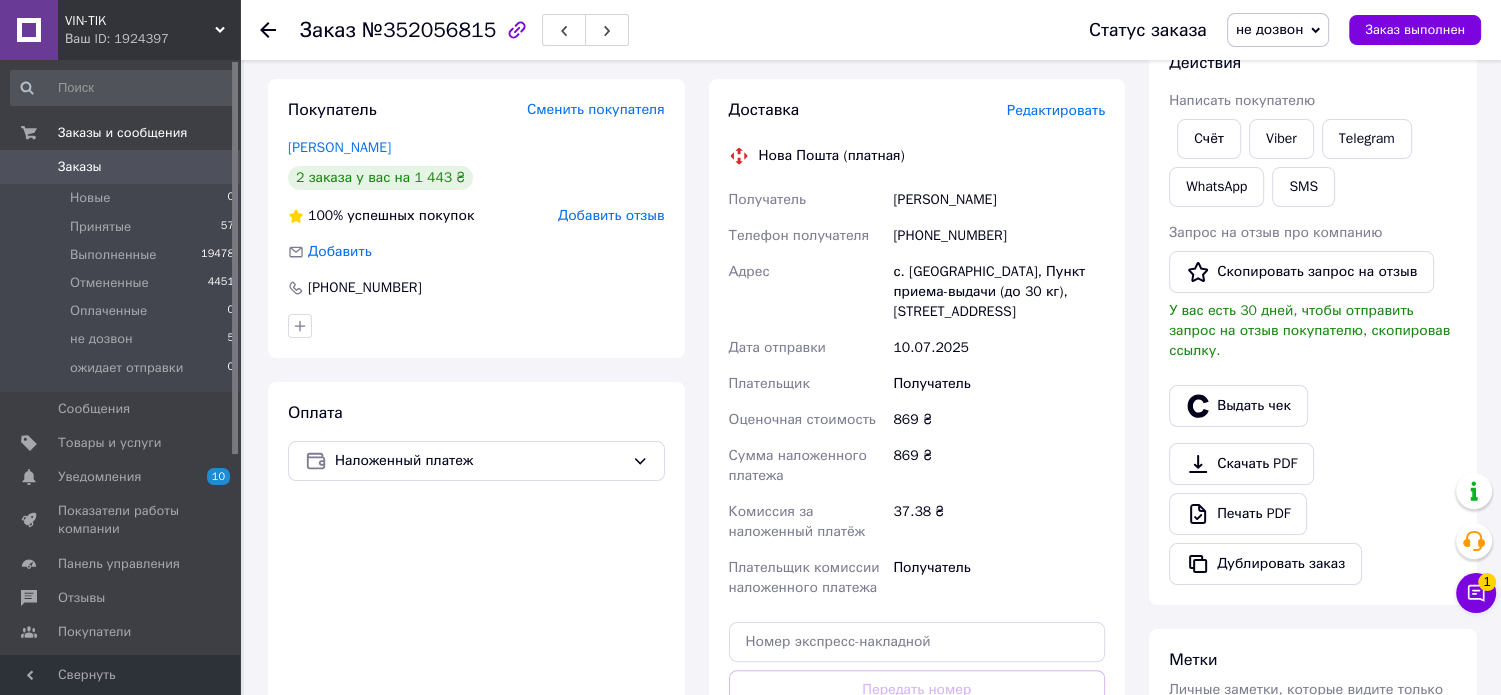 scroll, scrollTop: 100, scrollLeft: 0, axis: vertical 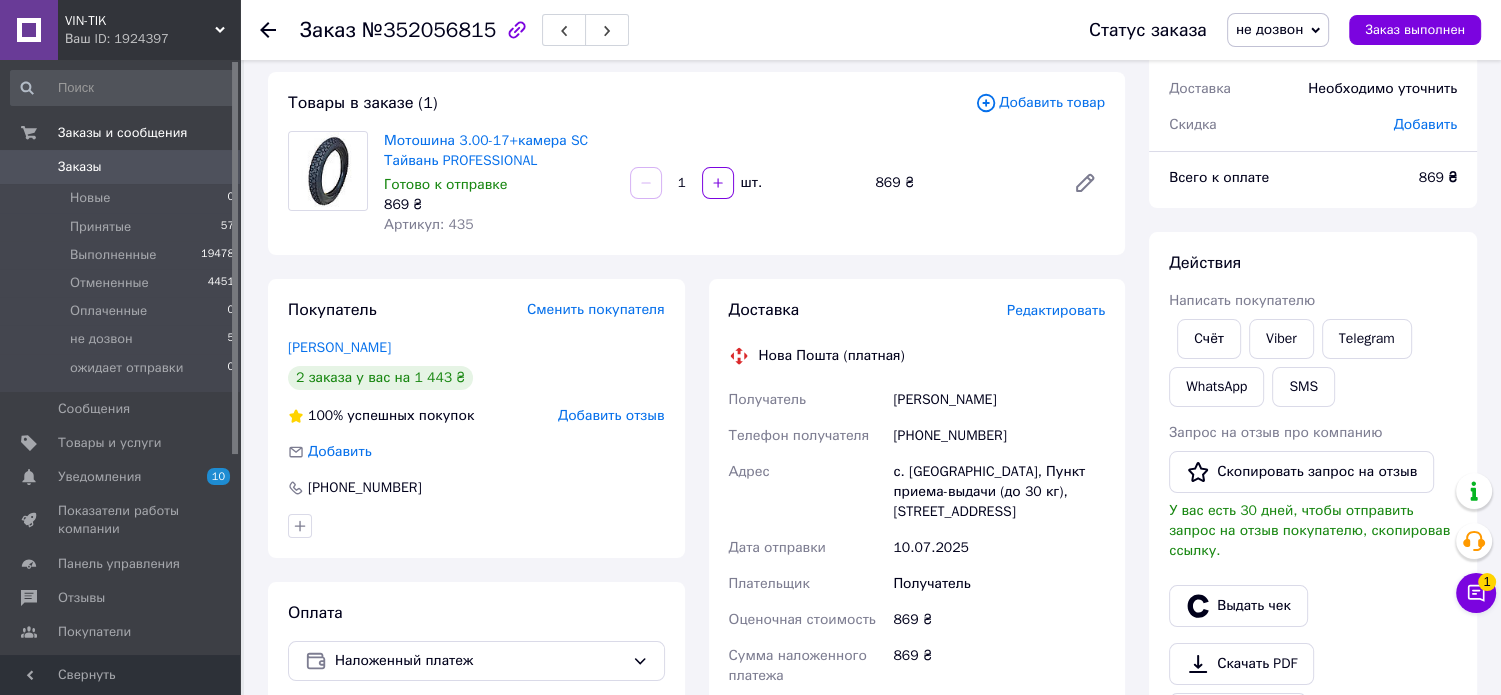 drag, startPoint x: 896, startPoint y: 397, endPoint x: 1018, endPoint y: 507, distance: 164.26807 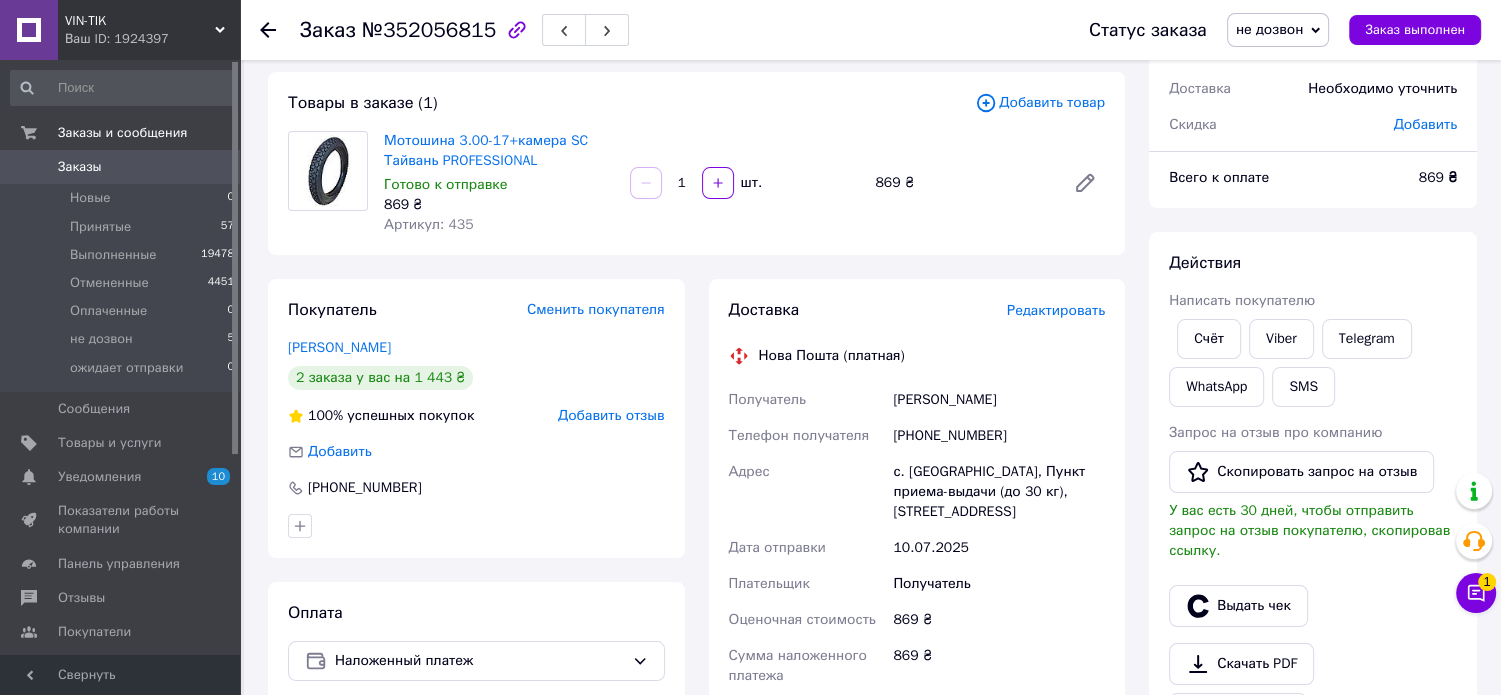 click on "Получатель [PERSON_NAME] Телефон получателя [PHONE_NUMBER] Адрес с. Тарасо-Шевченковка, Пункт приема-выдачи (до 30 кг), [STREET_ADDRESS] Дата отправки [DATE] Плательщик Получатель Оценочная стоимость 869 ₴ Сумма наложенного платежа 869 ₴ Комиссия за наложенный платёж 37.38 ₴ Плательщик комиссии наложенного платежа Получатель" at bounding box center (917, 594) 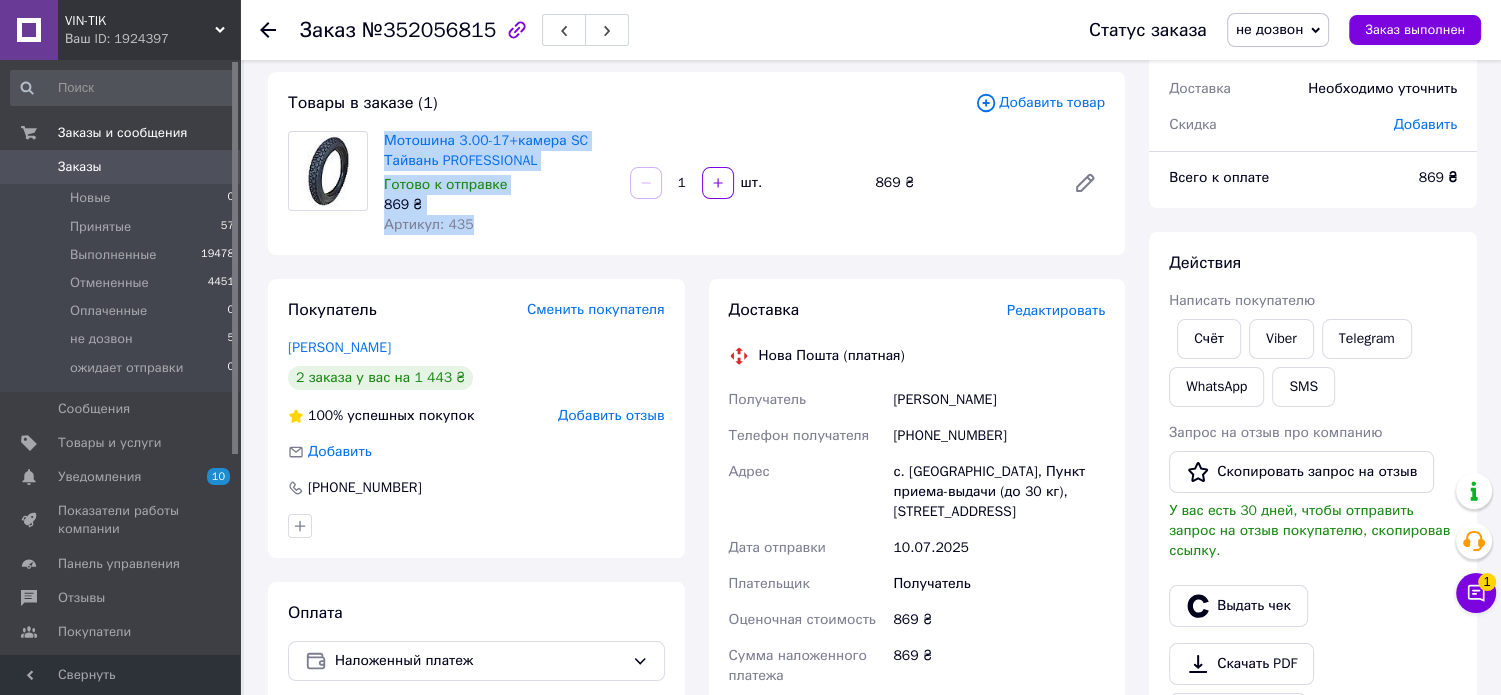 drag, startPoint x: 384, startPoint y: 119, endPoint x: 481, endPoint y: 219, distance: 139.3162 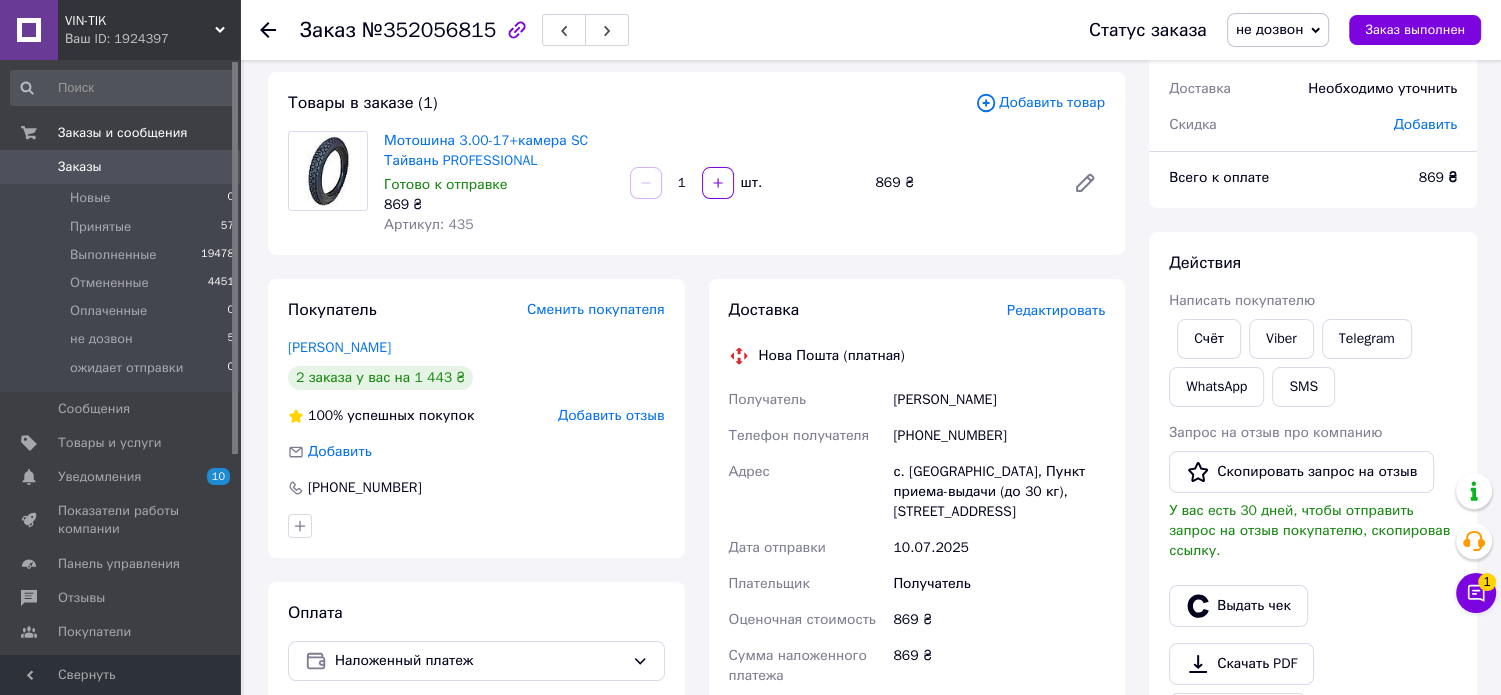 click on "Заказ с сайта [DATE] 12:57 Товары в заказе (1) Добавить товар Мотошина 3.00-17+камера SC Тайвань PROFESSIONAL Готово к отправке 869 ₴ Артикул: 435 1   шт. 869 ₴ Покупатель Сменить покупателя [PERSON_NAME] 2 заказа у вас на 1 443 ₴ 100%   успешных покупок Добавить отзыв Добавить [PHONE_NUMBER] Оплата Наложенный платеж Доставка Редактировать Нова Пошта (платная) Получатель [PERSON_NAME] Телефон получателя [PHONE_NUMBER] Адрес с. Тарасо-Шевченковка, Пункт приема-выдачи (до 30 кг), [STREET_ADDRESS] Дата отправки [DATE] Плательщик Получатель Оценочная стоимость 869 ₴ Сумма наложенного платежа" at bounding box center (696, 626) 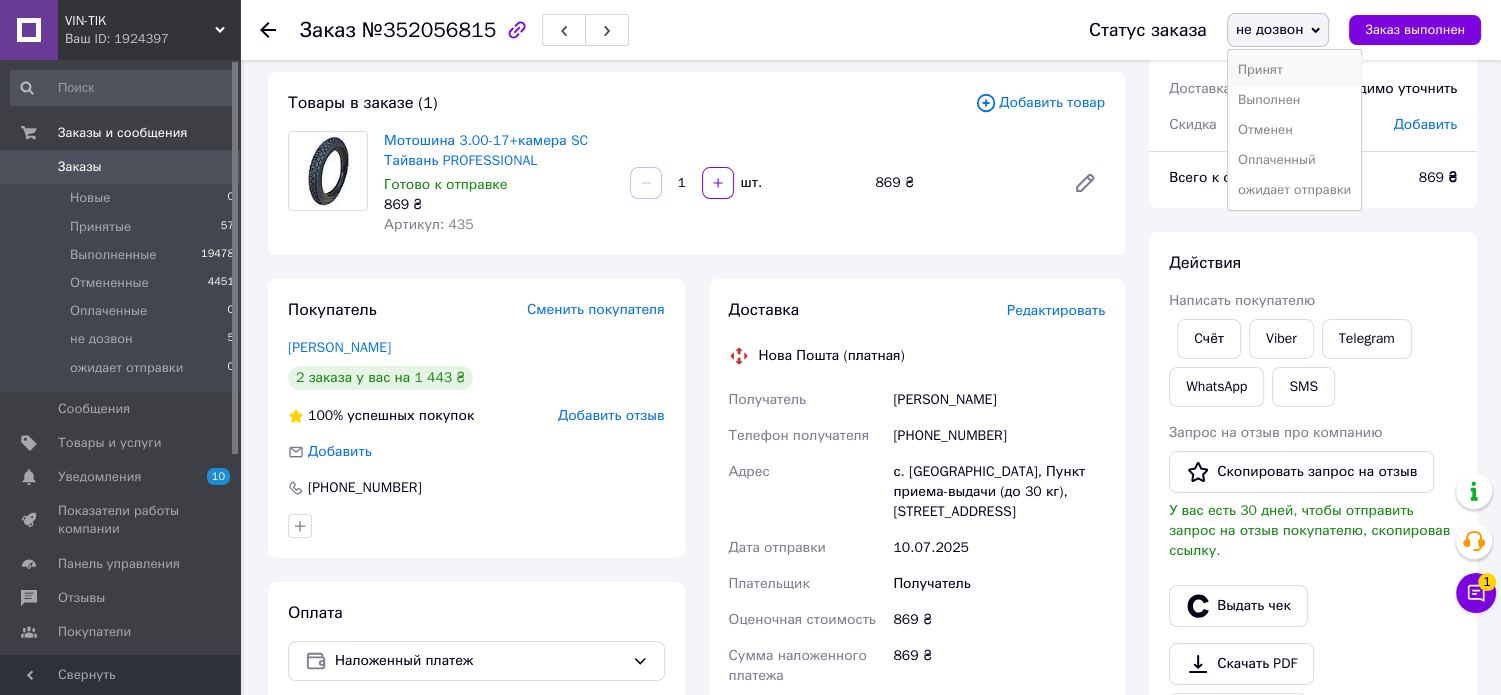 click on "Принят" at bounding box center (1294, 70) 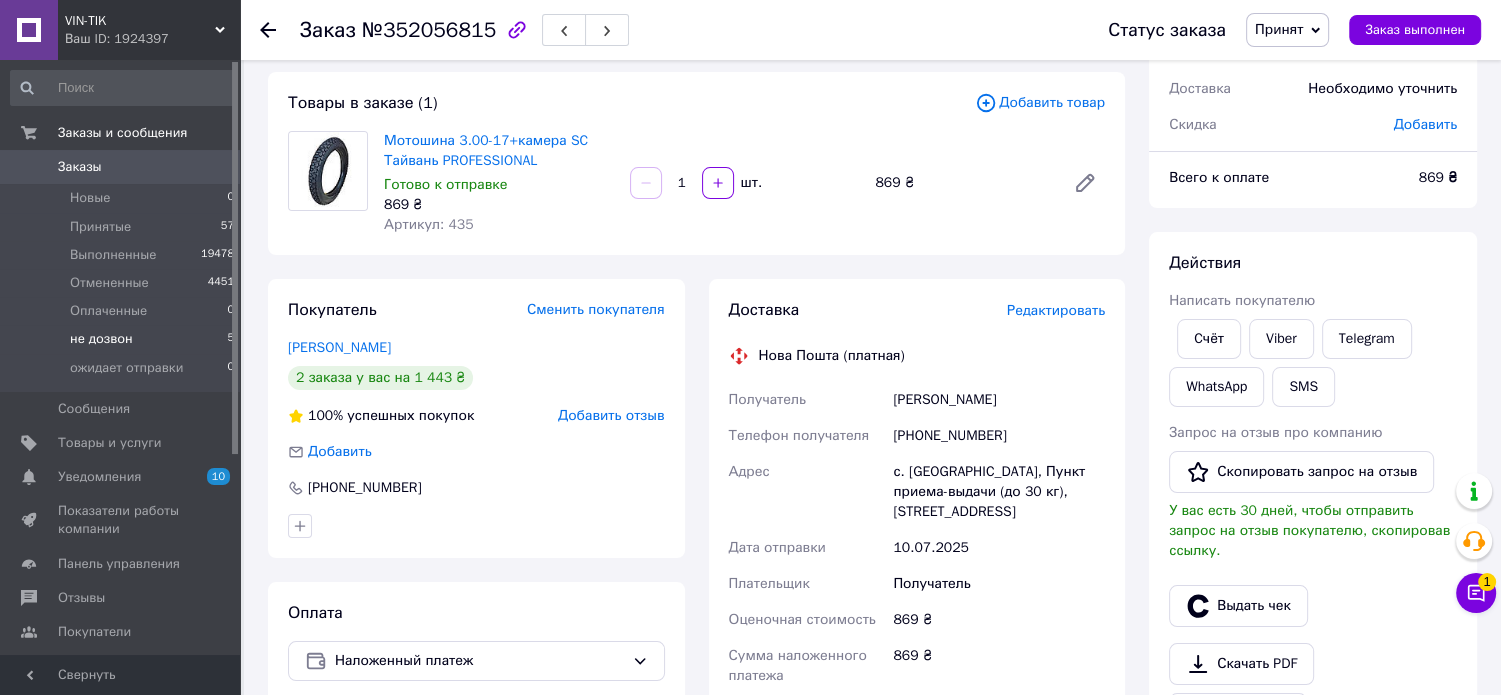 click on "не дозвон 5" at bounding box center (123, 339) 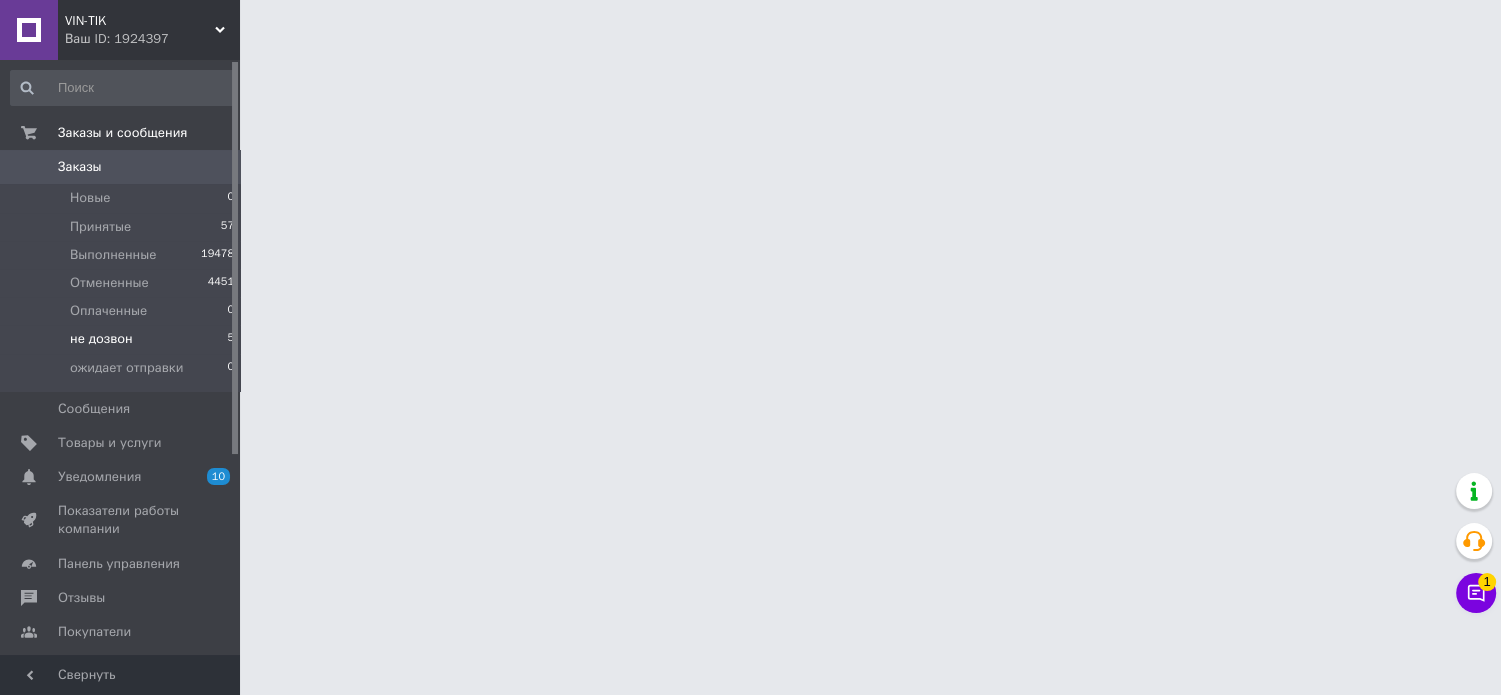 scroll, scrollTop: 0, scrollLeft: 0, axis: both 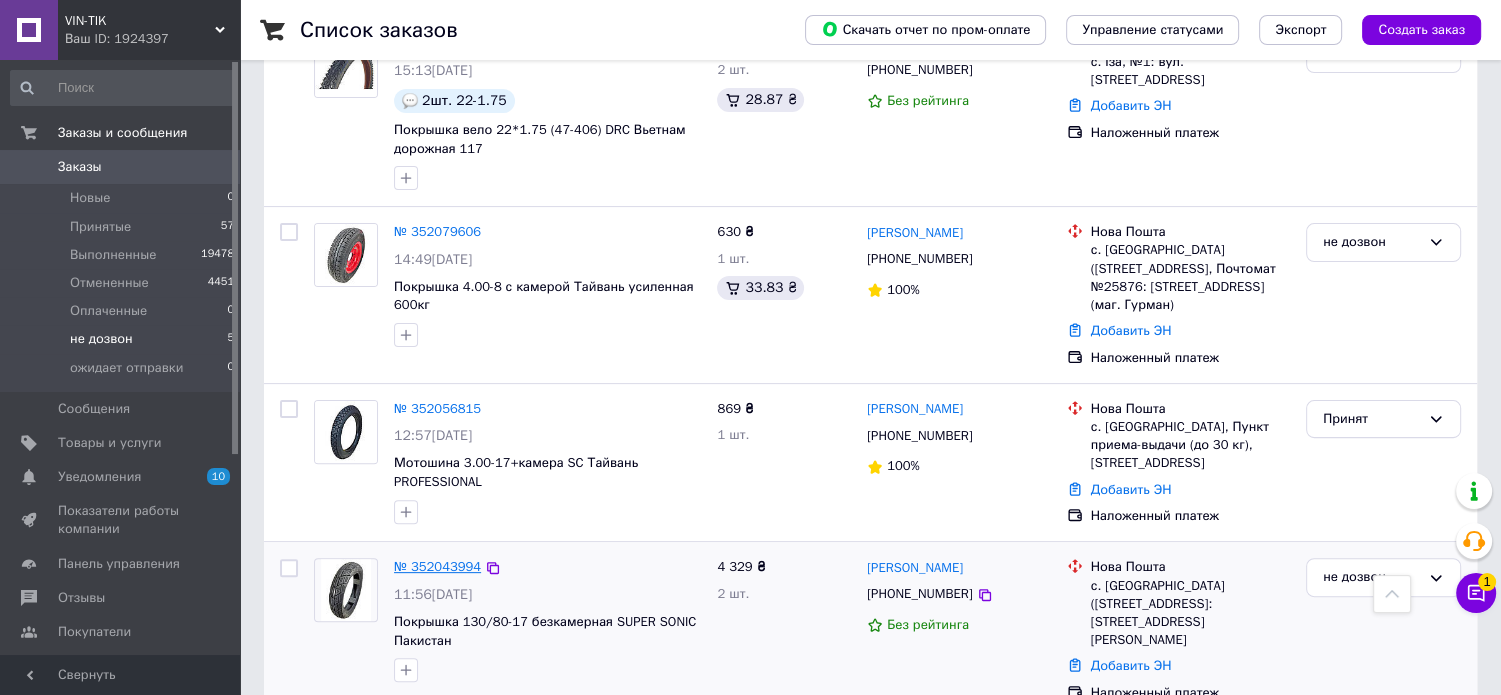 click on "№ 352043994" at bounding box center [437, 566] 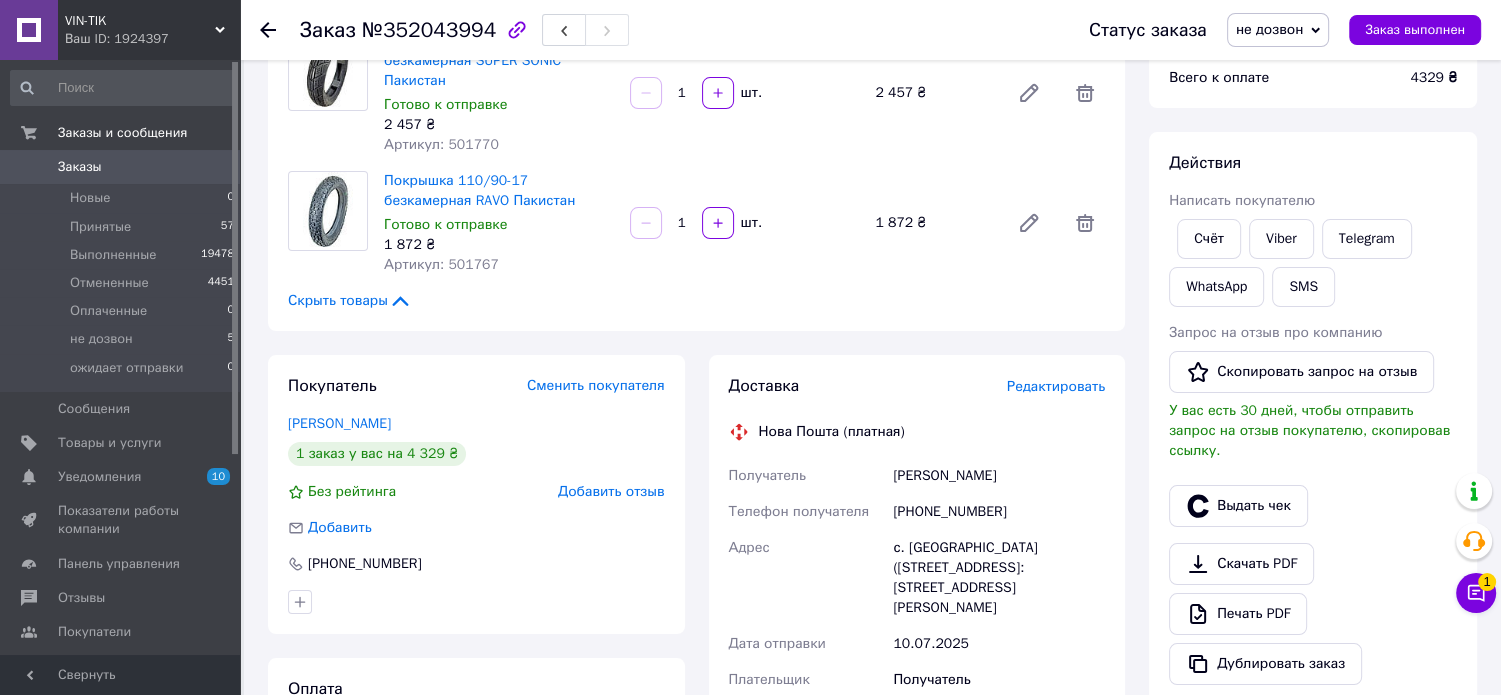 scroll, scrollTop: 300, scrollLeft: 0, axis: vertical 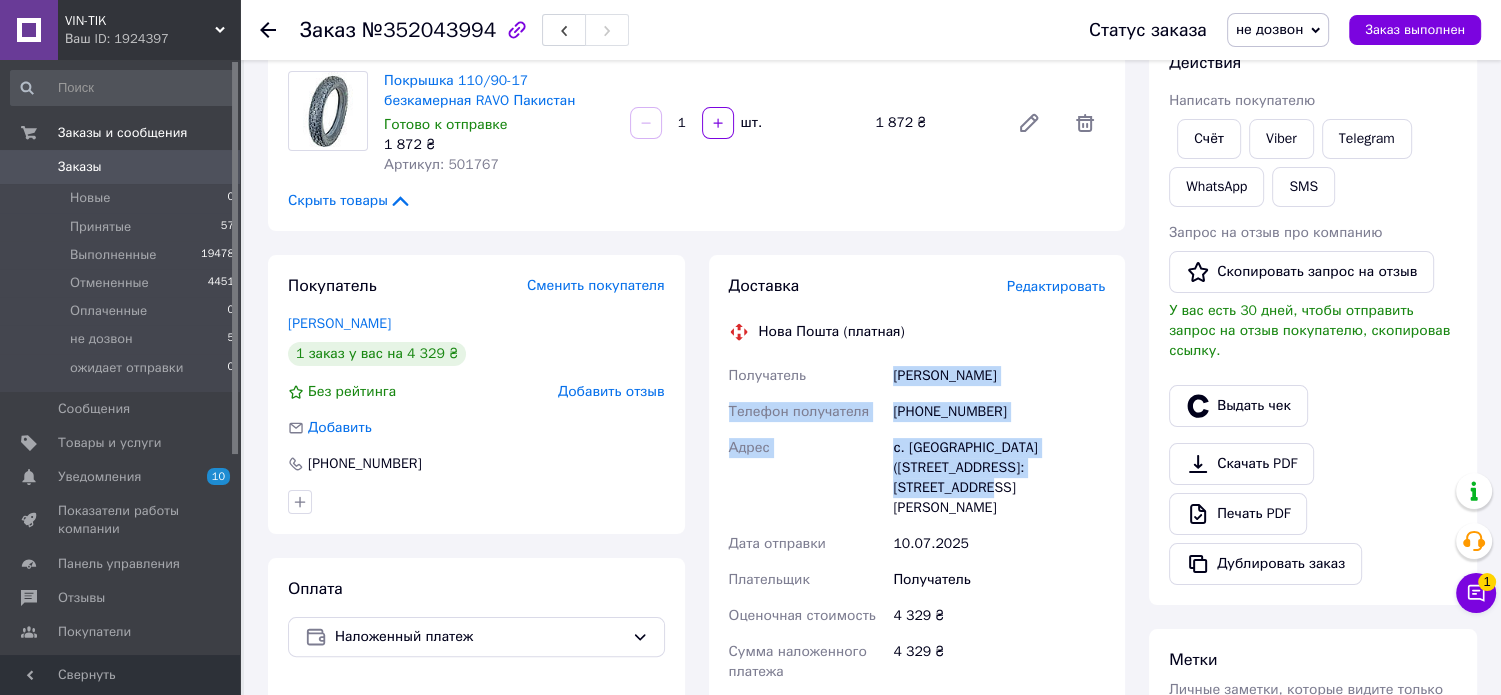 drag, startPoint x: 897, startPoint y: 355, endPoint x: 1072, endPoint y: 457, distance: 202.55617 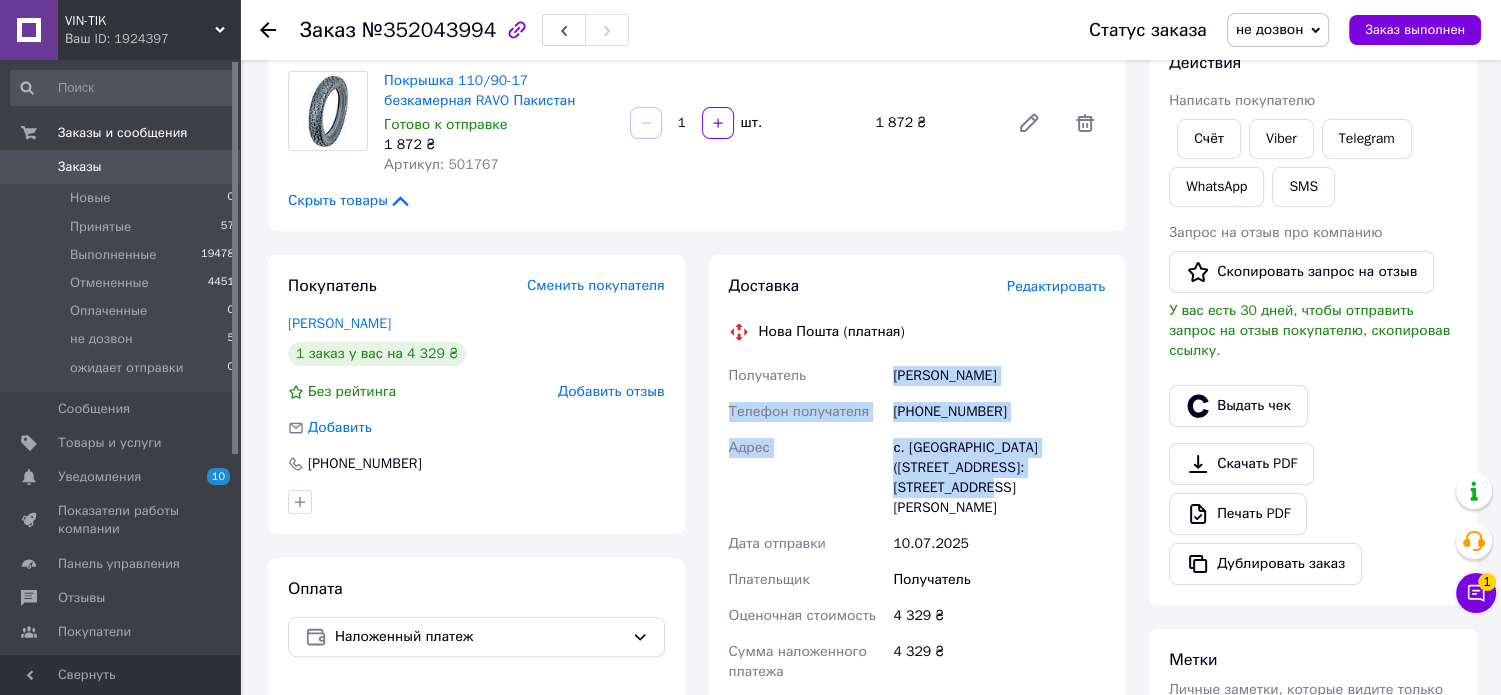 click on "Получатель [PERSON_NAME] Телефон получателя [PHONE_NUMBER] Адрес с. Шевченково ([STREET_ADDRESS]: [STREET_ADDRESS][PERSON_NAME] Дата отправки [DATE] Плательщик Получатель Оценочная стоимость 4 329 ₴ Сумма наложенного платежа 4 329 ₴ Комиссия за наложенный платёж 106.58 ₴ Плательщик комиссии наложенного платежа Получатель" at bounding box center [917, 580] 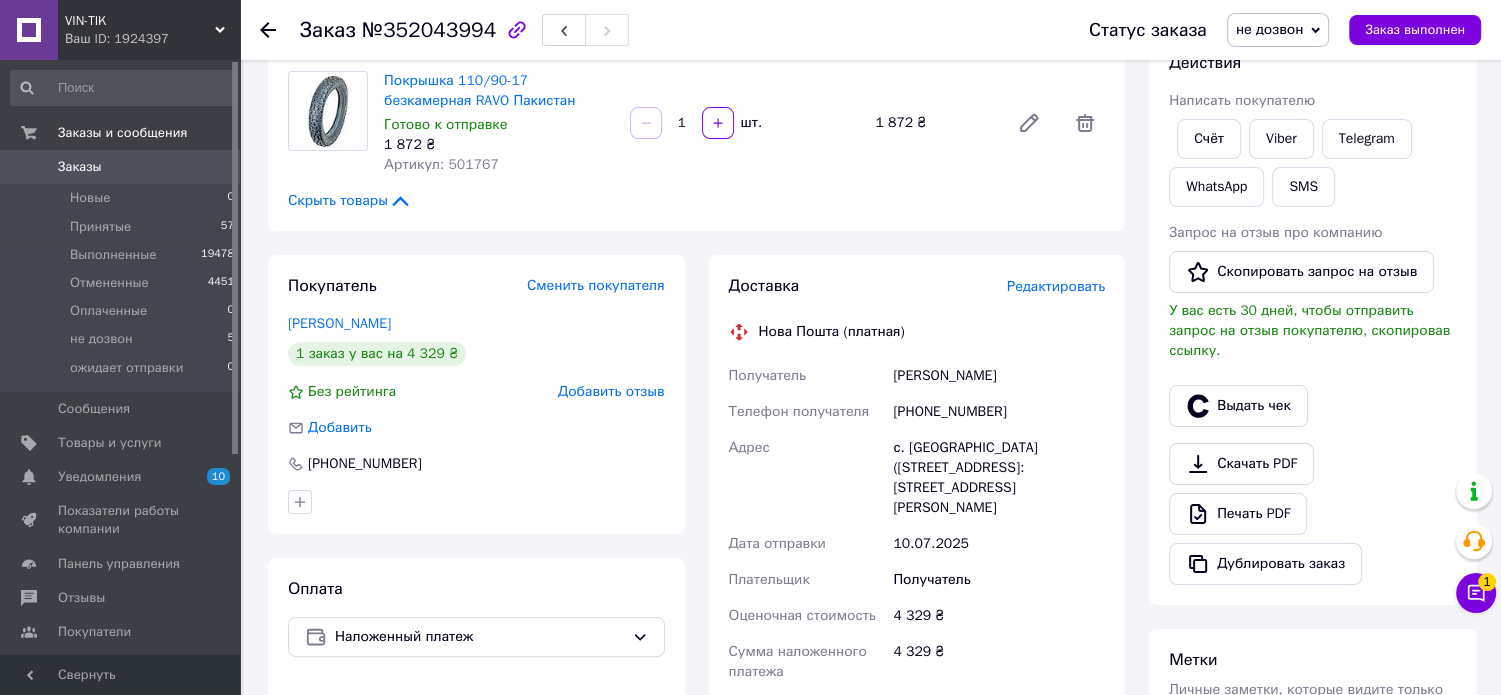 click at bounding box center [476, 502] 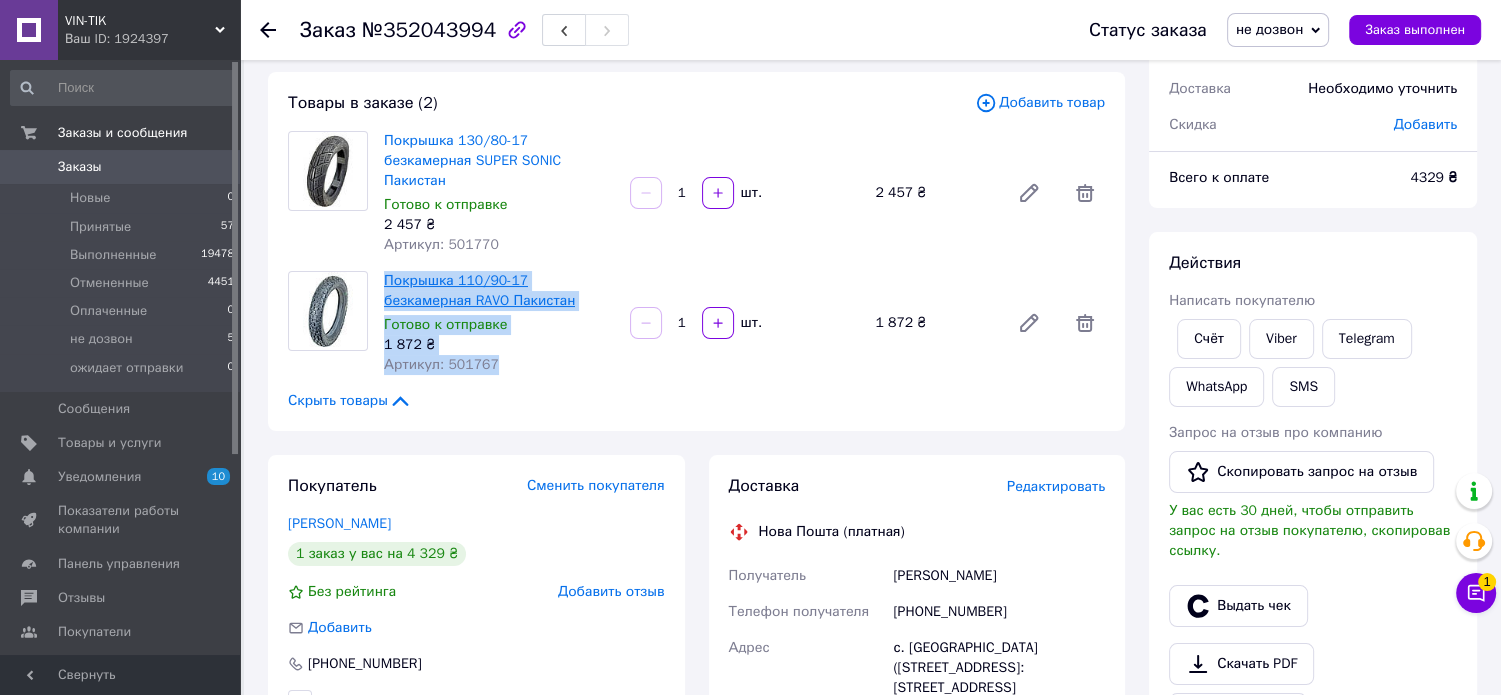 drag, startPoint x: 504, startPoint y: 340, endPoint x: 384, endPoint y: 262, distance: 143.12233 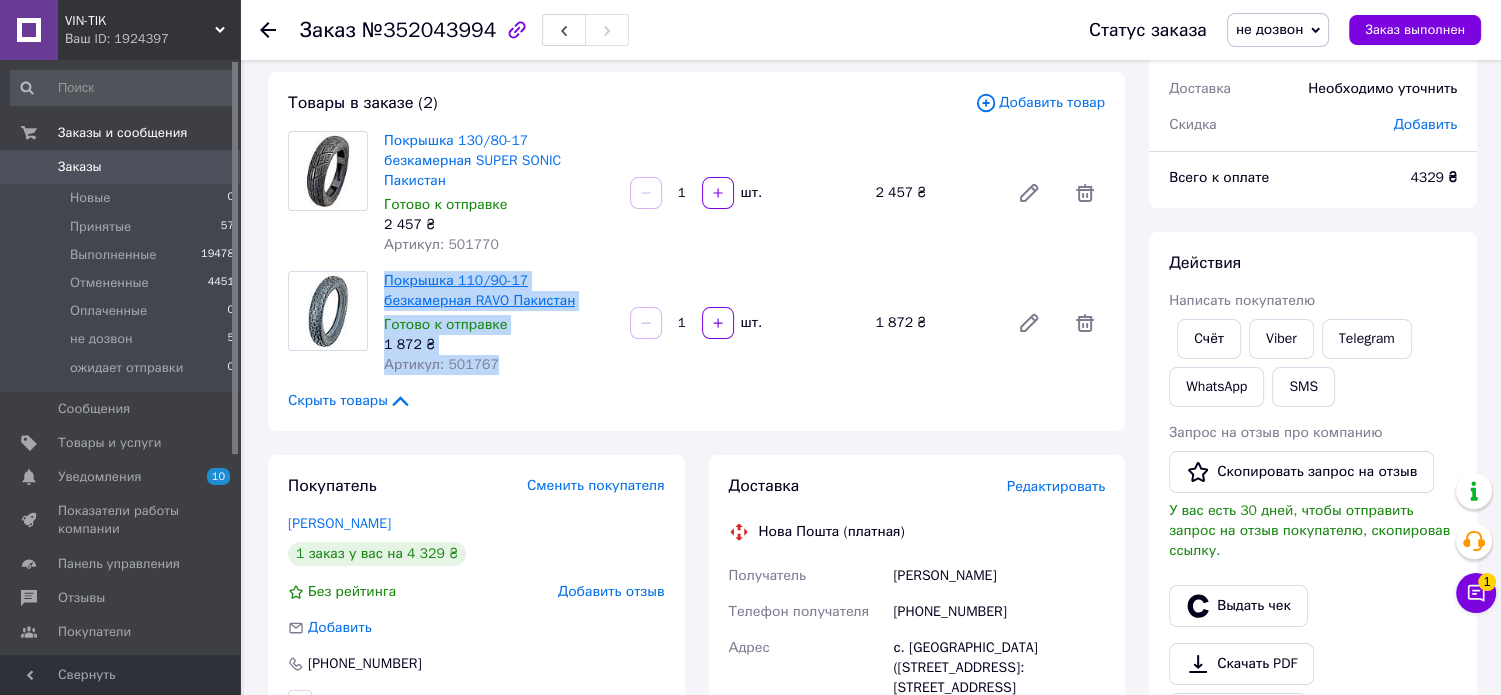 click on "Покрышка 110/90-17 безкамерная RAVO Пакистан Готово к отправке 1 872 ₴ Артикул: 501767" at bounding box center (499, 323) 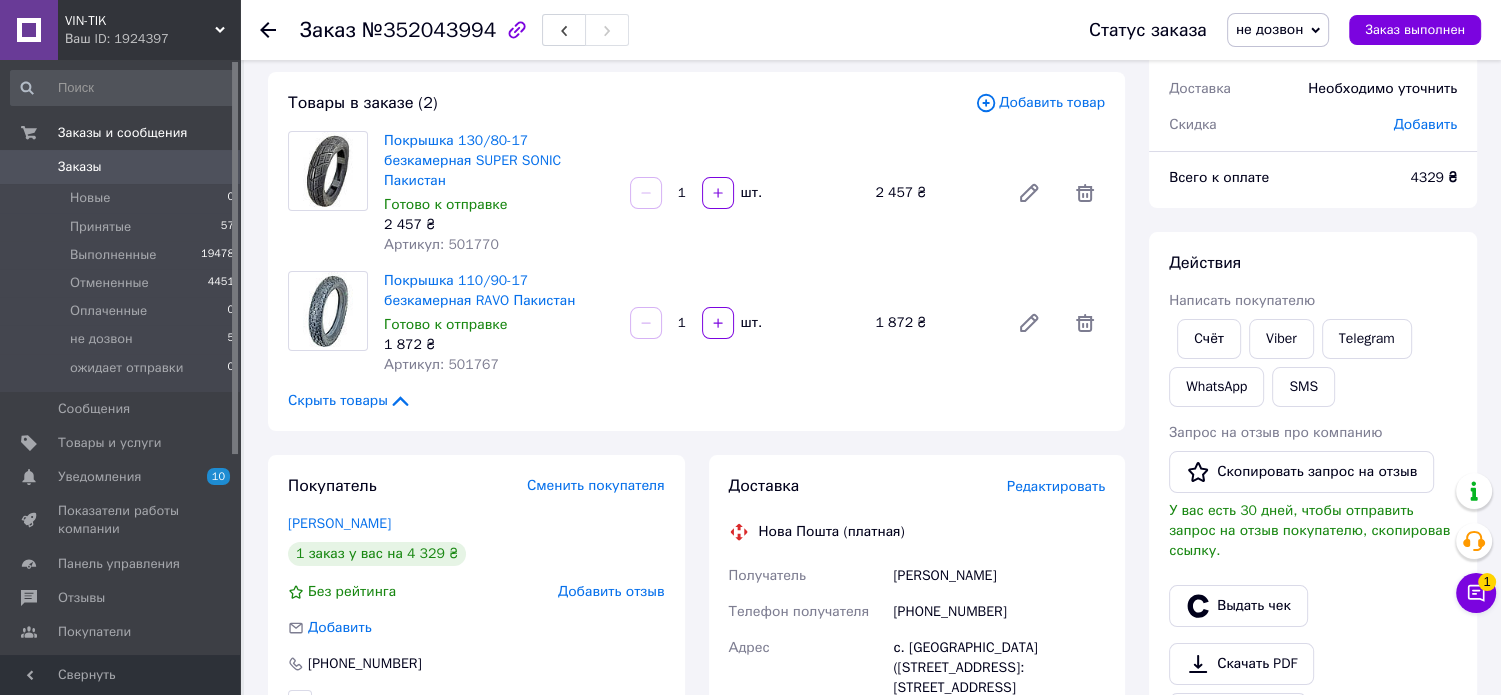 click on "Заказ с сайта [DATE] 11:56 Товары в заказе (2) Добавить товар Покрышка 130/80-17 безкамерная SUPER SONIC Пакистан Готово к отправке 2 457 ₴ Артикул: 501770 1   шт. 2 457 ₴ Покрышка 110/90-17 безкамерная RAVO Пакистан Готово к отправке 1 872 ₴ Артикул: 501767 1   шт. 1 872 ₴ Скрыть товары Покупатель Сменить покупателя [PERSON_NAME] 1 заказ у вас на 4 329 ₴ Без рейтинга   Добавить отзыв Добавить [PHONE_NUMBER] Оплата Наложенный платеж Доставка Редактировать Нова Пошта (платная) Получатель [PERSON_NAME] Телефон получателя [PHONE_NUMBER] Адрес с. [GEOGRAPHIC_DATA] ([STREET_ADDRESS]: [STREET_ADDRESS][PERSON_NAME] Дата отправки или" at bounding box center (696, 695) 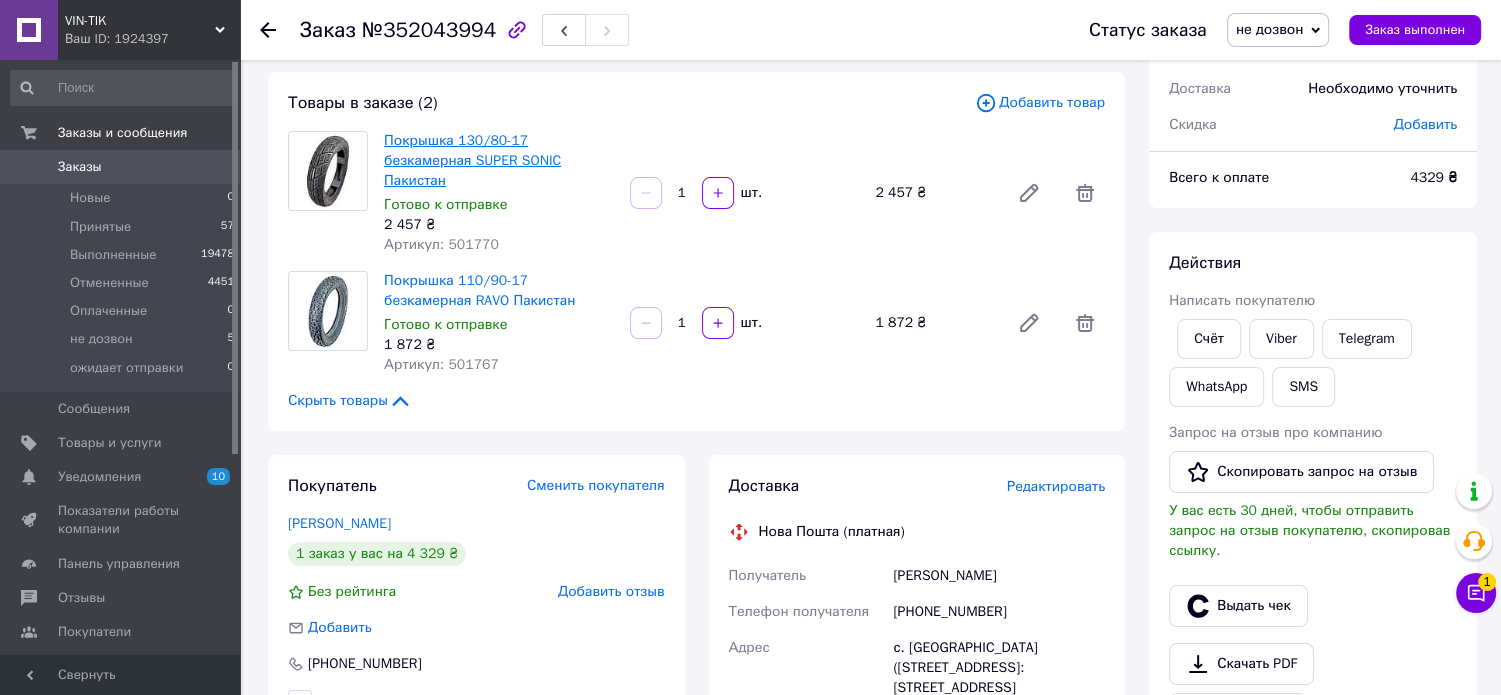 click on "Покрышка 130/80-17 безкамерная SUPER SONIC Пакистан" at bounding box center [472, 160] 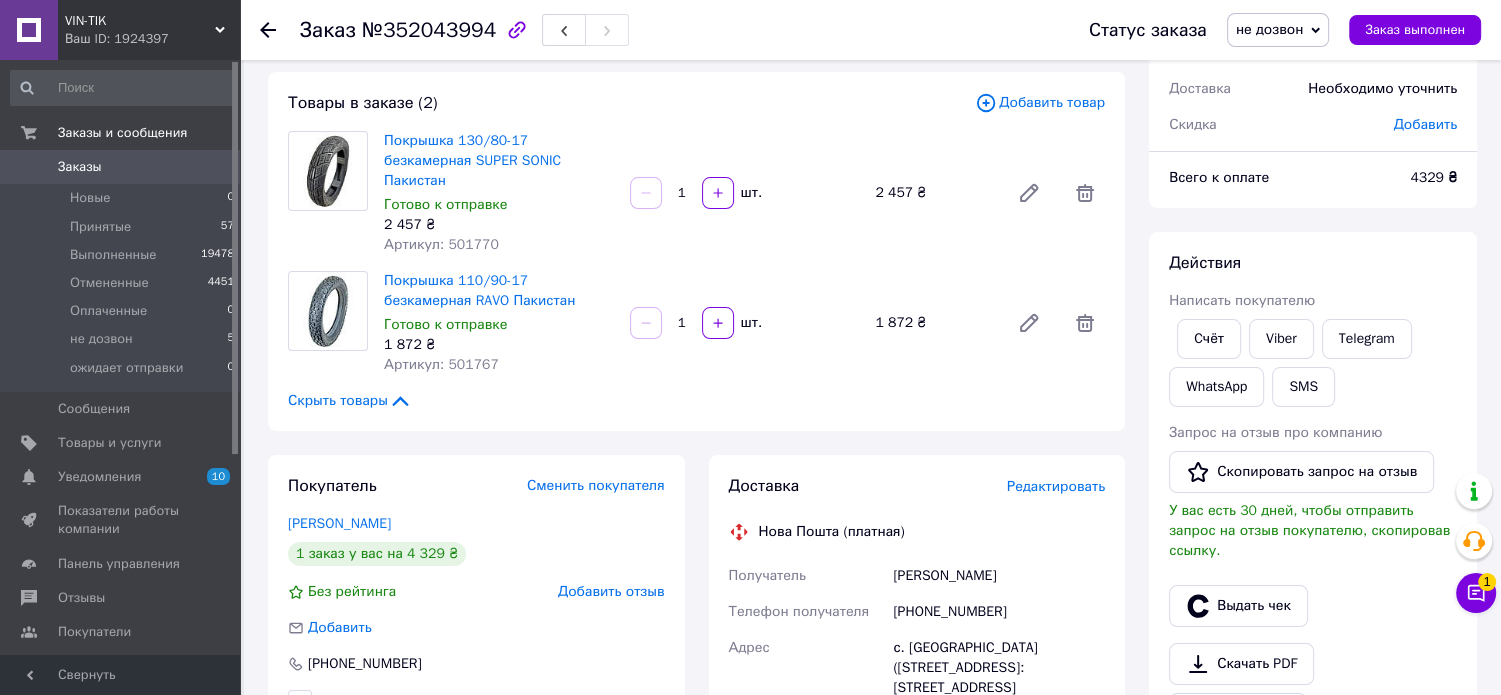 click on "не дозвон" at bounding box center [1278, 30] 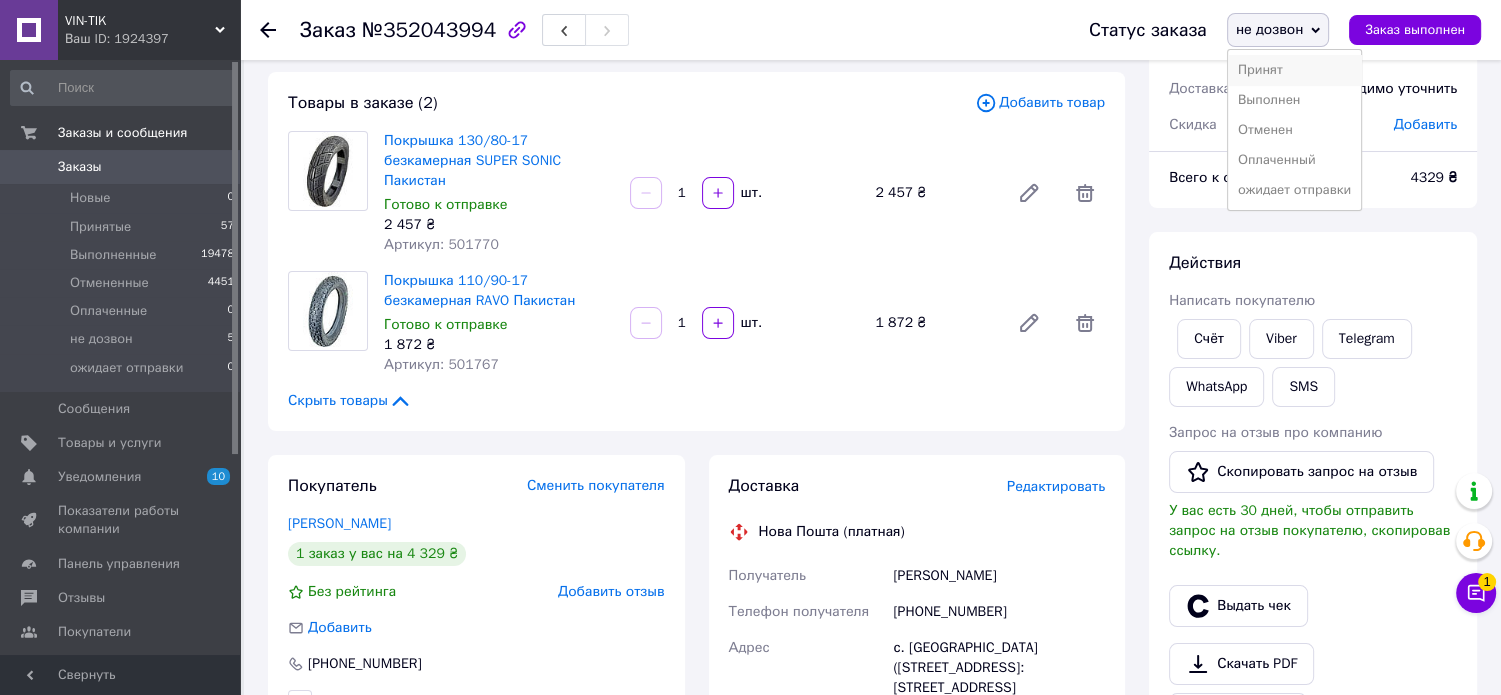 click on "Принят" at bounding box center [1294, 70] 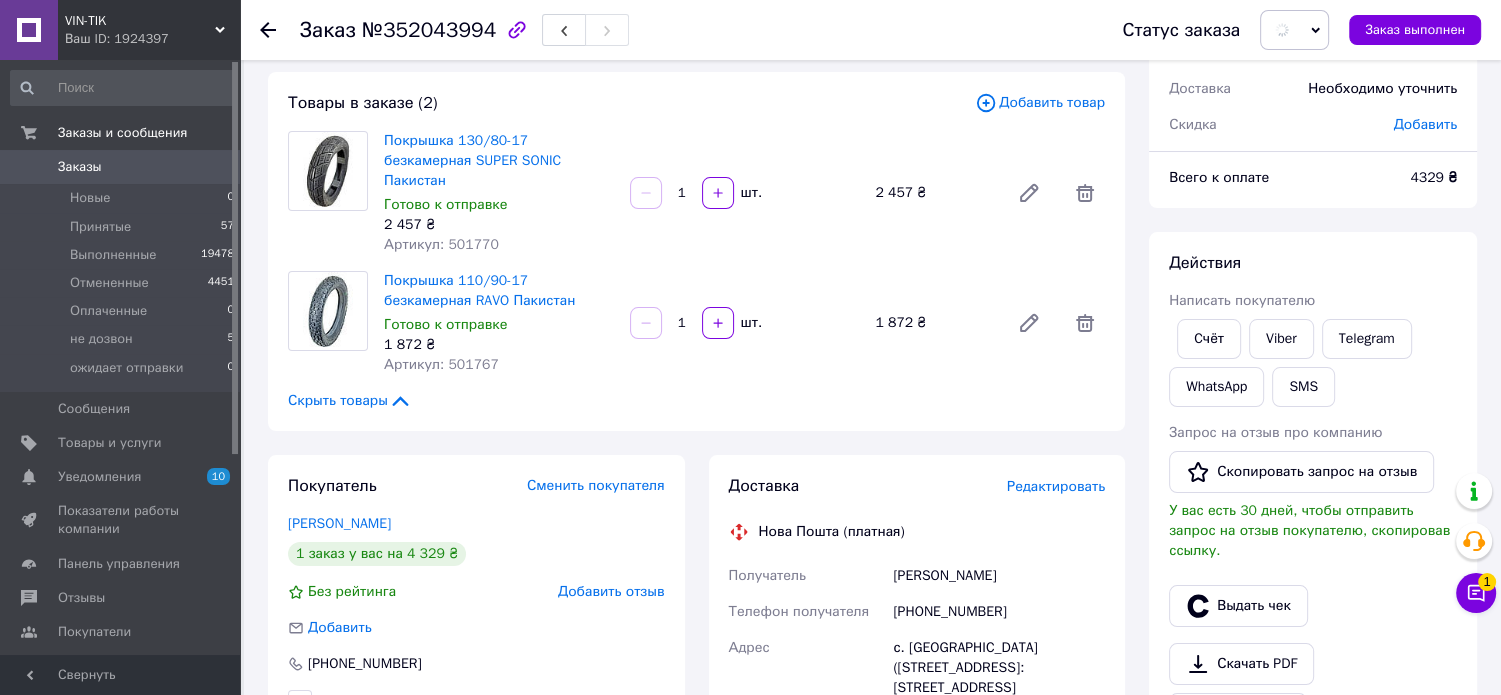 scroll, scrollTop: 300, scrollLeft: 0, axis: vertical 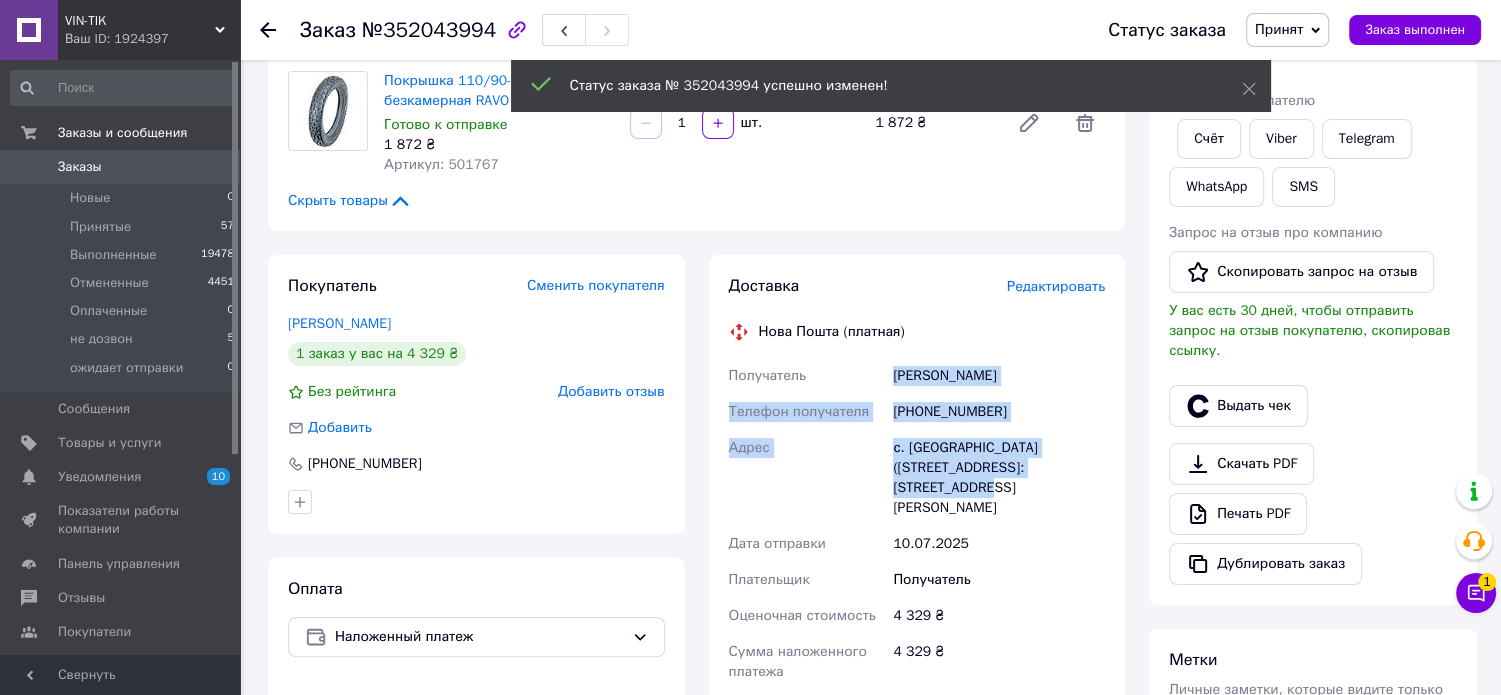 drag, startPoint x: 897, startPoint y: 356, endPoint x: 1073, endPoint y: 451, distance: 200.0025 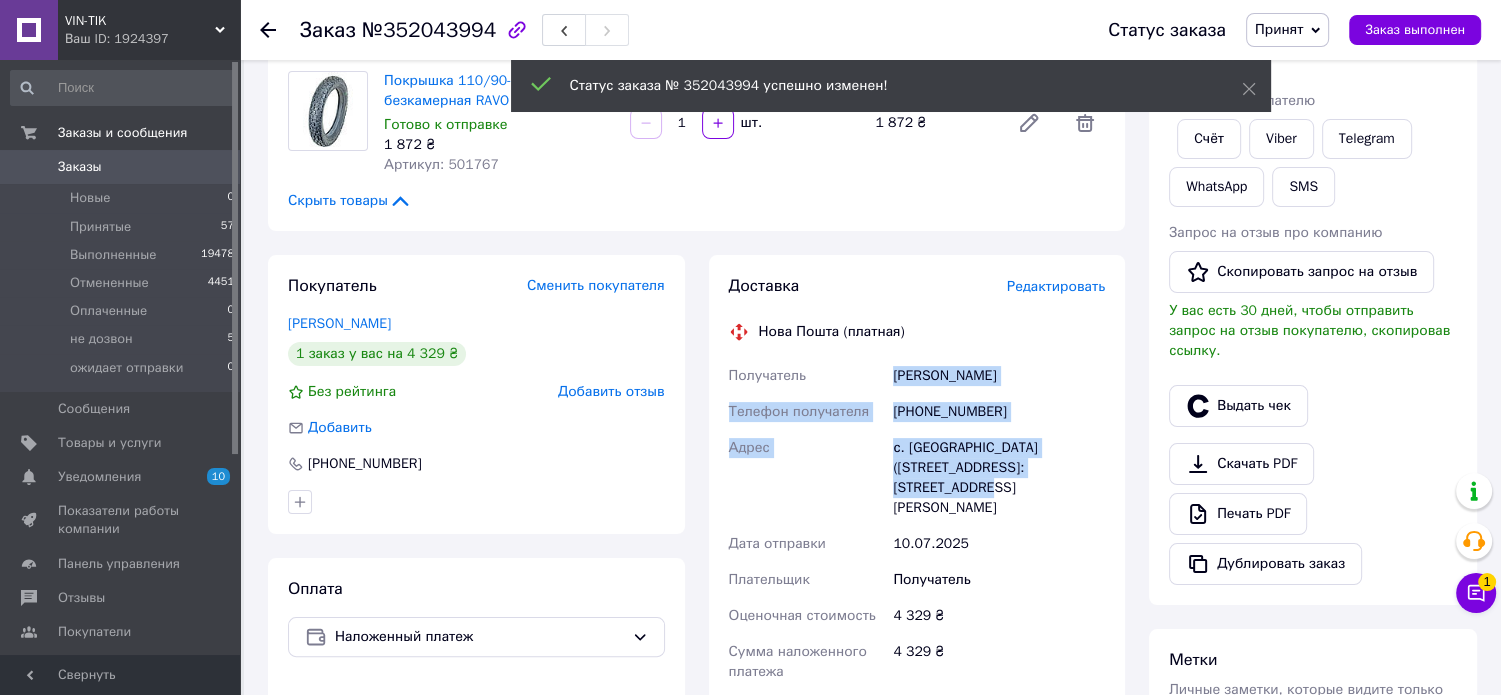 click on "Получатель [PERSON_NAME] Телефон получателя [PHONE_NUMBER] Адрес с. Шевченково ([STREET_ADDRESS]: [STREET_ADDRESS][PERSON_NAME] Дата отправки [DATE] Плательщик Получатель Оценочная стоимость 4 329 ₴ Сумма наложенного платежа 4 329 ₴ Комиссия за наложенный платёж 106.58 ₴ Плательщик комиссии наложенного платежа Получатель" at bounding box center [917, 580] 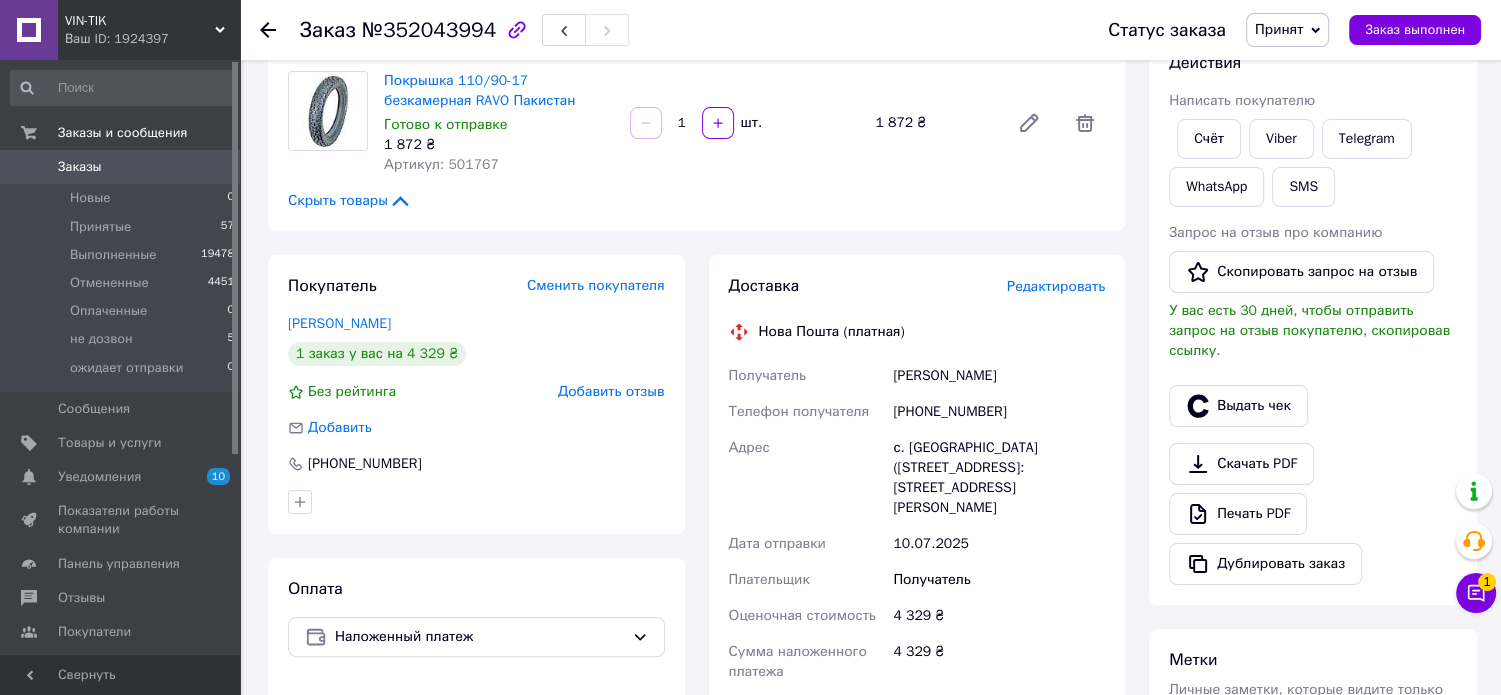 click on "Товары в заказе (2) Добавить товар Покрышка 130/80-17 безкамерная SUPER SONIC Пакистан Готово к отправке 2 457 ₴ Артикул: 501770 1   шт. 2 457 ₴ Покрышка 110/90-17 безкамерная RAVO Пакистан Готово к отправке 1 872 ₴ Артикул: 501767 1   шт. 1 872 ₴ Скрыть товары" at bounding box center (696, 51) 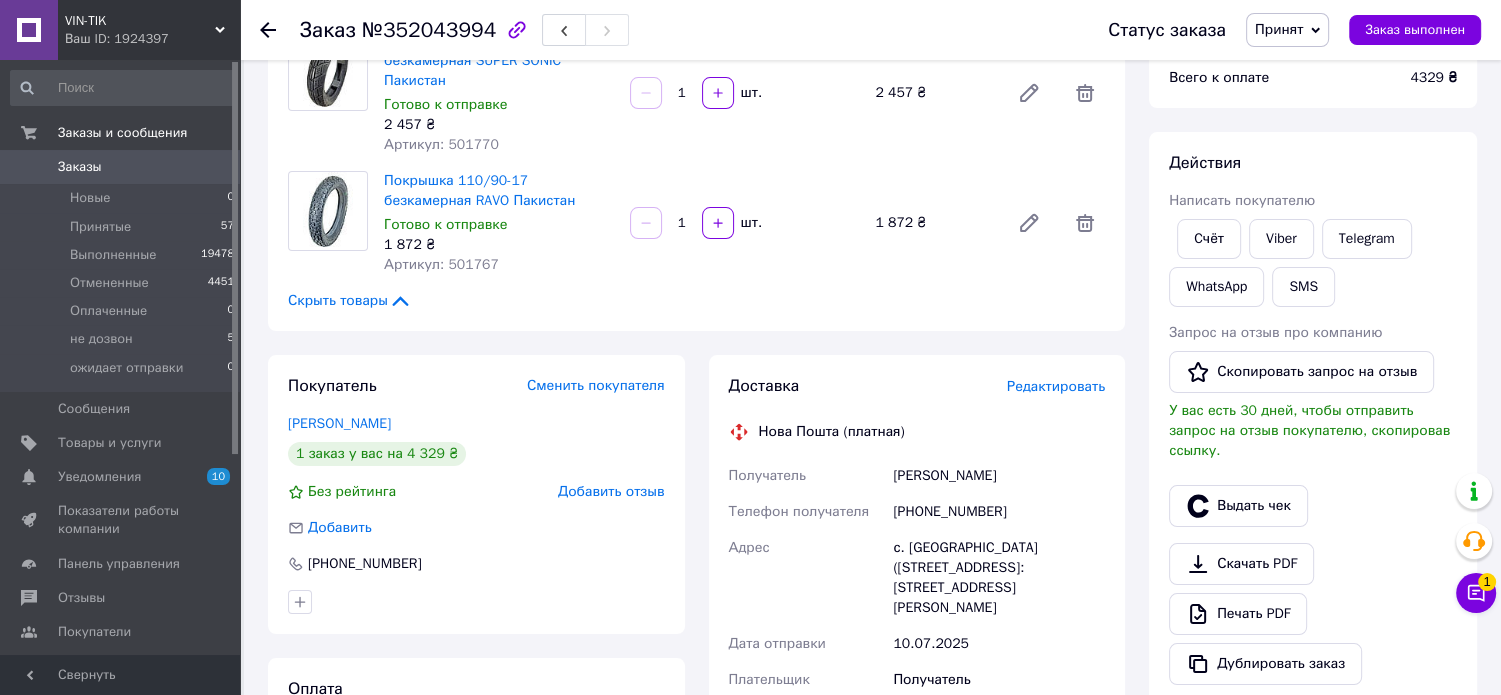 scroll, scrollTop: 100, scrollLeft: 0, axis: vertical 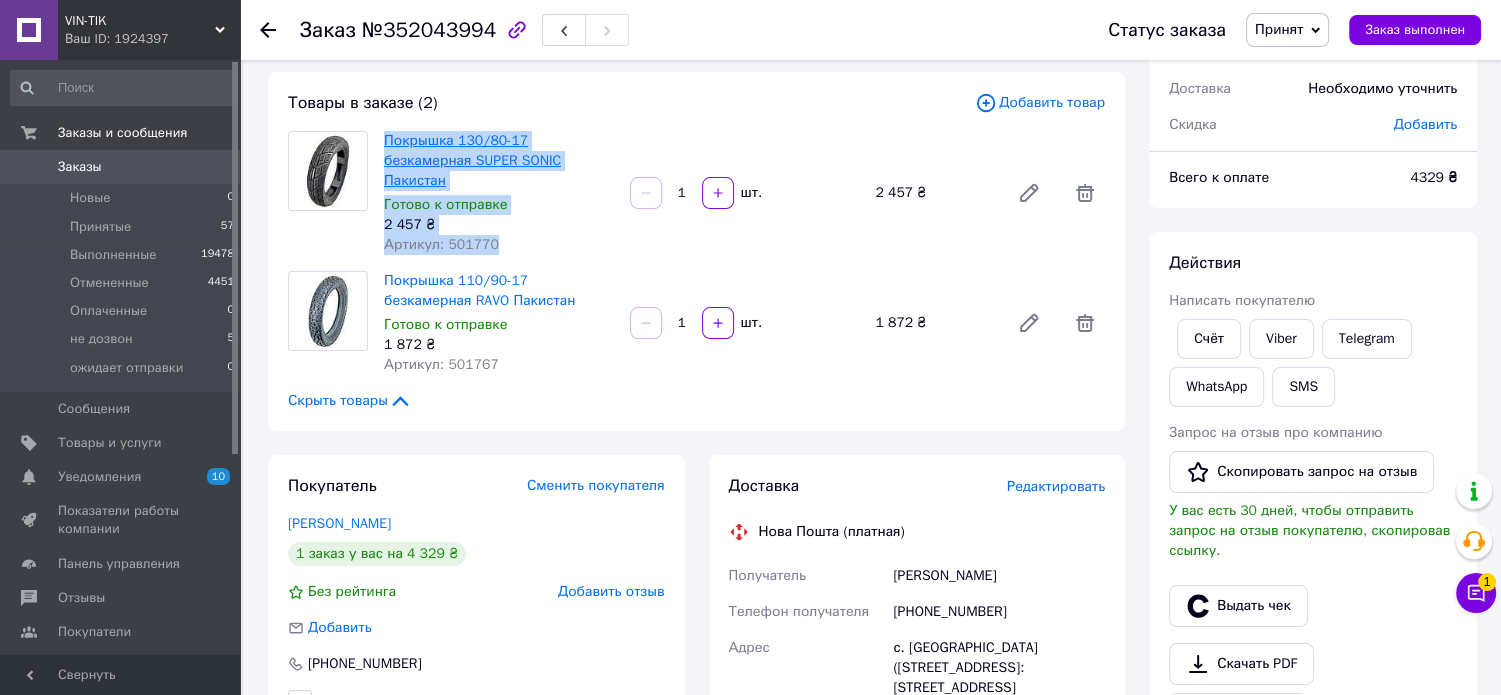 drag, startPoint x: 501, startPoint y: 224, endPoint x: 387, endPoint y: 136, distance: 144.01389 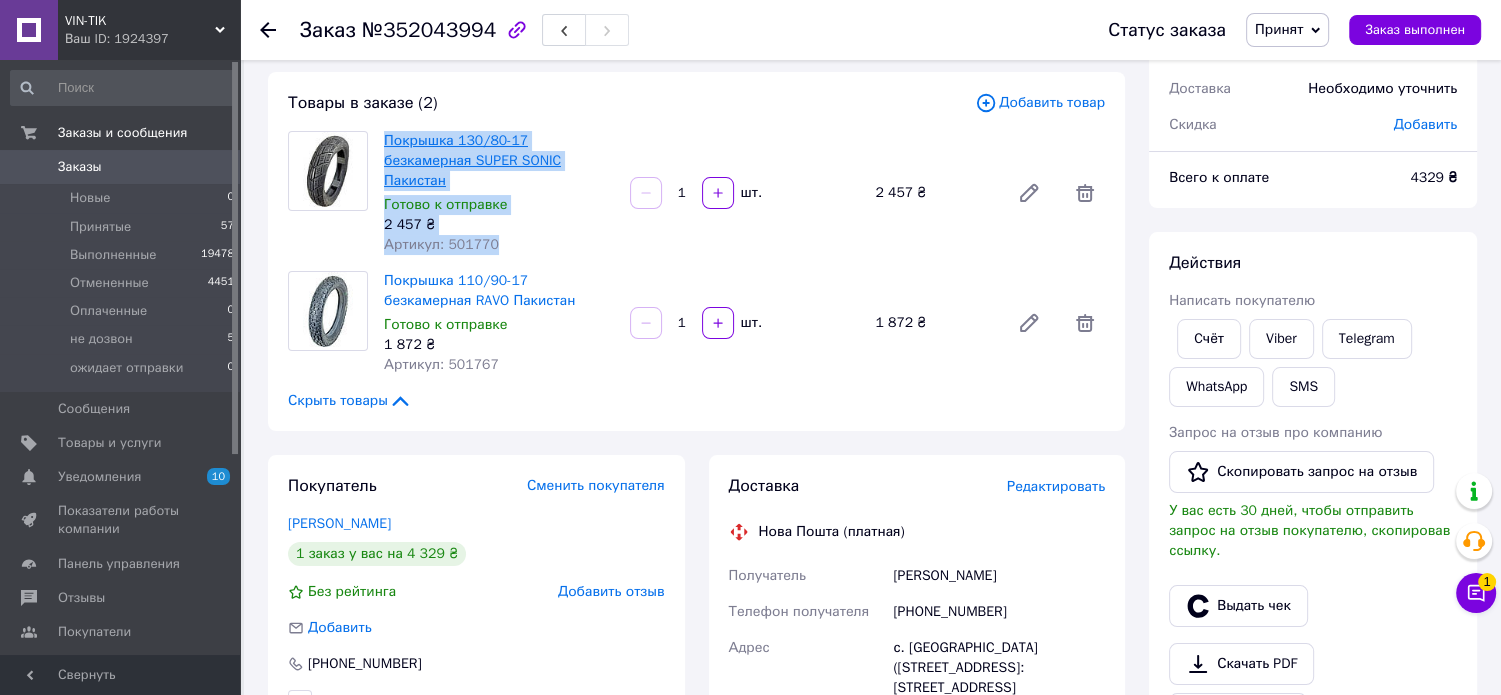 click on "Покрышка 130/80-17 безкамерная SUPER SONIC Пакистан Готово к отправке 2 457 ₴ Артикул: 501770" at bounding box center [499, 193] 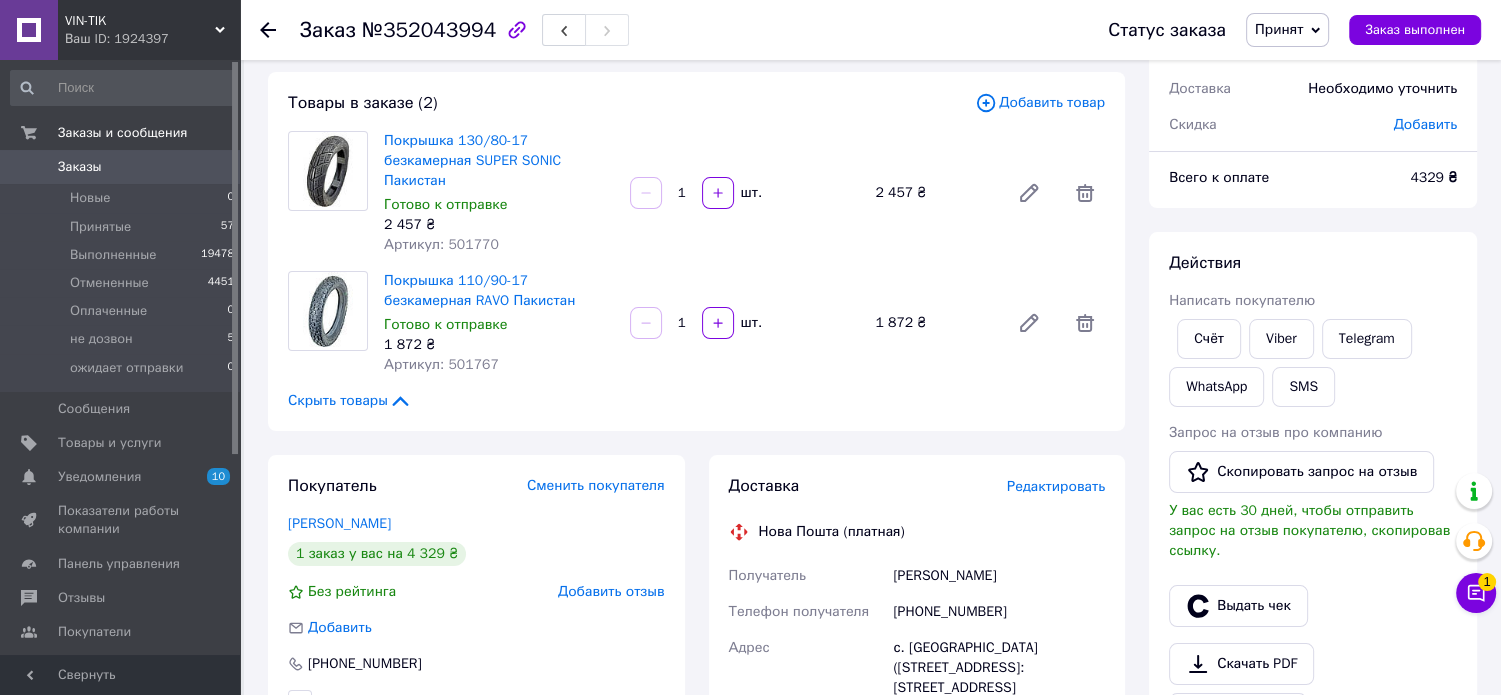 click on "Товары в заказе (2) Добавить товар Покрышка 130/80-17 безкамерная SUPER SONIC Пакистан Готово к отправке 2 457 ₴ Артикул: 501770 1   шт. 2 457 ₴ Покрышка 110/90-17 безкамерная RAVO Пакистан Готово к отправке 1 872 ₴ Артикул: 501767 1   шт. 1 872 ₴ Скрыть товары" at bounding box center [696, 251] 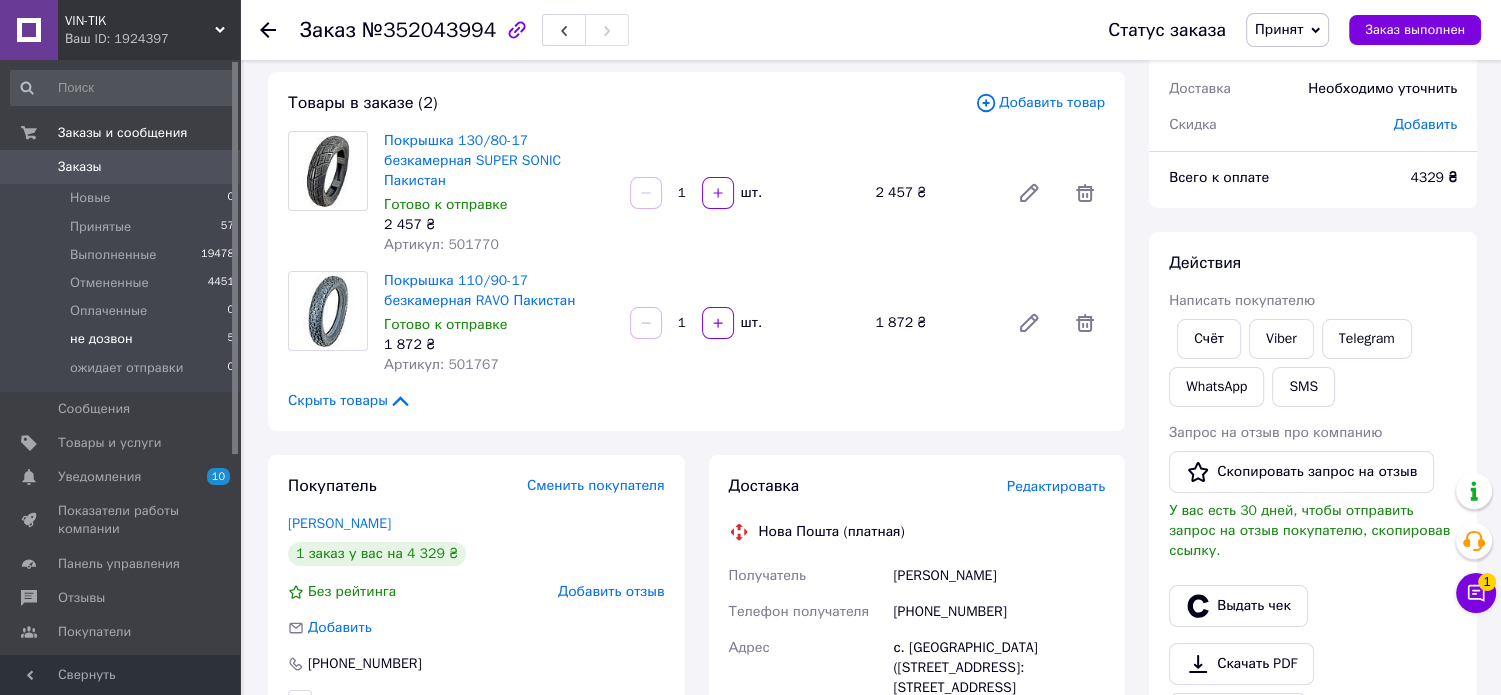 click on "не дозвон 5" at bounding box center [123, 339] 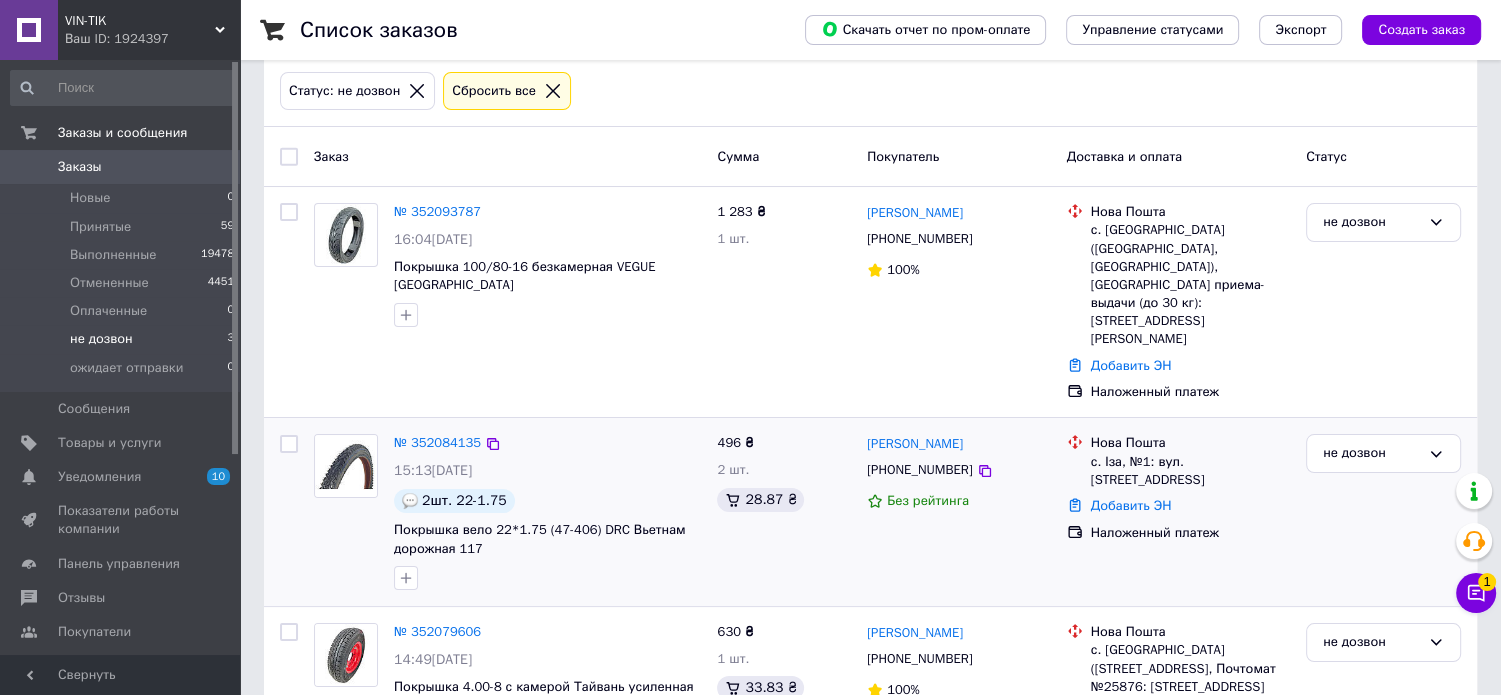 scroll, scrollTop: 173, scrollLeft: 0, axis: vertical 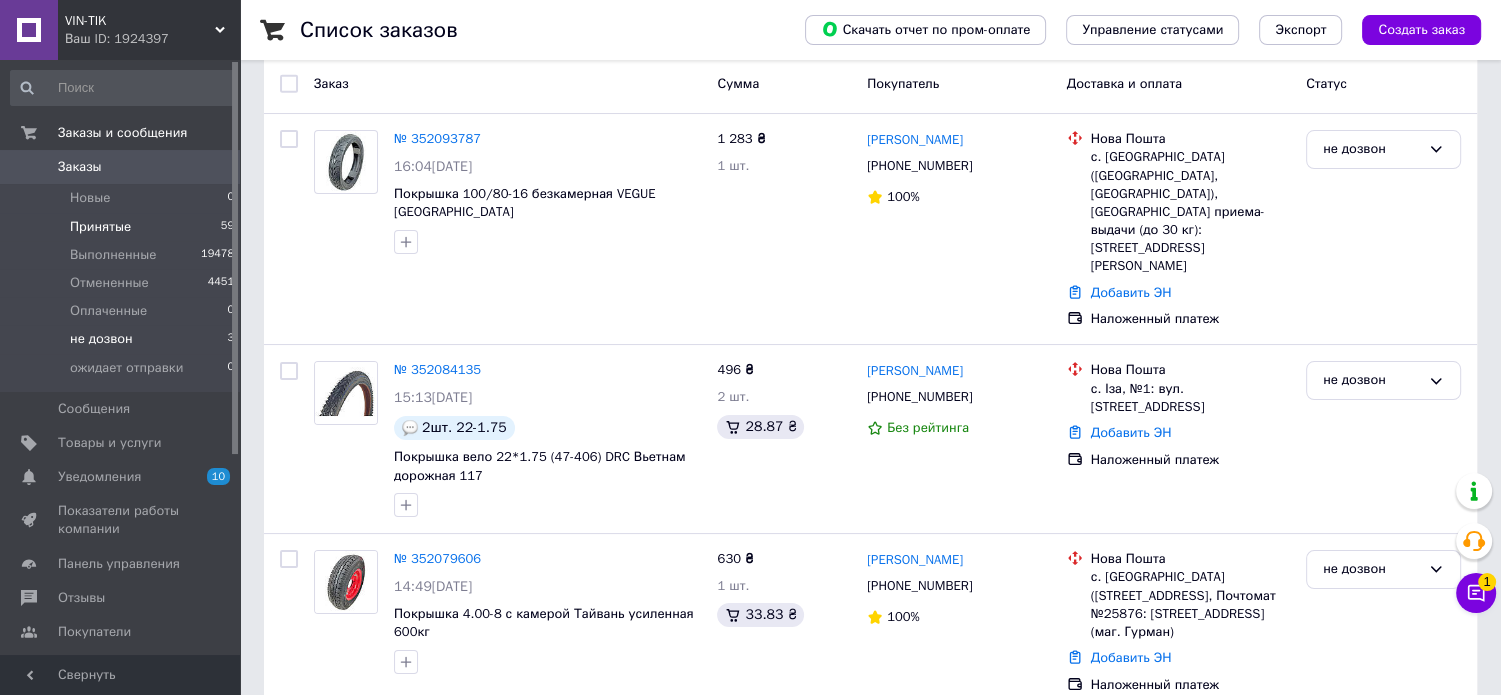 click on "Принятые 59" at bounding box center [123, 227] 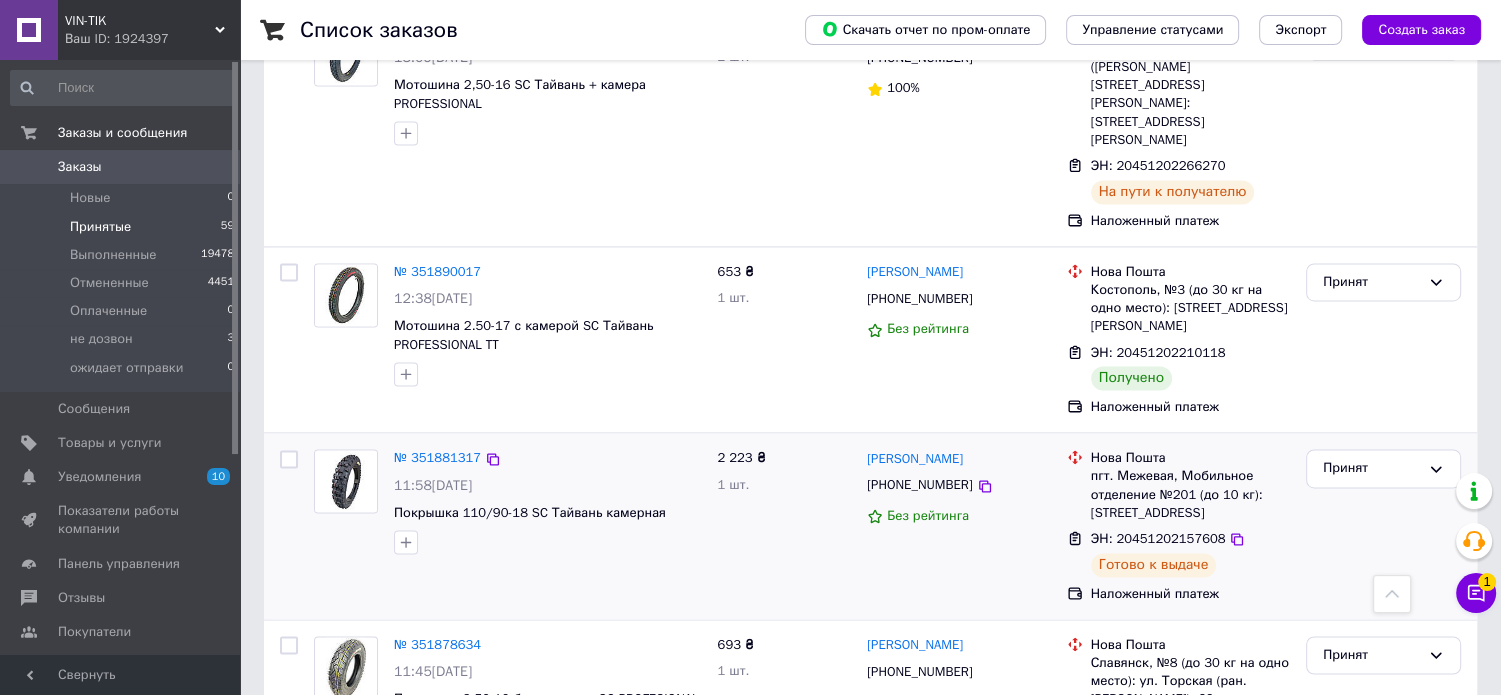 scroll, scrollTop: 2800, scrollLeft: 0, axis: vertical 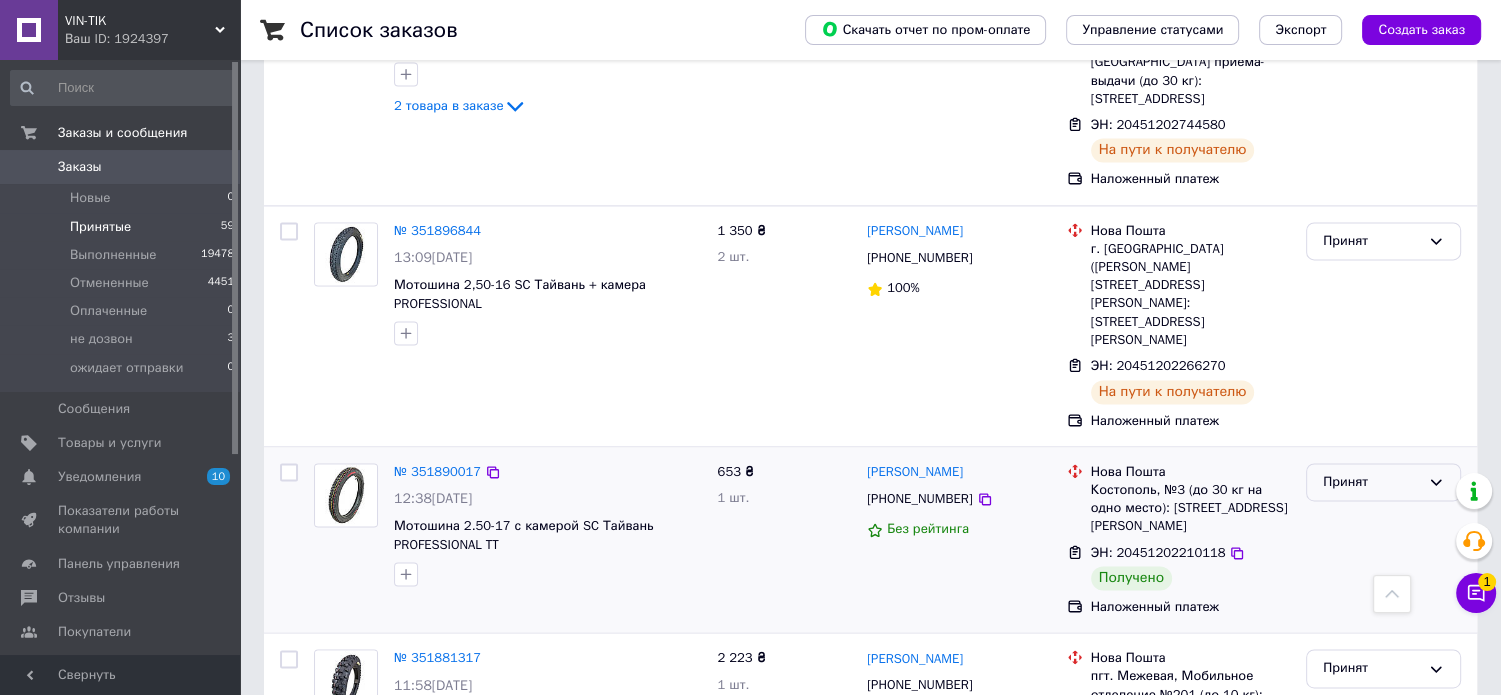 click on "Принят" at bounding box center (1371, 482) 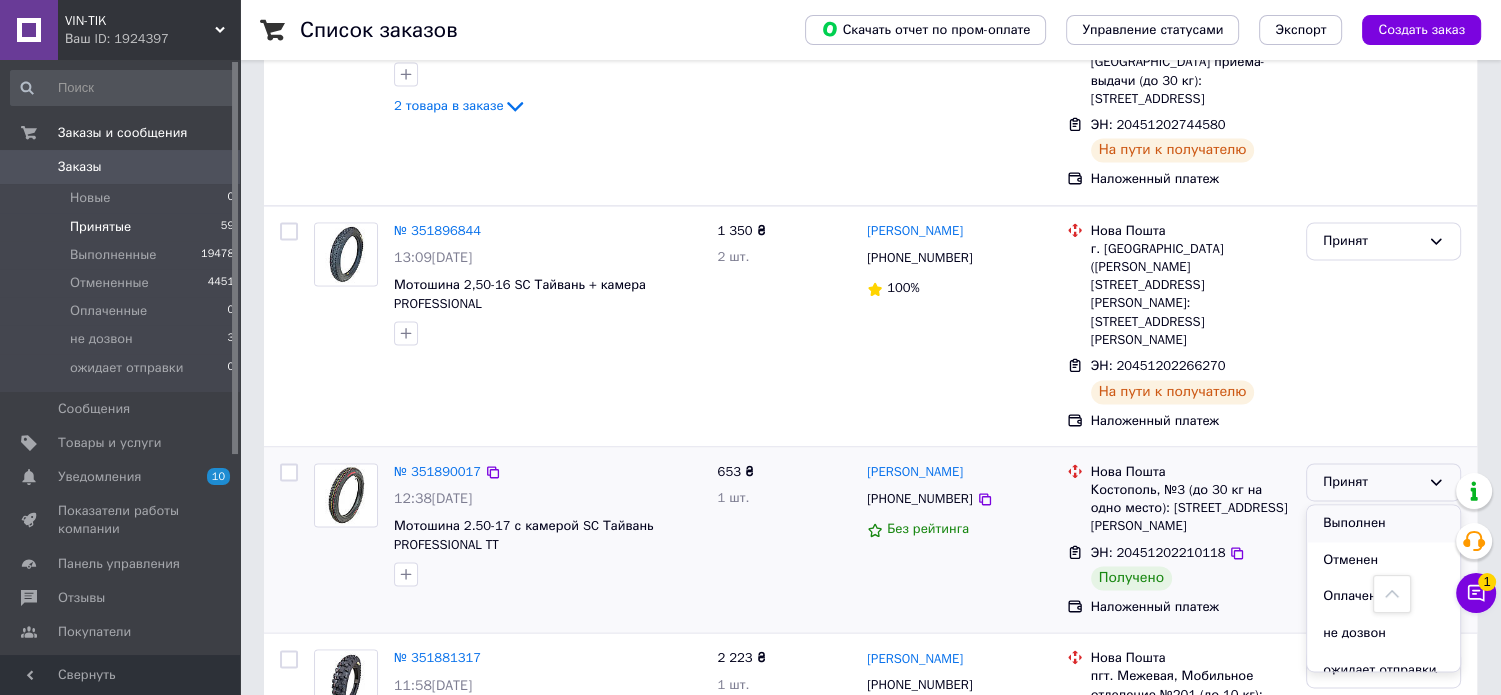 click on "Выполнен" at bounding box center [1383, 523] 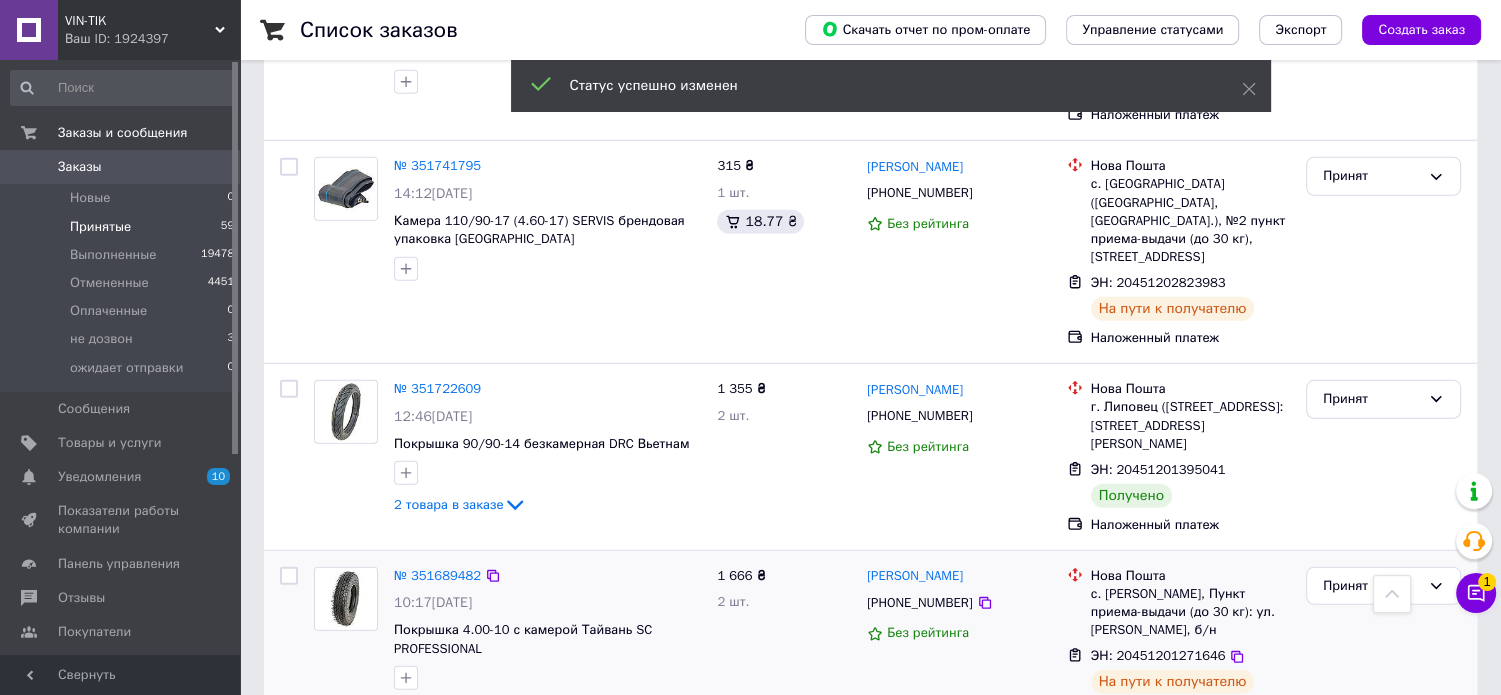 scroll, scrollTop: 5300, scrollLeft: 0, axis: vertical 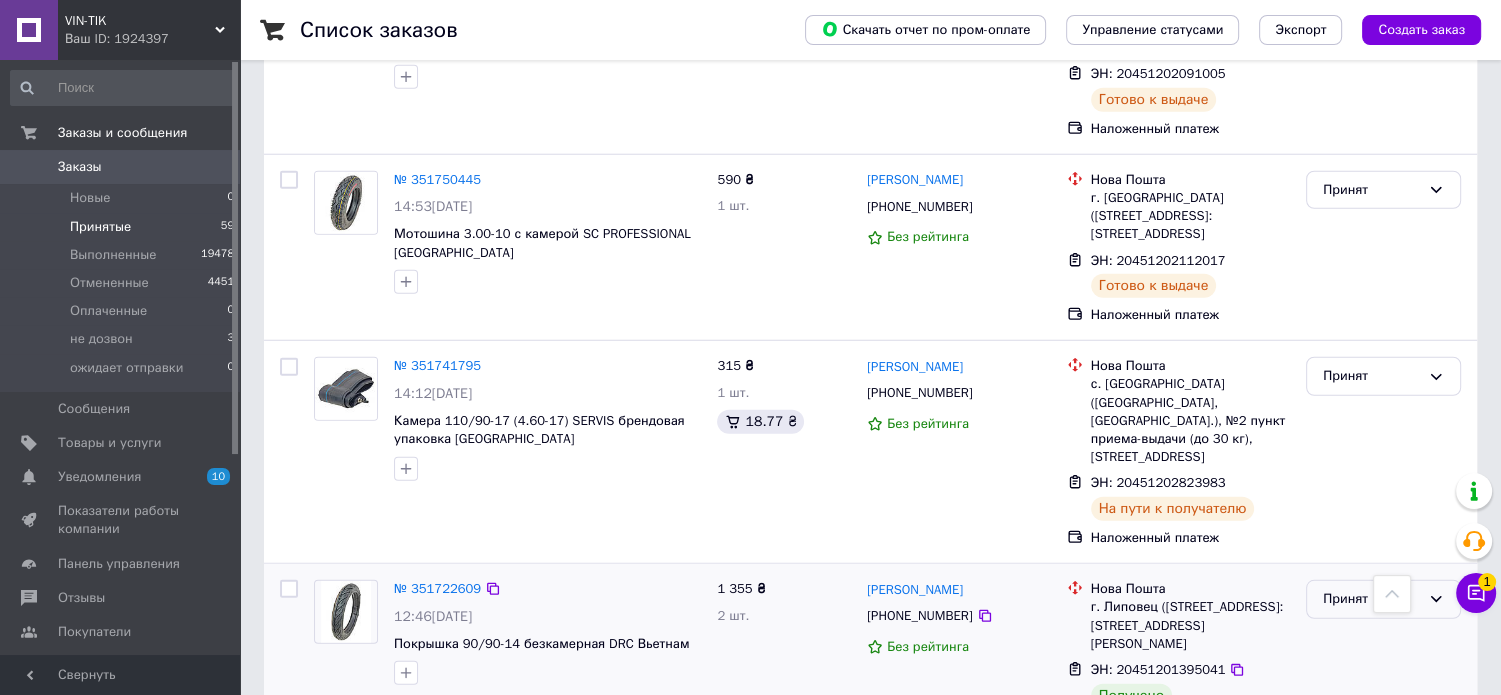 click on "Принят" at bounding box center [1371, 599] 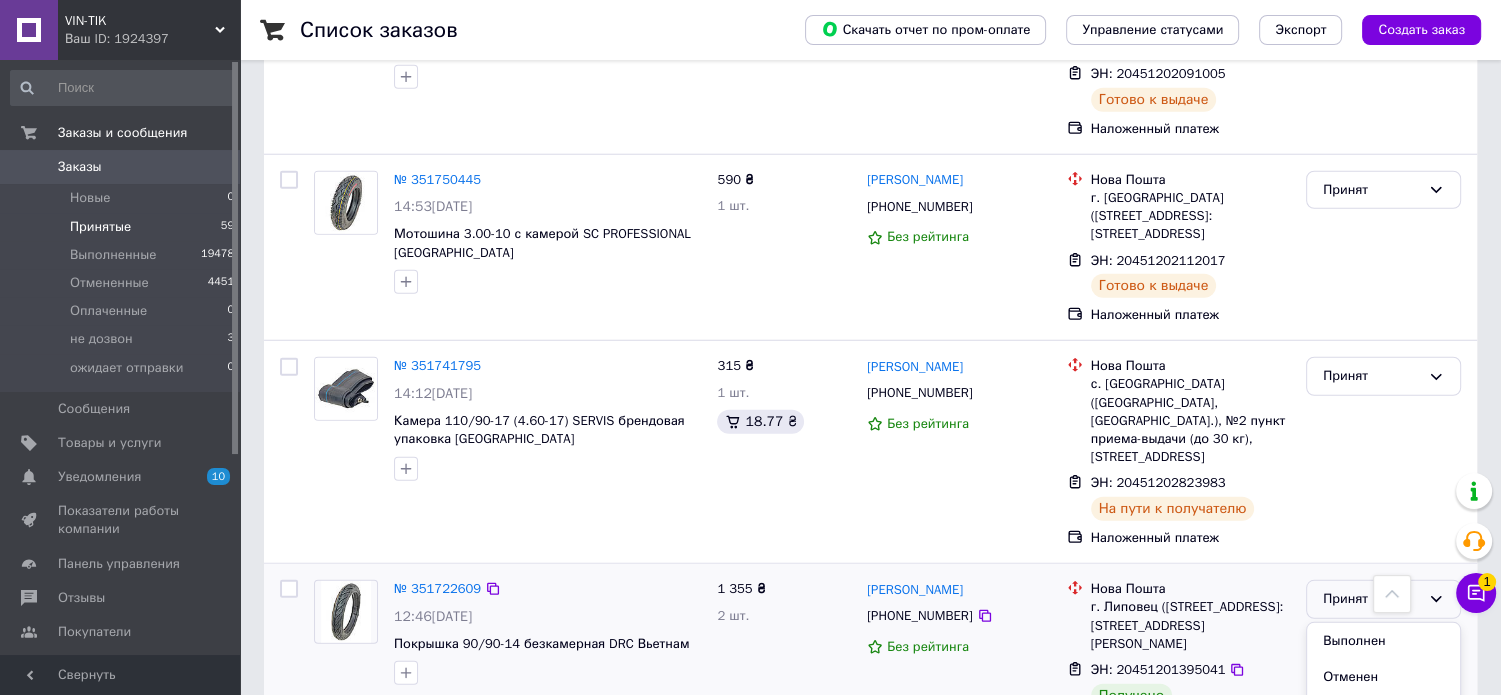 click on "Выполнен" at bounding box center (1383, 641) 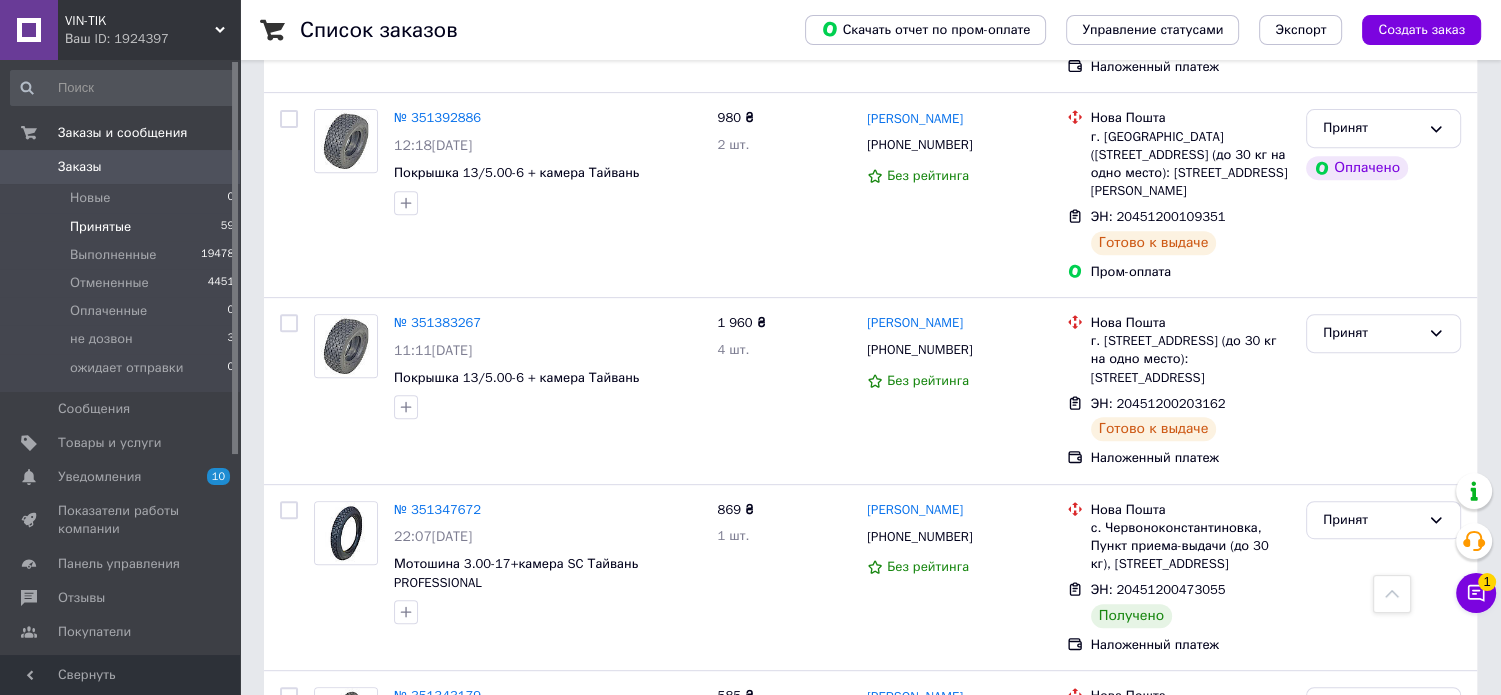scroll, scrollTop: 8000, scrollLeft: 0, axis: vertical 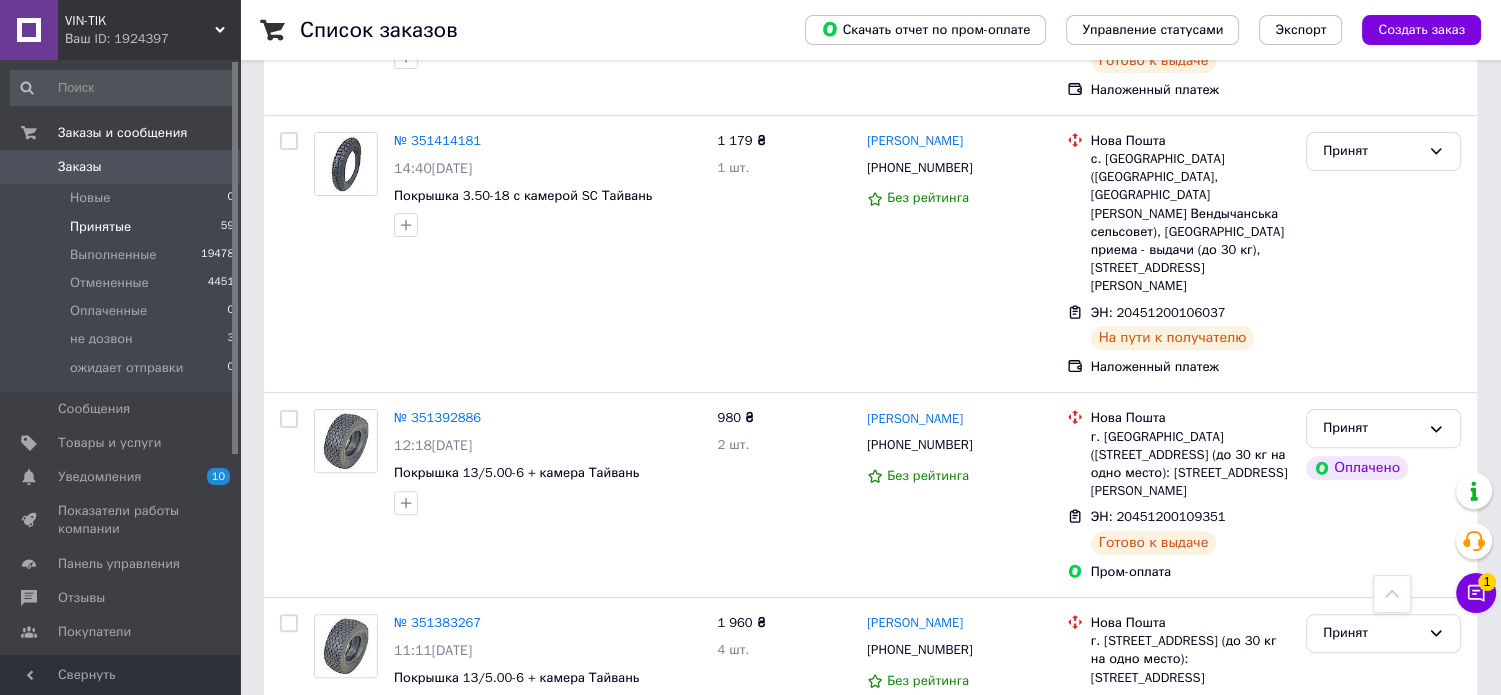 click on "Принят" at bounding box center [1371, 820] 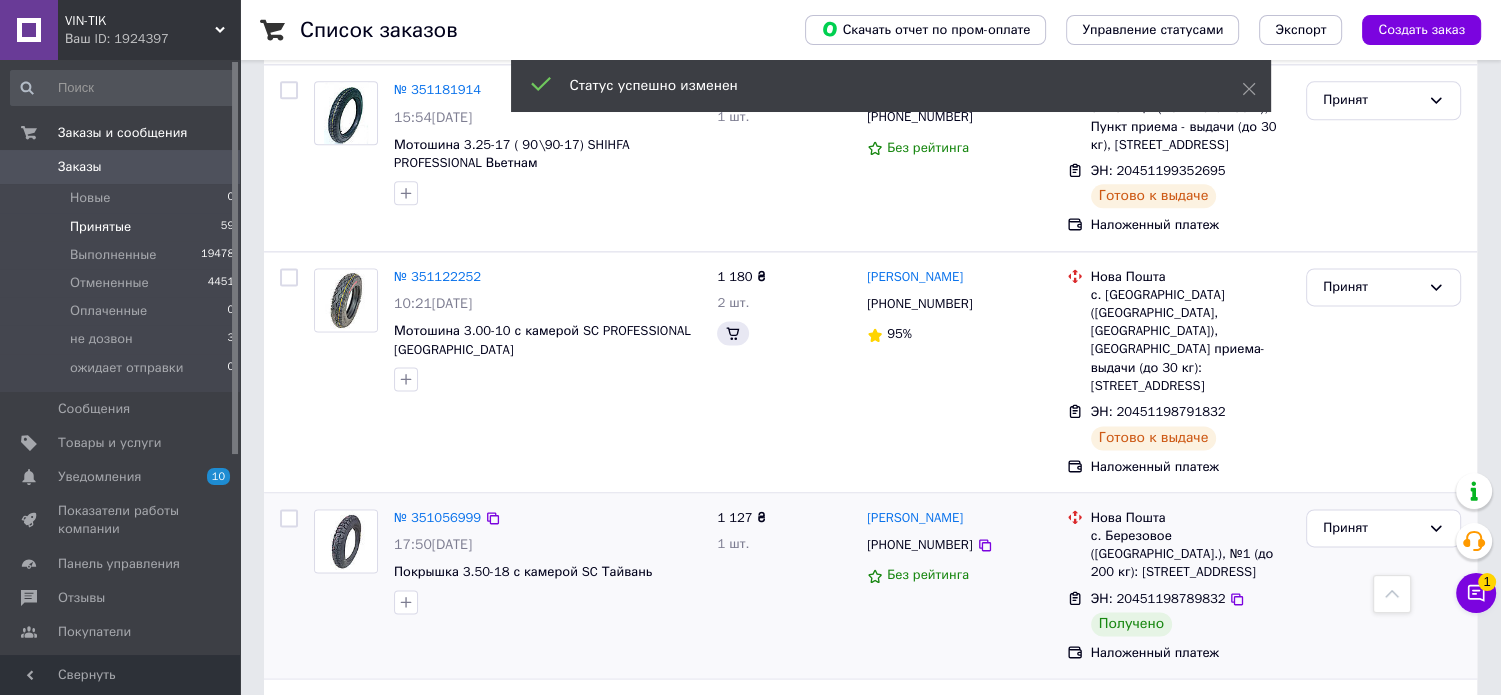 scroll, scrollTop: 9800, scrollLeft: 0, axis: vertical 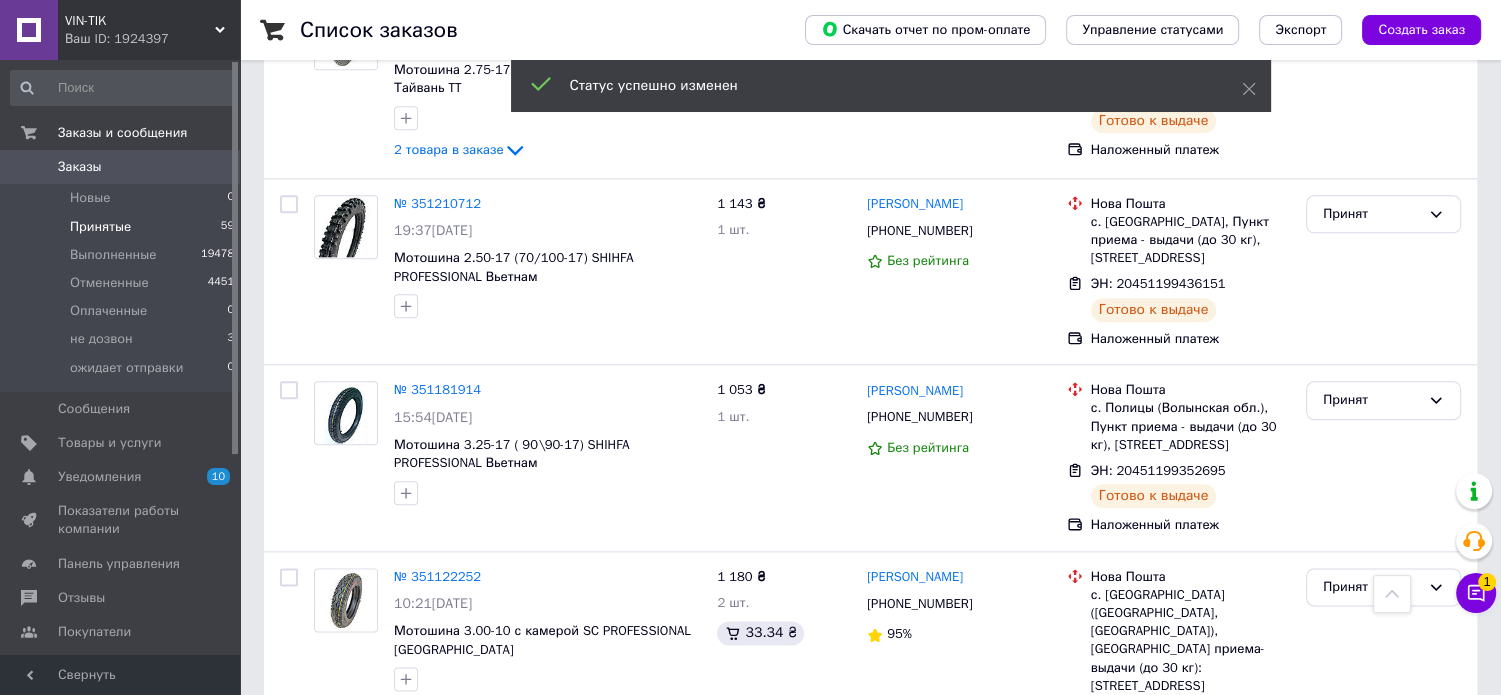 click on "Принят" at bounding box center (1383, 828) 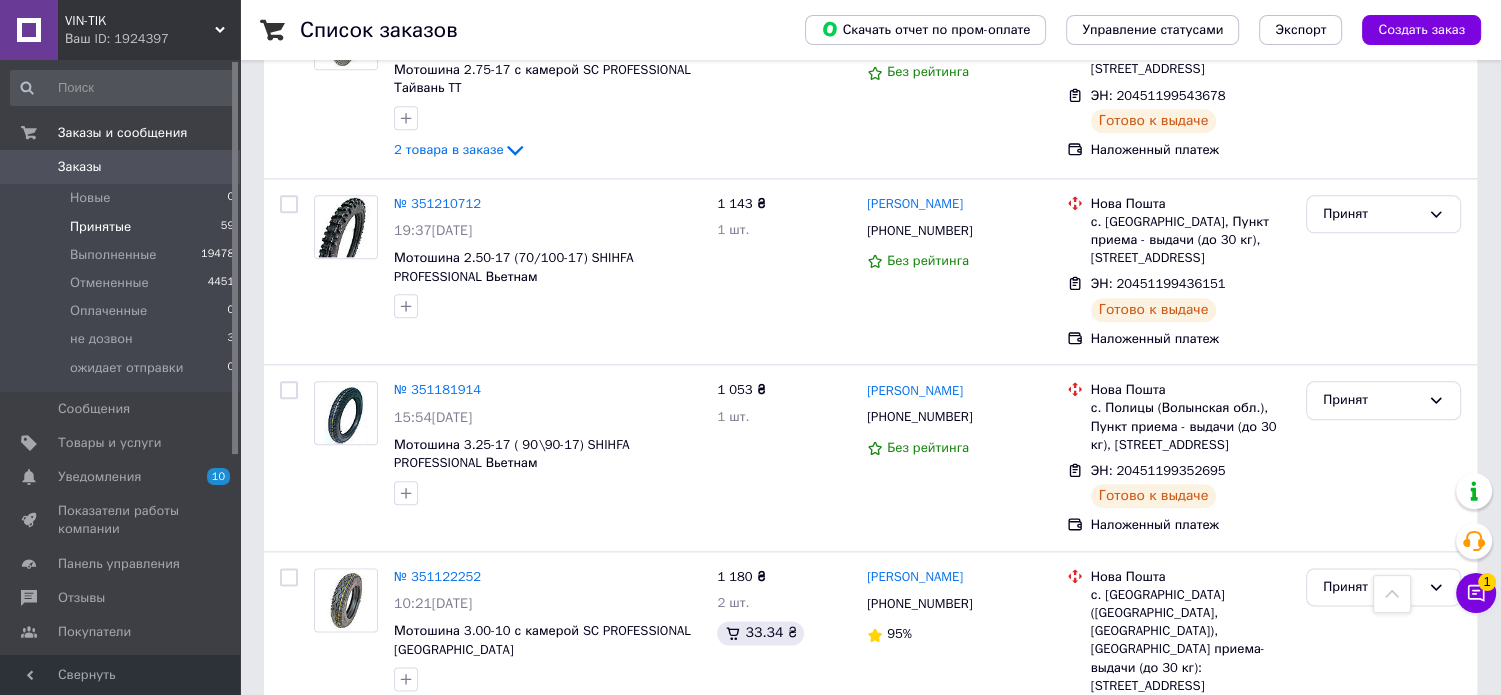 click on "Выполнен" at bounding box center (1383, 869) 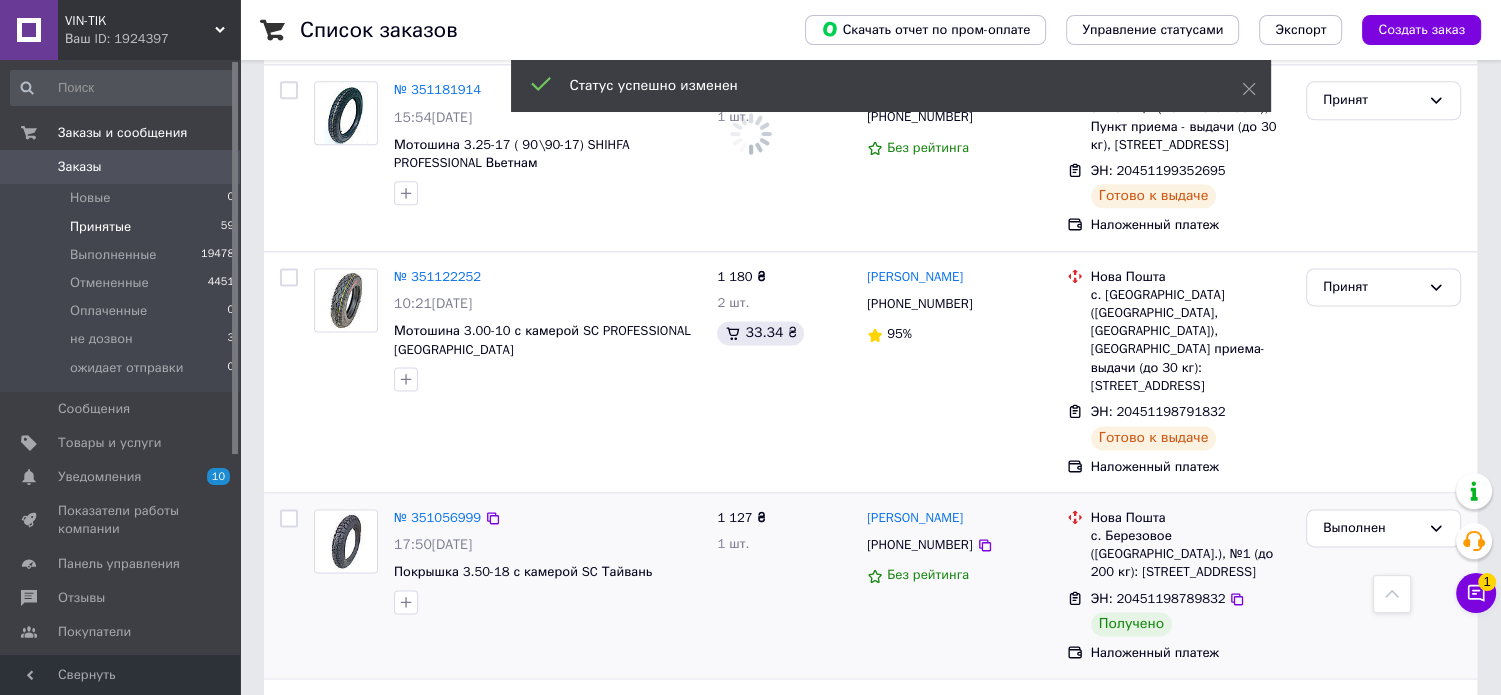 click on "Принят" at bounding box center (1371, 883) 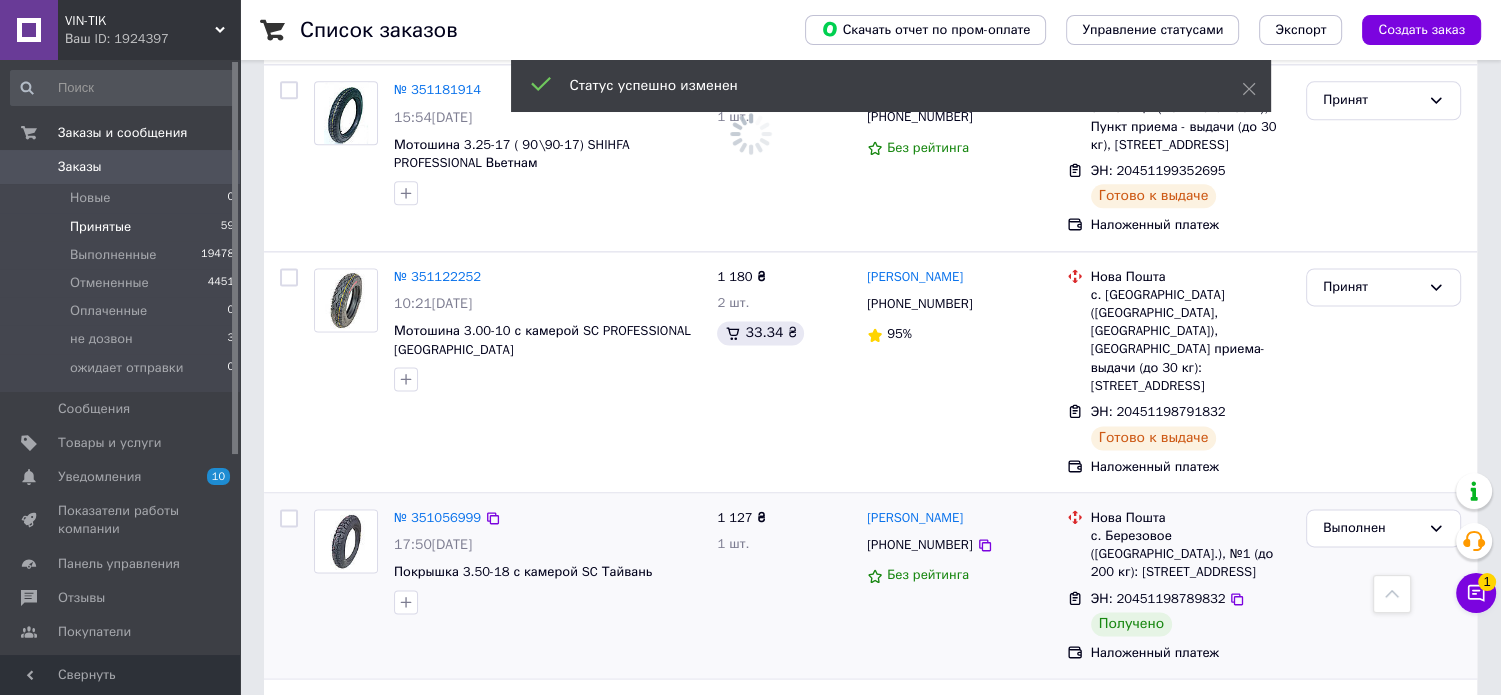 click on "Выполнен" at bounding box center (1383, 924) 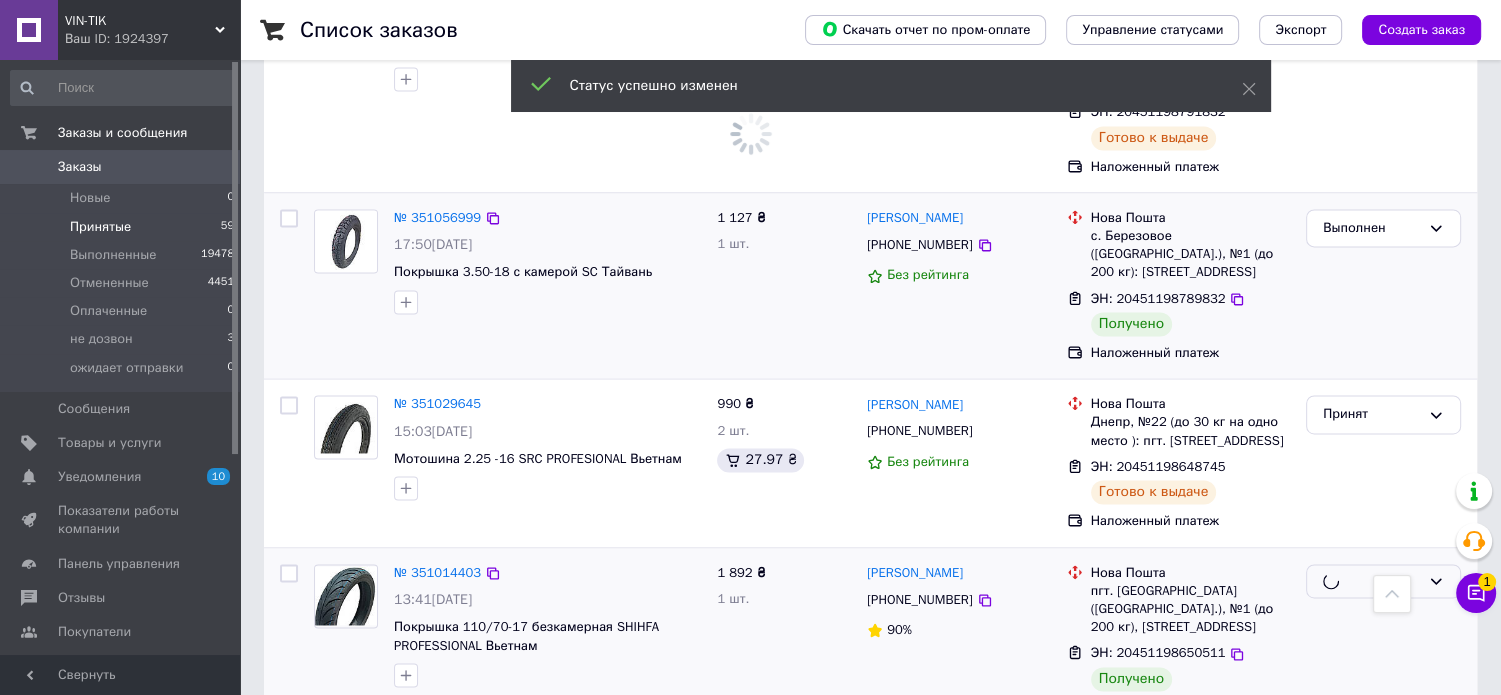 scroll, scrollTop: 10500, scrollLeft: 0, axis: vertical 